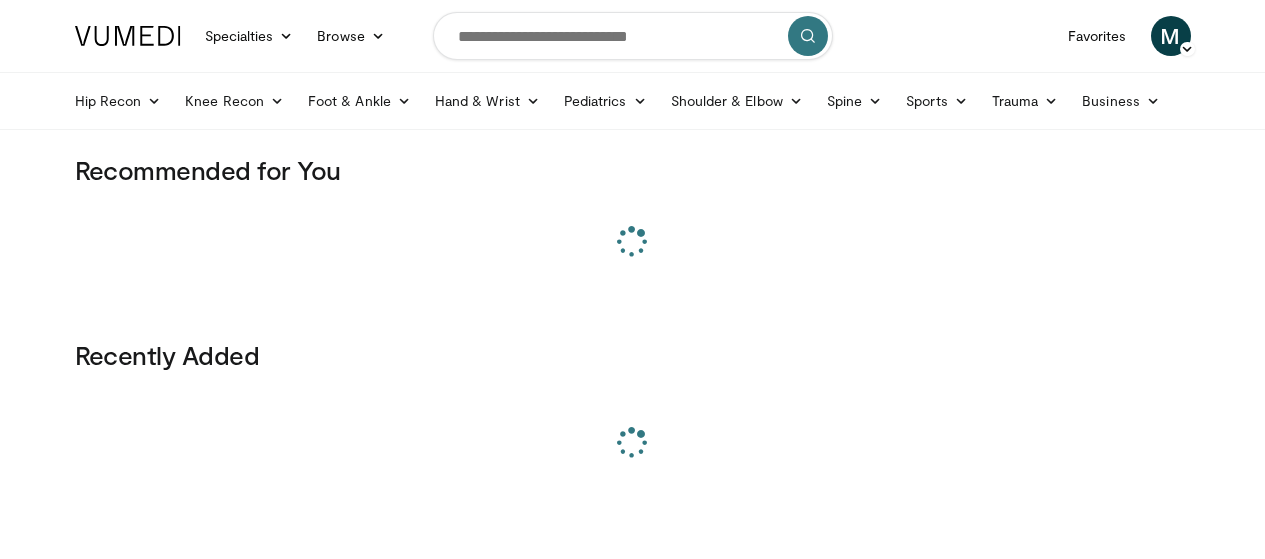 scroll, scrollTop: 0, scrollLeft: 0, axis: both 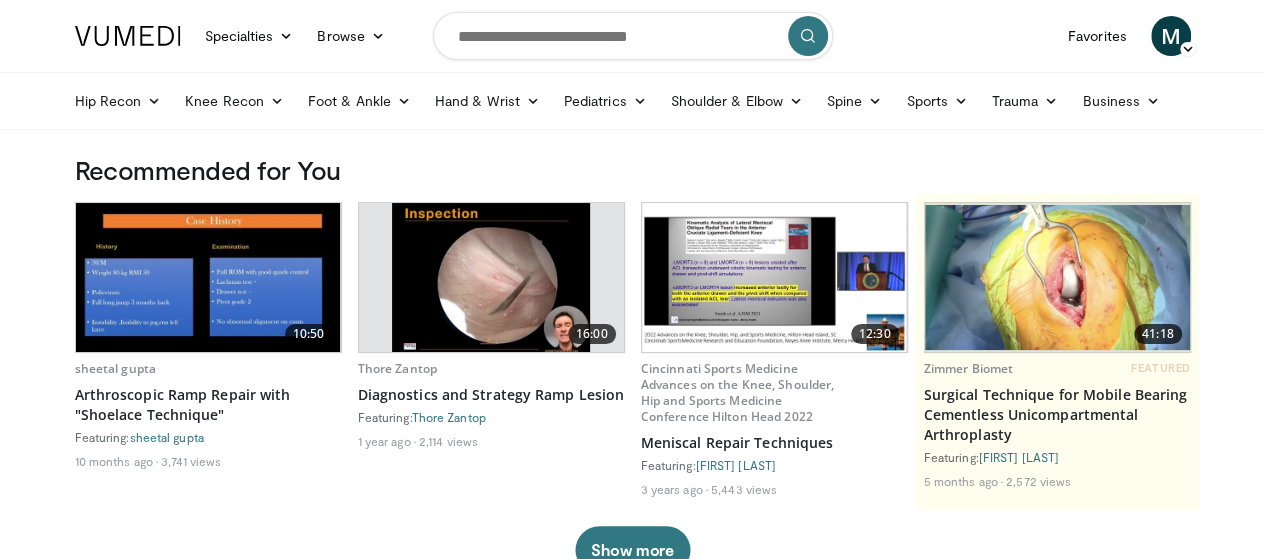 click on "Sports" at bounding box center (937, 101) 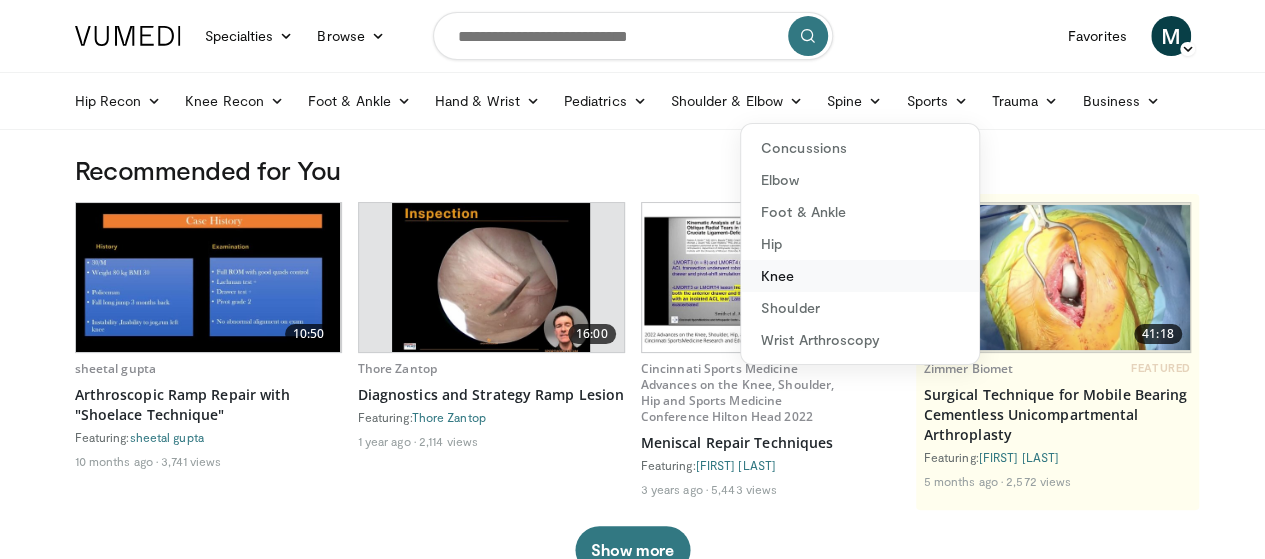 click on "Knee" at bounding box center (860, 276) 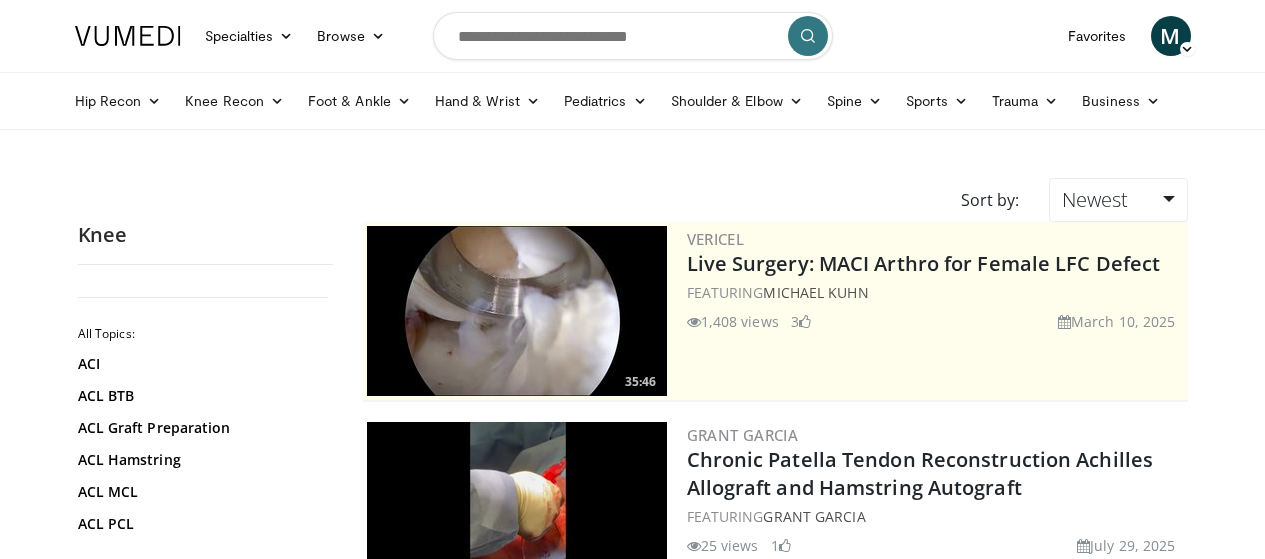 scroll, scrollTop: 0, scrollLeft: 0, axis: both 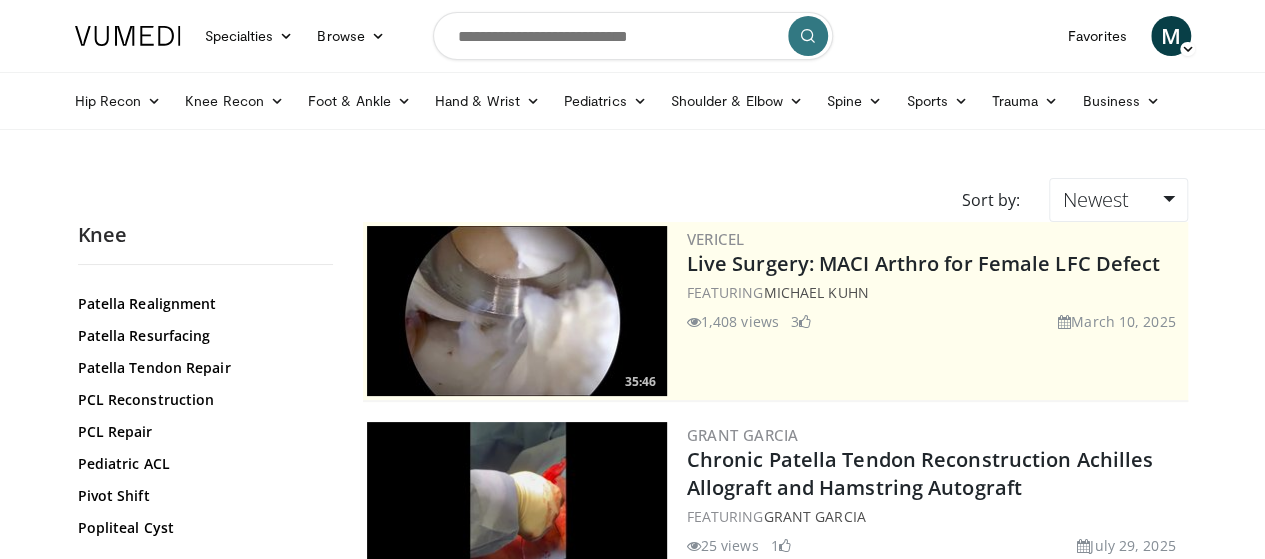 click on "Patella Tendon Repair" at bounding box center (200, 368) 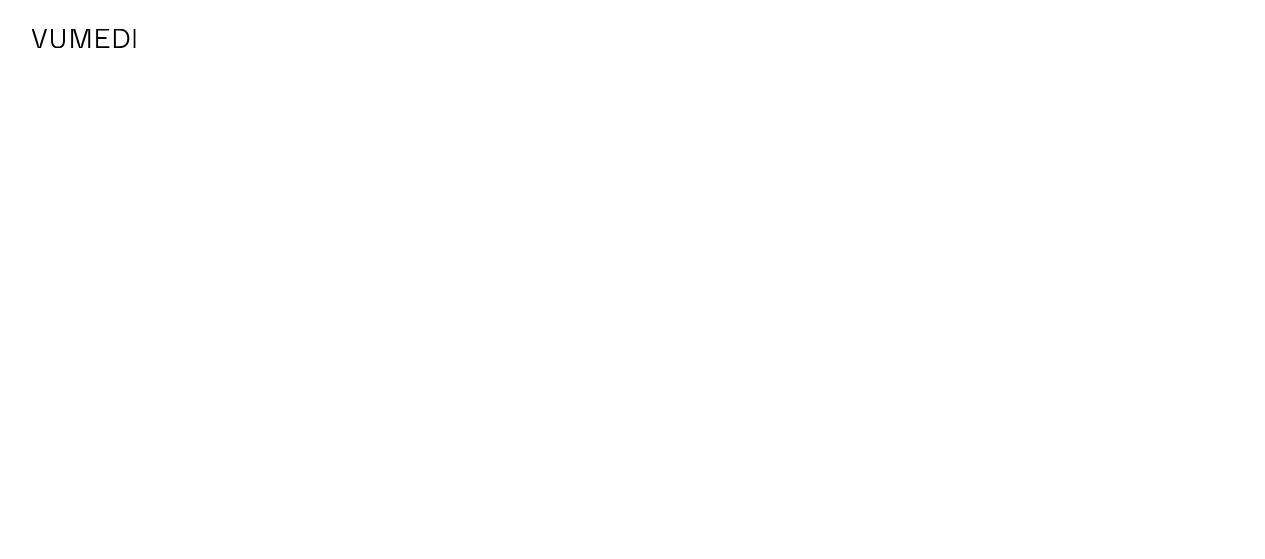 scroll, scrollTop: 0, scrollLeft: 0, axis: both 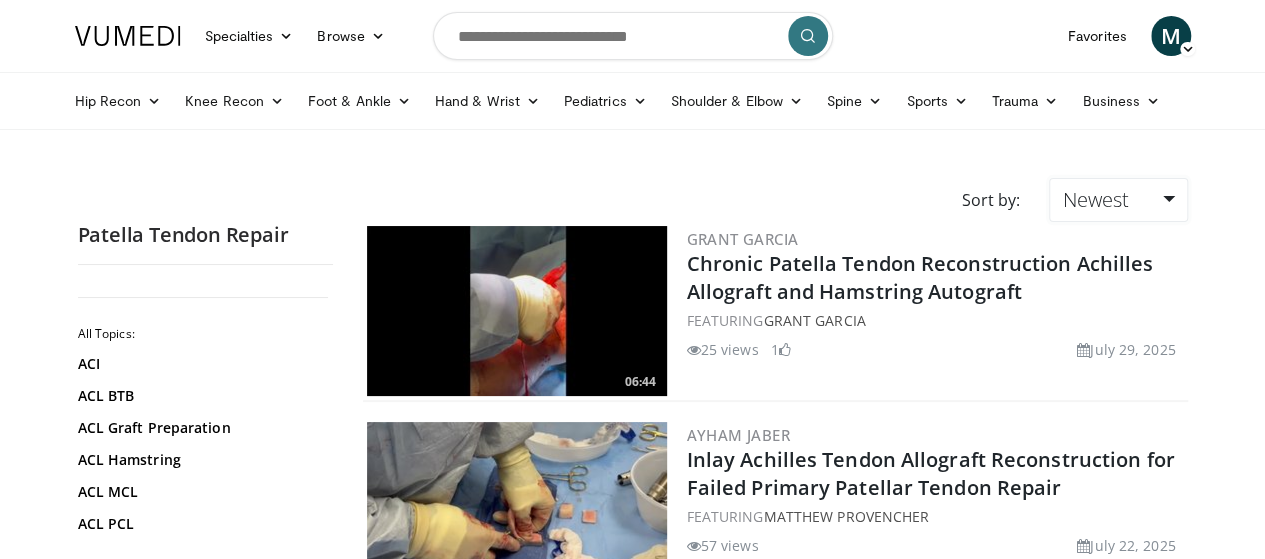 click on "Newest" at bounding box center (1095, 199) 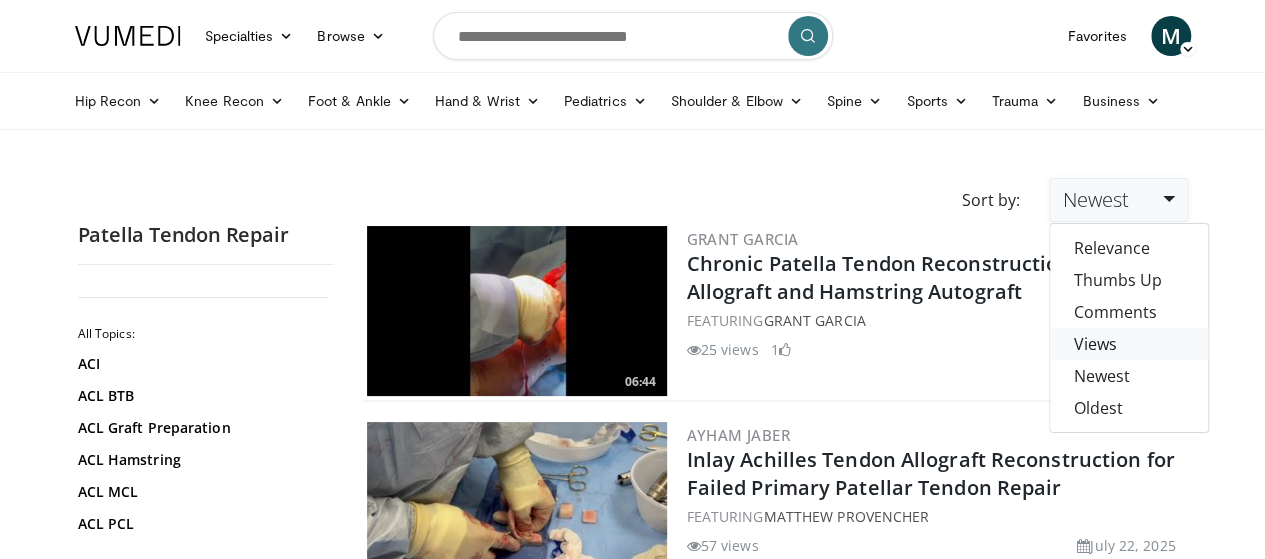 click on "Views" at bounding box center (1129, 344) 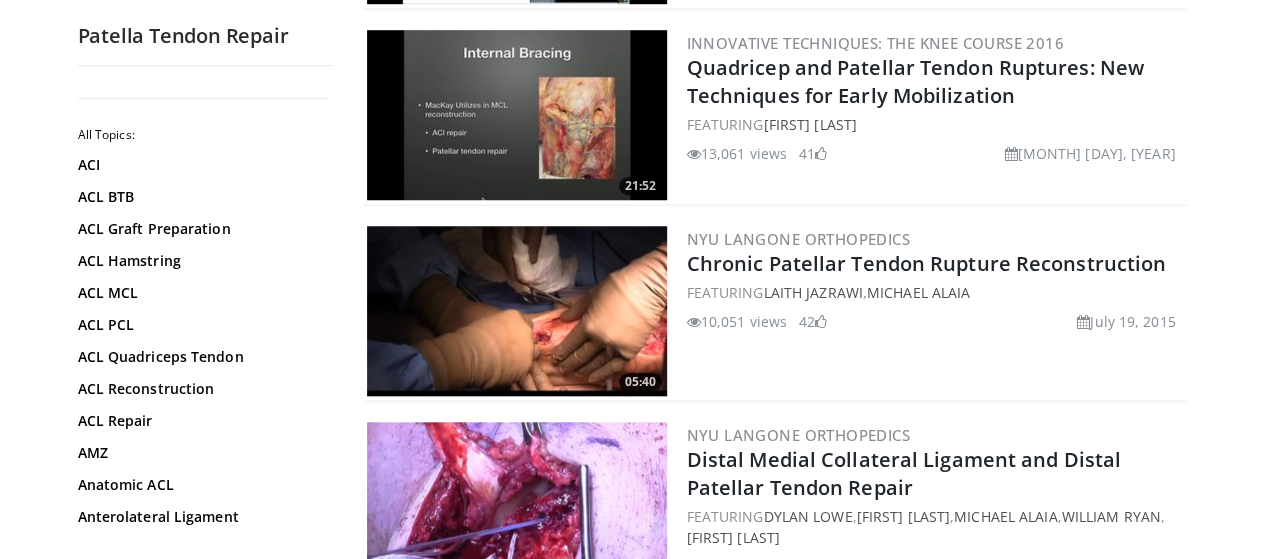 scroll, scrollTop: 900, scrollLeft: 0, axis: vertical 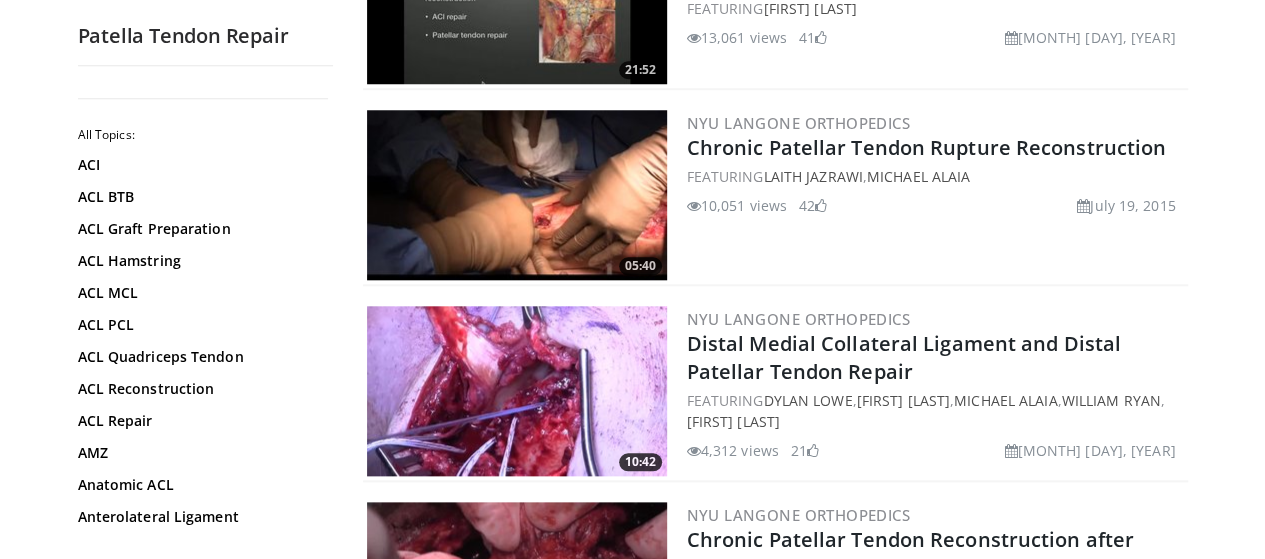 click on "Chronic Patellar Tendon Rupture Reconstruction" at bounding box center [927, 147] 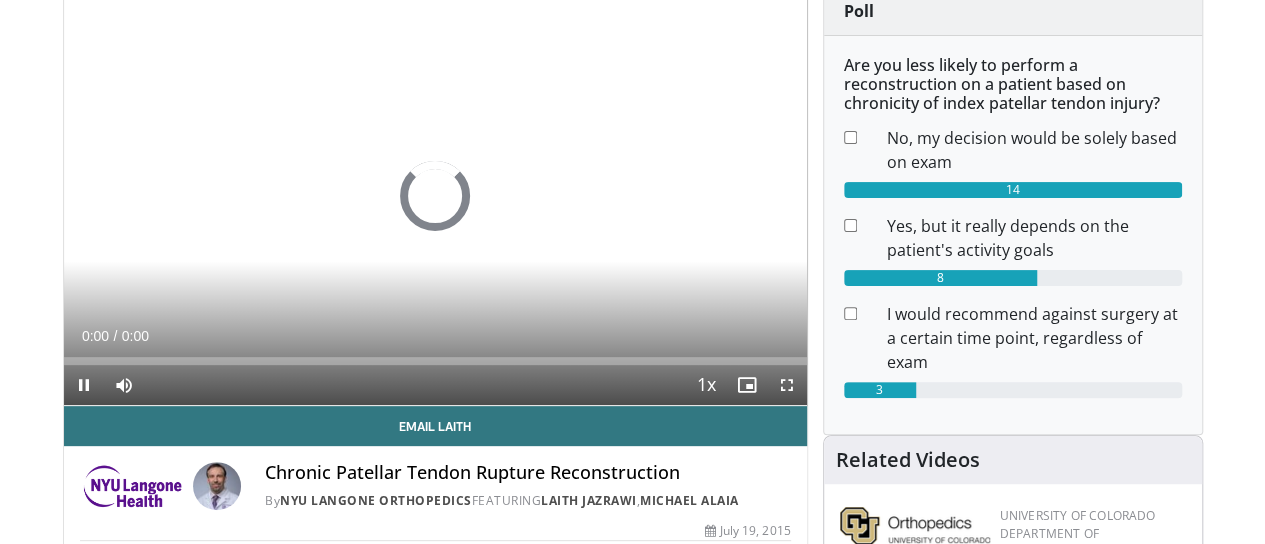 scroll, scrollTop: 200, scrollLeft: 0, axis: vertical 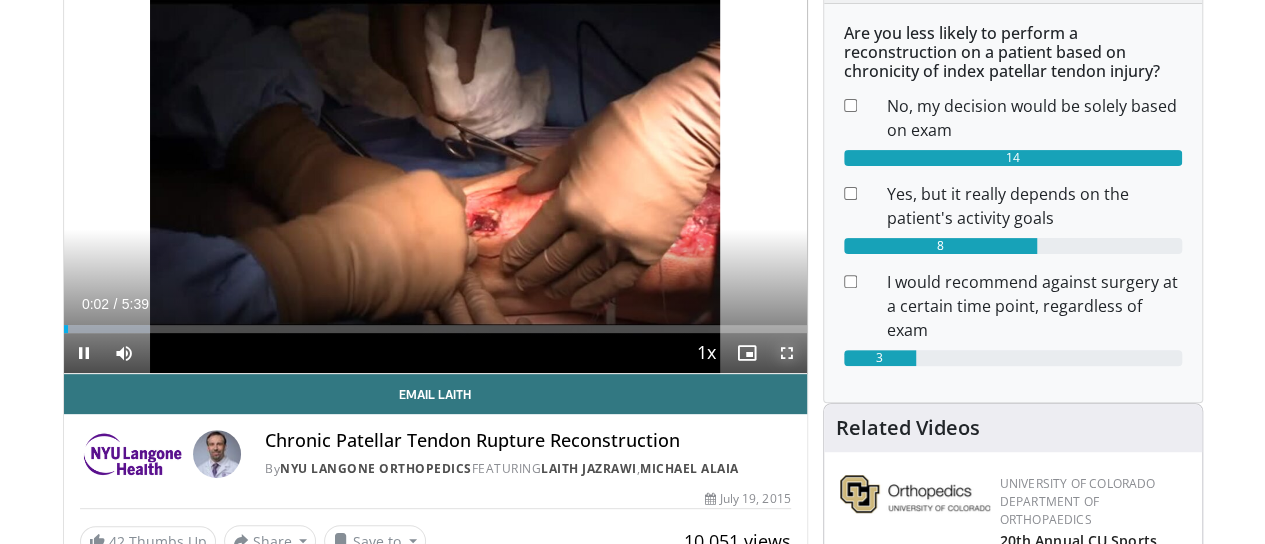 click at bounding box center (787, 353) 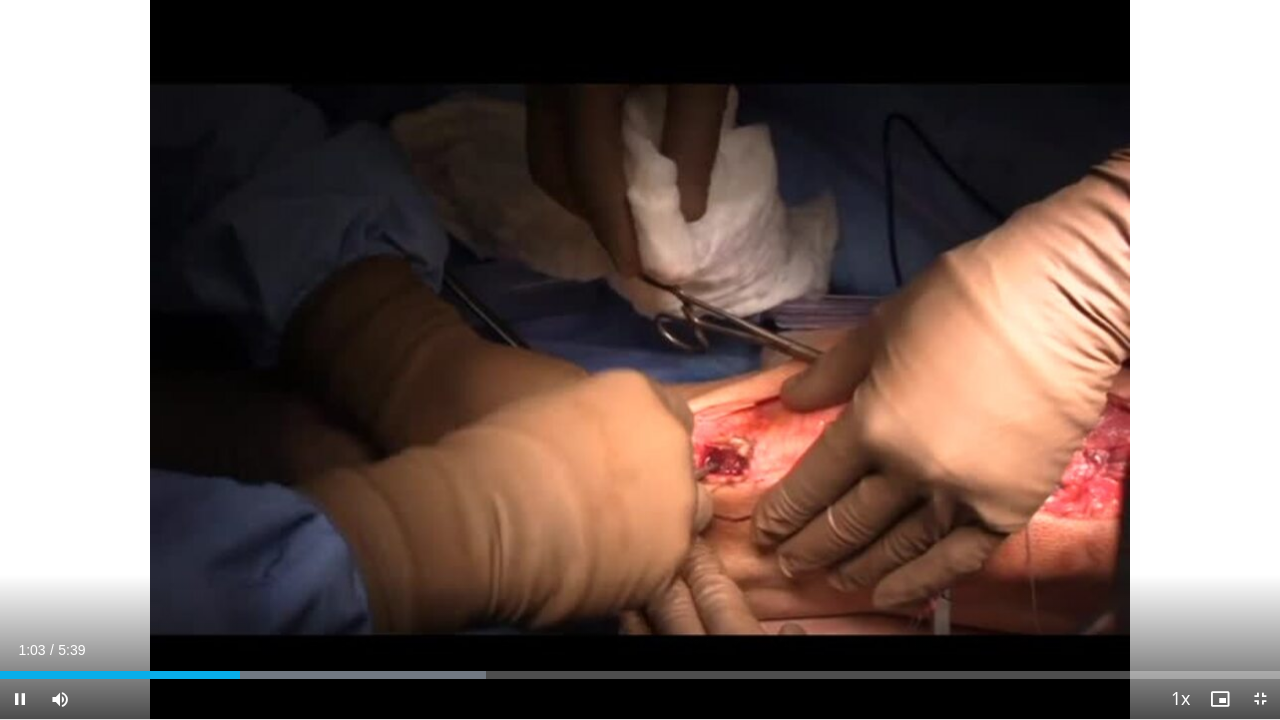 drag, startPoint x: 496, startPoint y: 444, endPoint x: 502, endPoint y: 430, distance: 15.231546 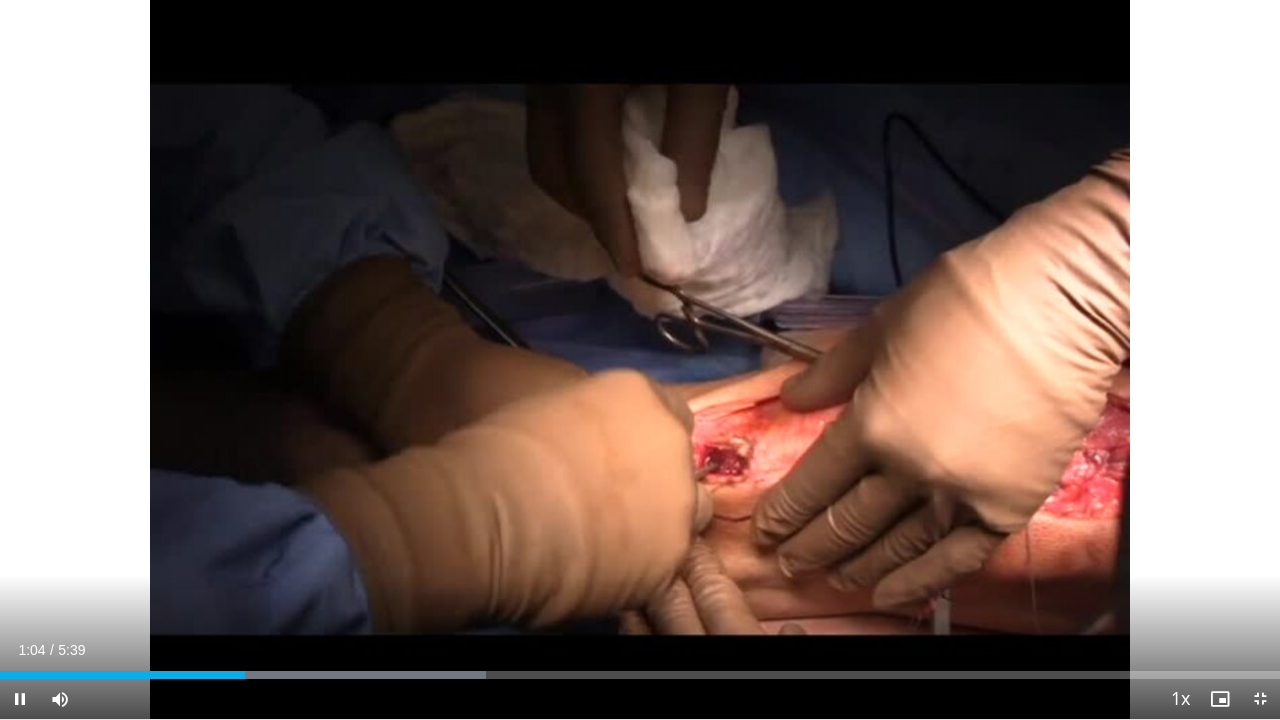 drag, startPoint x: 502, startPoint y: 430, endPoint x: 366, endPoint y: 457, distance: 138.65425 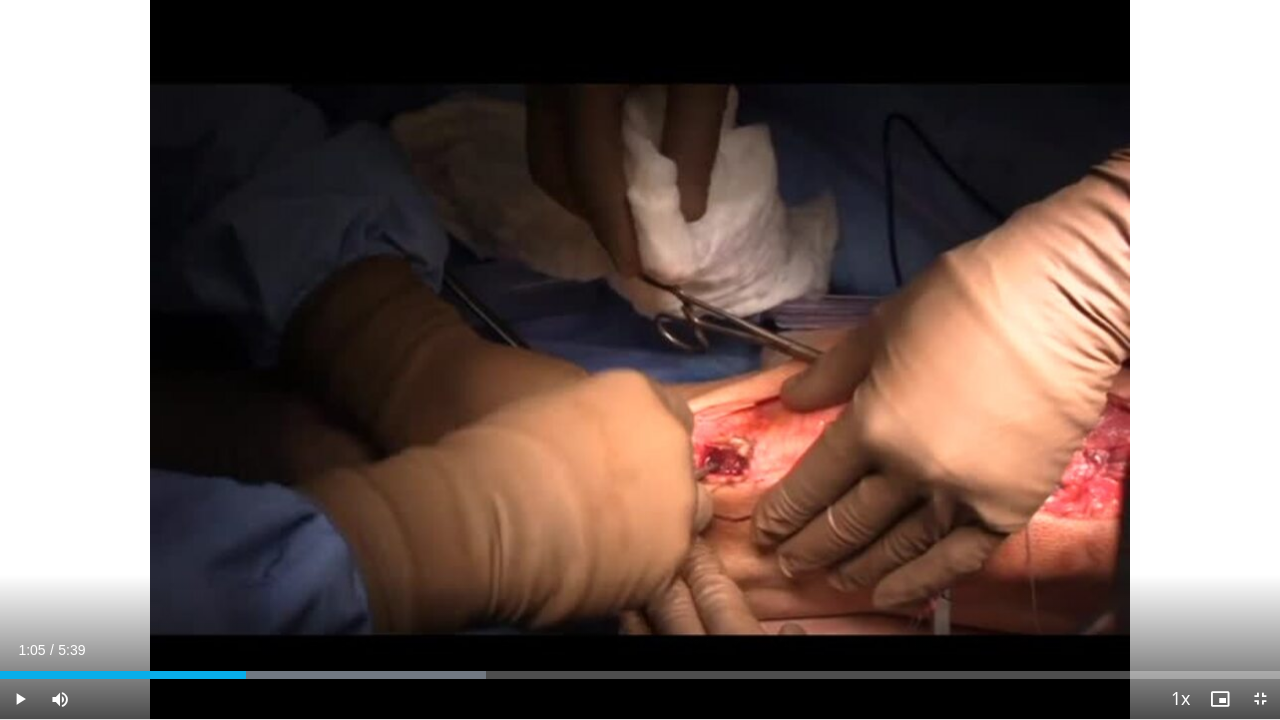 click on "10 seconds
Tap to unmute" at bounding box center (640, 359) 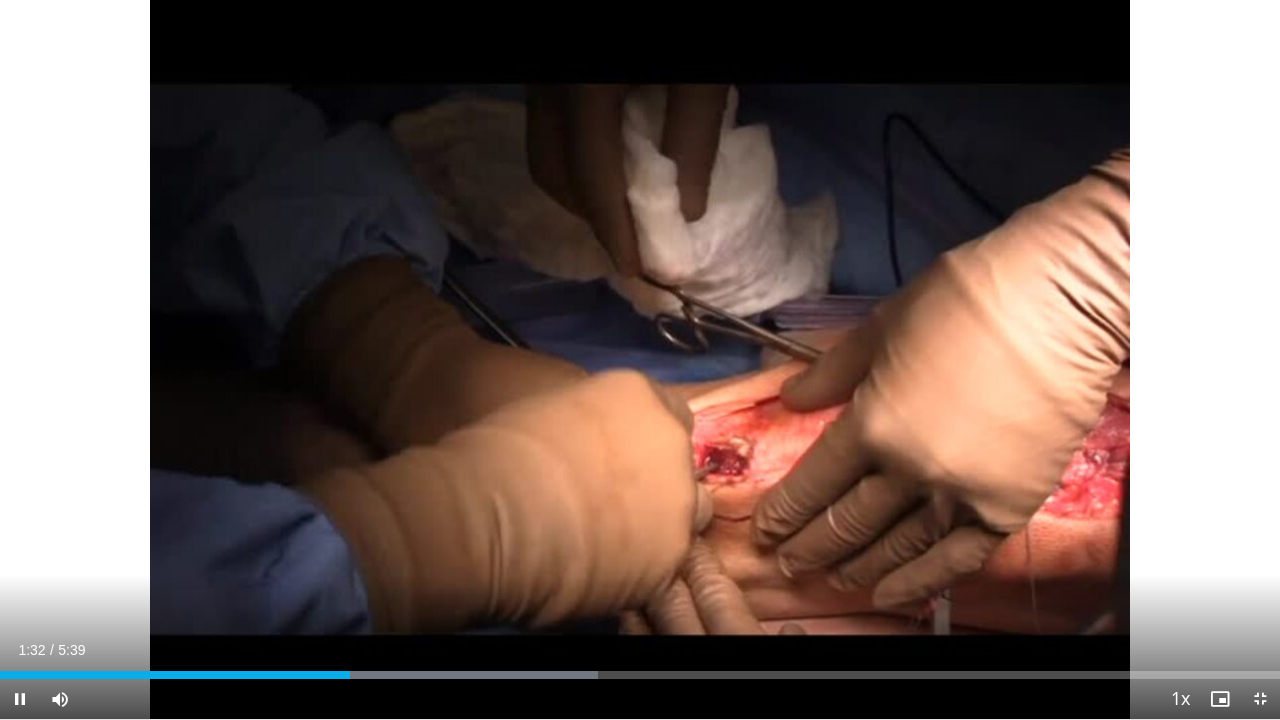 click on "Loaded :  46.75% 1:32 1:19" at bounding box center [640, 669] 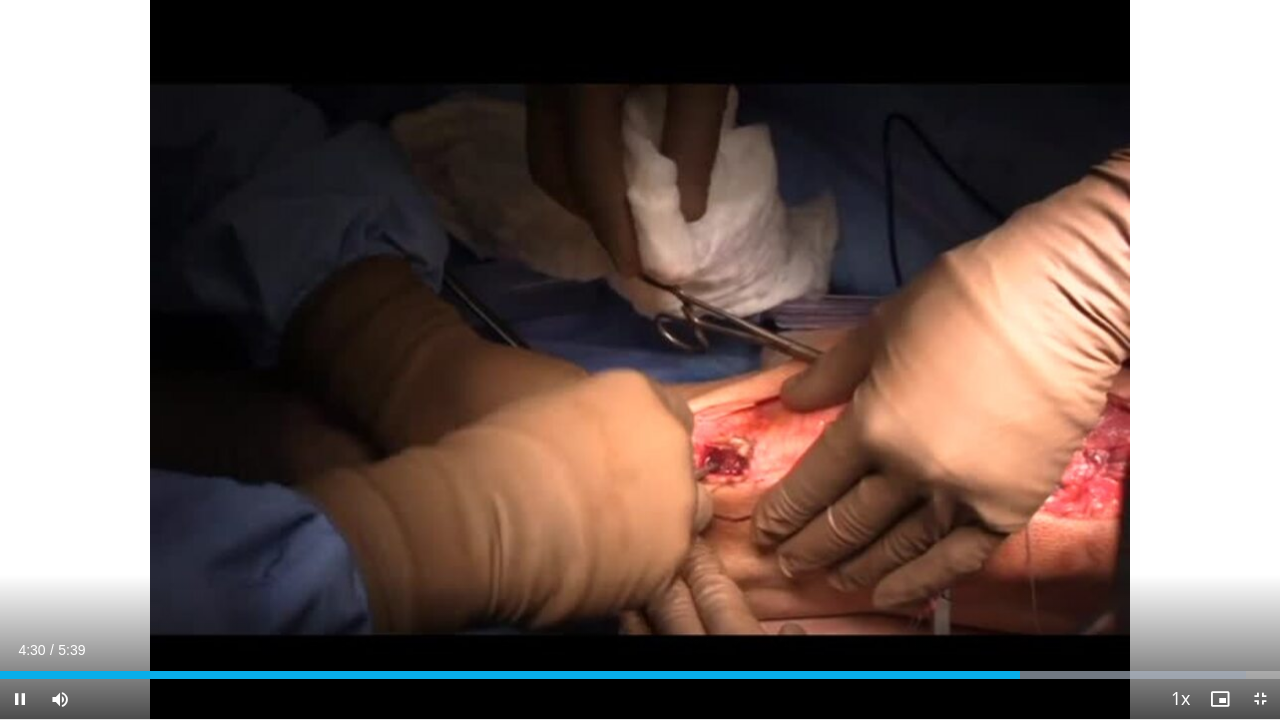click on "Loaded :  97.34% 4:30 4:11" at bounding box center (640, 669) 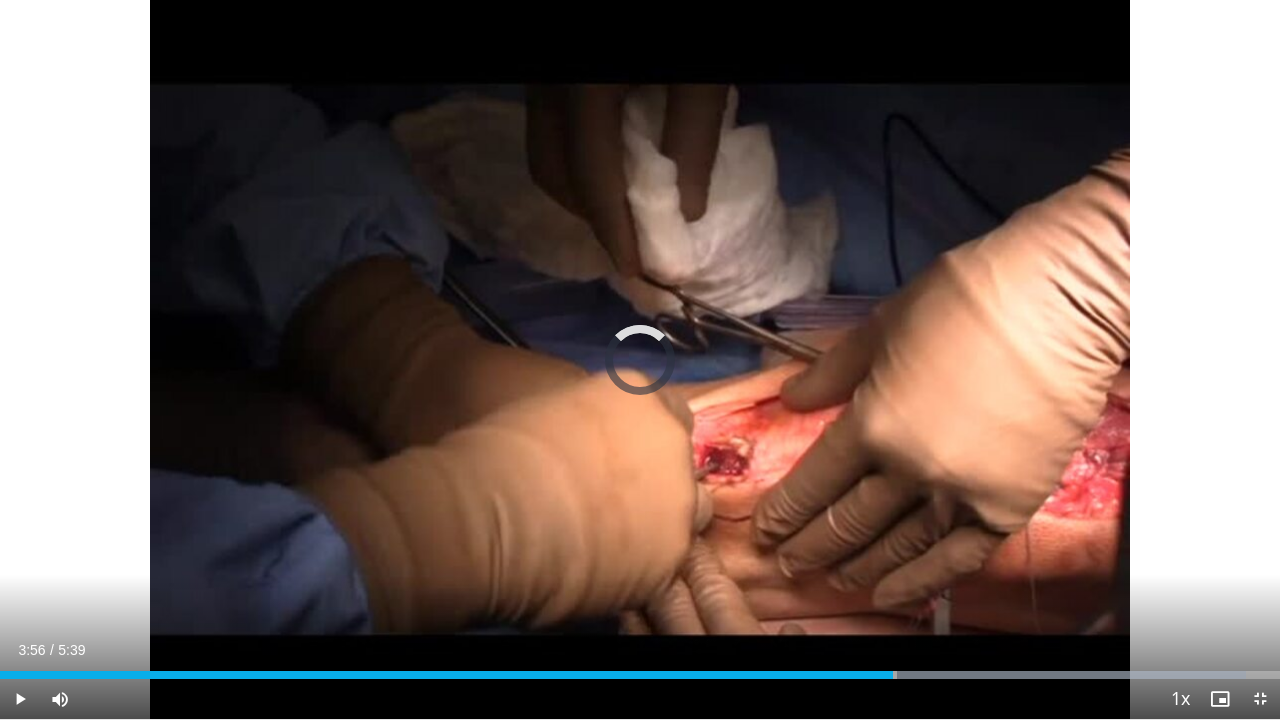 click on "Loaded :  97.34% 3:56 3:56" at bounding box center [640, 675] 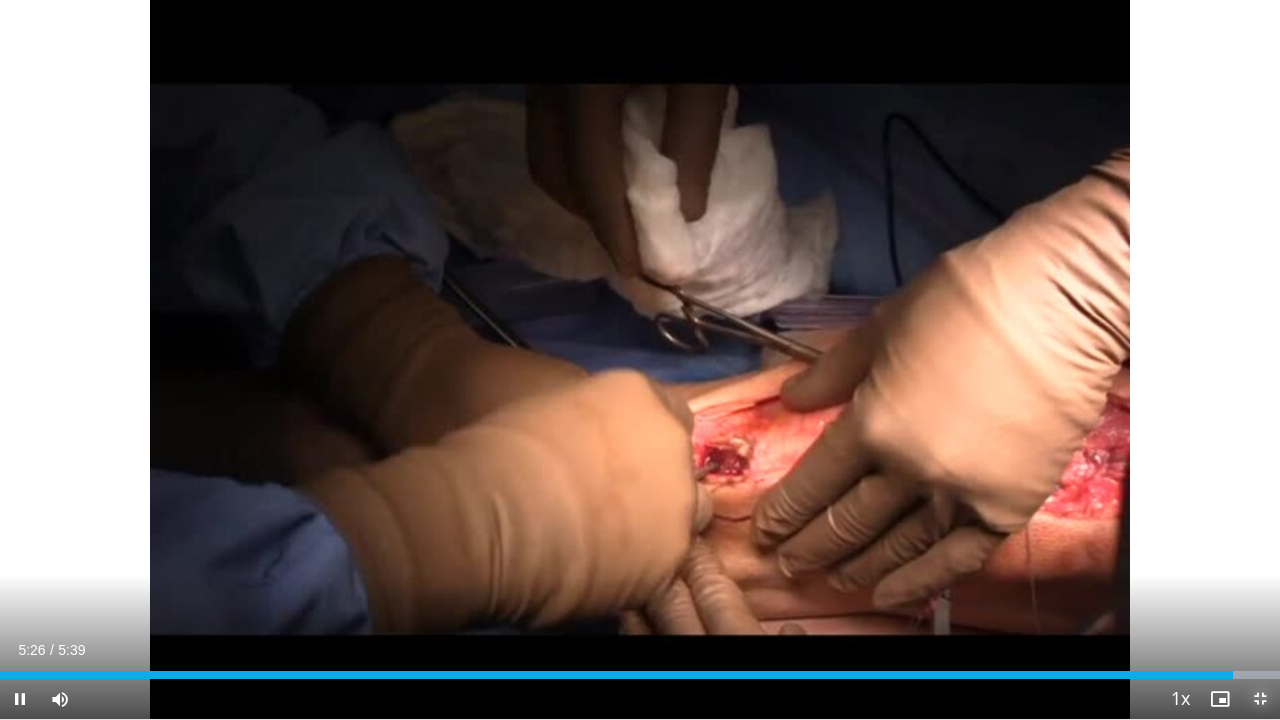 click at bounding box center [1260, 699] 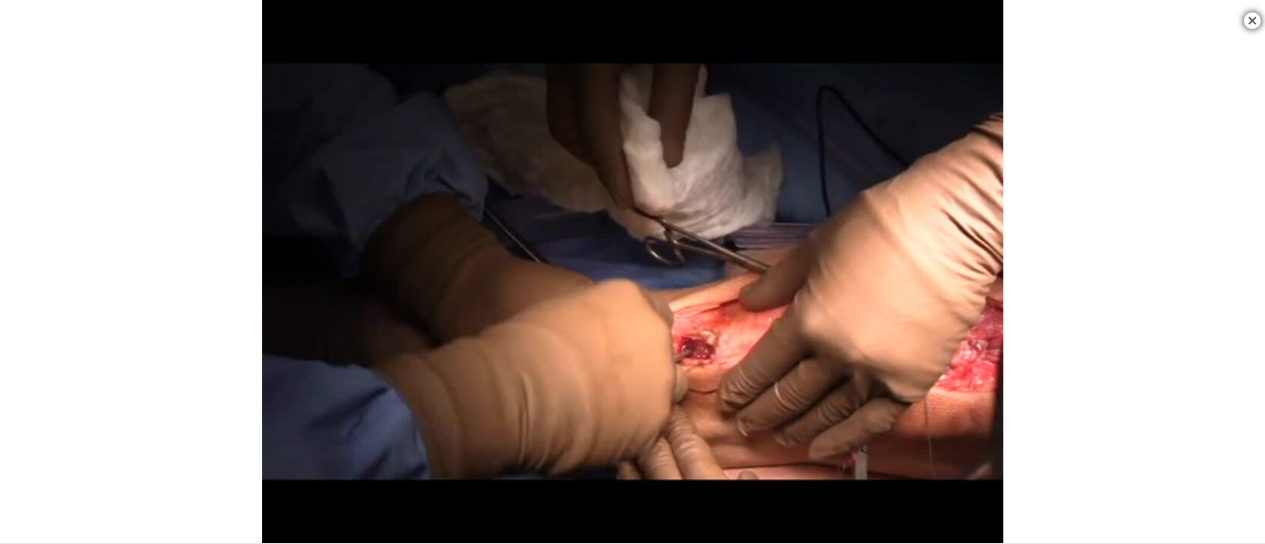 scroll, scrollTop: 856, scrollLeft: 0, axis: vertical 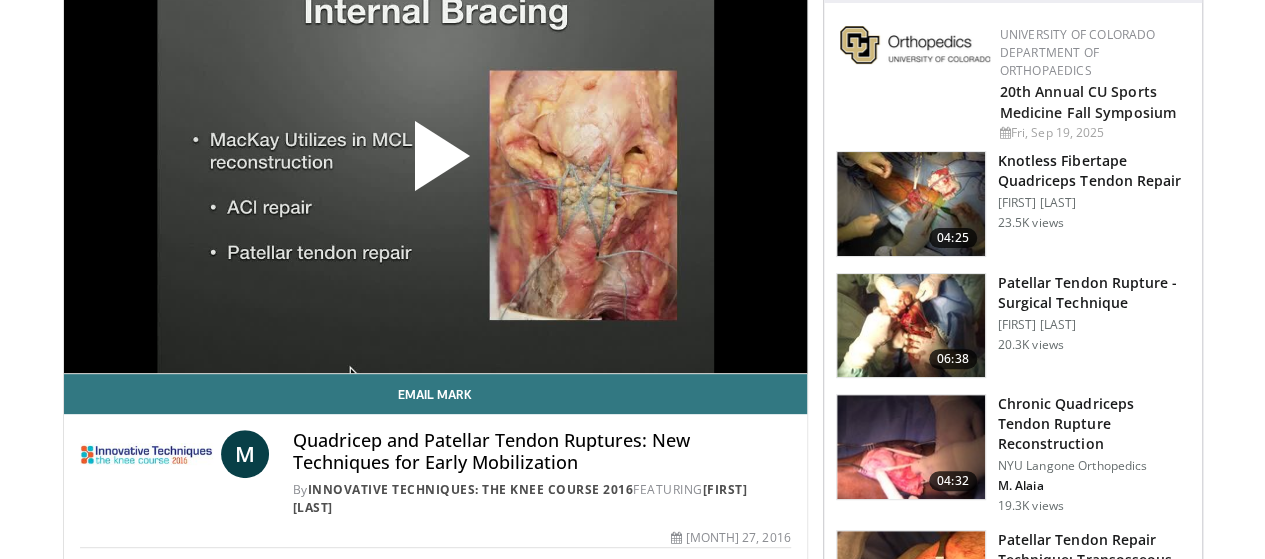 click at bounding box center (435, 164) 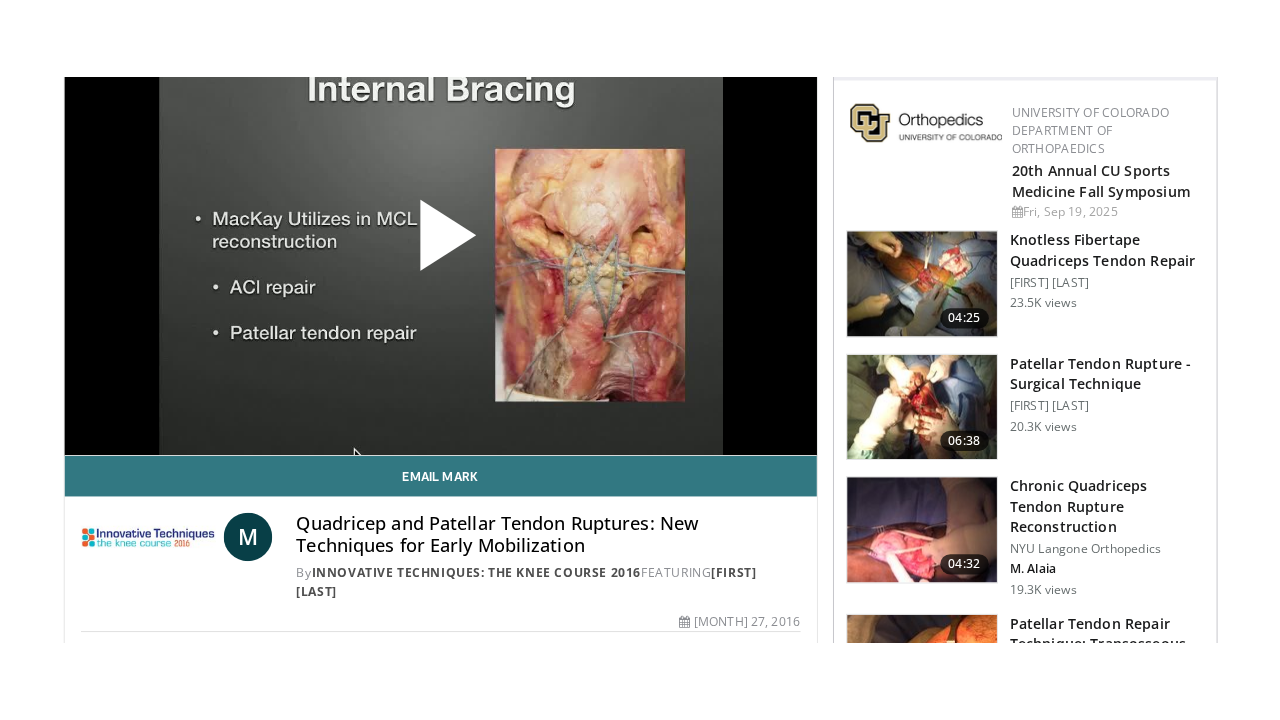 scroll, scrollTop: 154, scrollLeft: 0, axis: vertical 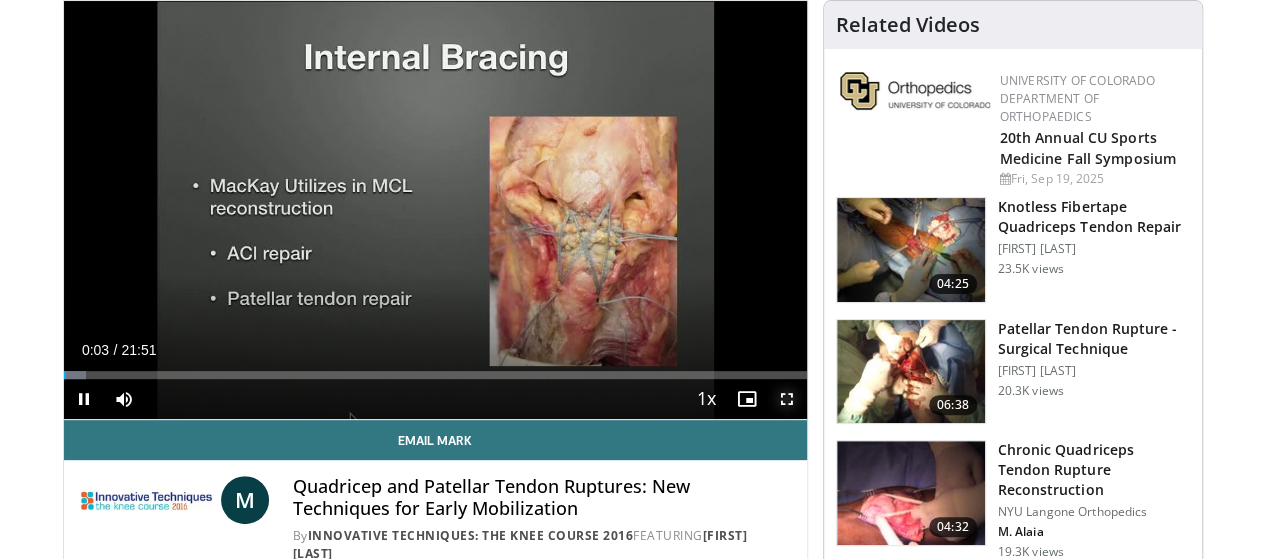 click at bounding box center [787, 399] 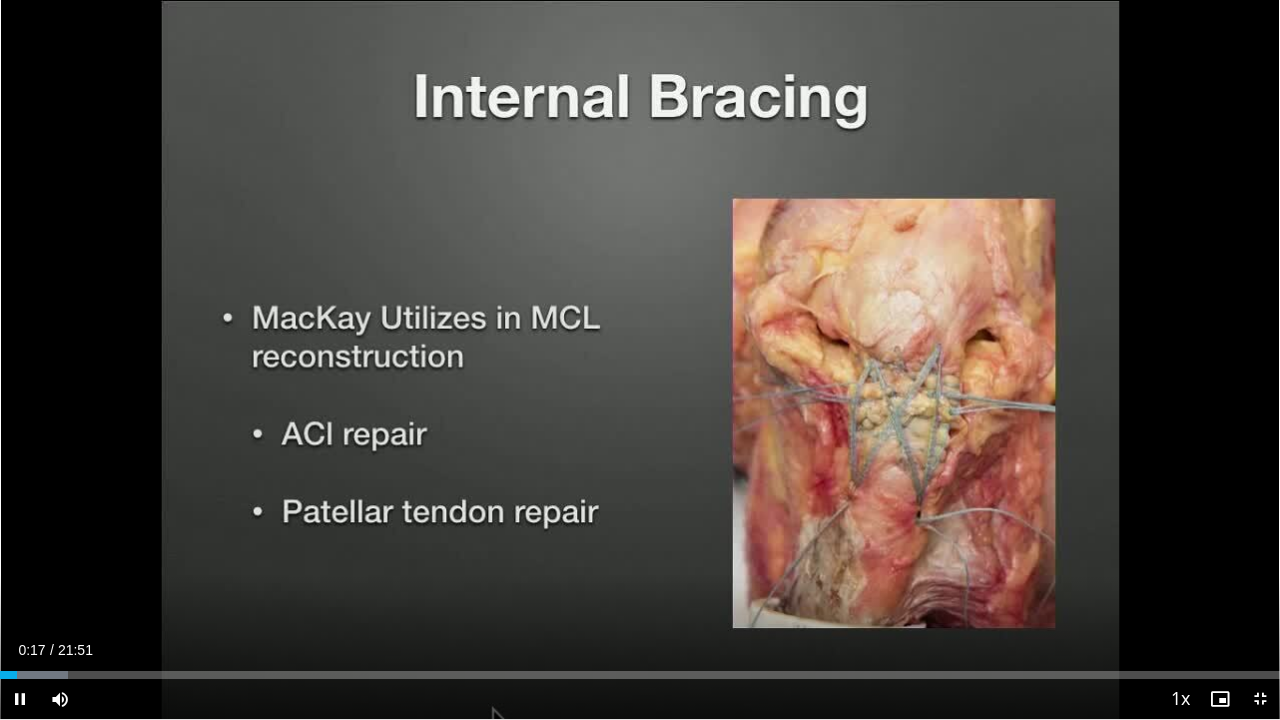 click on "Loaded :  5.33% 00:17 00:46" at bounding box center (640, 675) 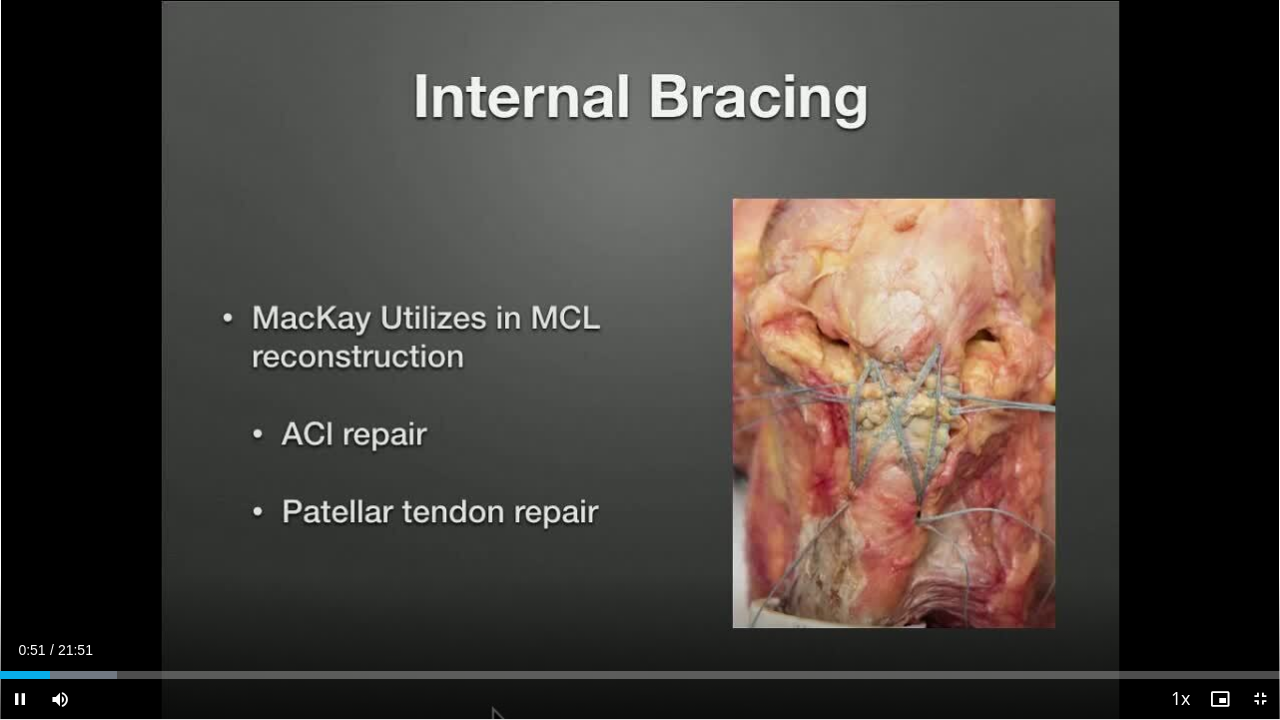 click at bounding box center [68, 675] 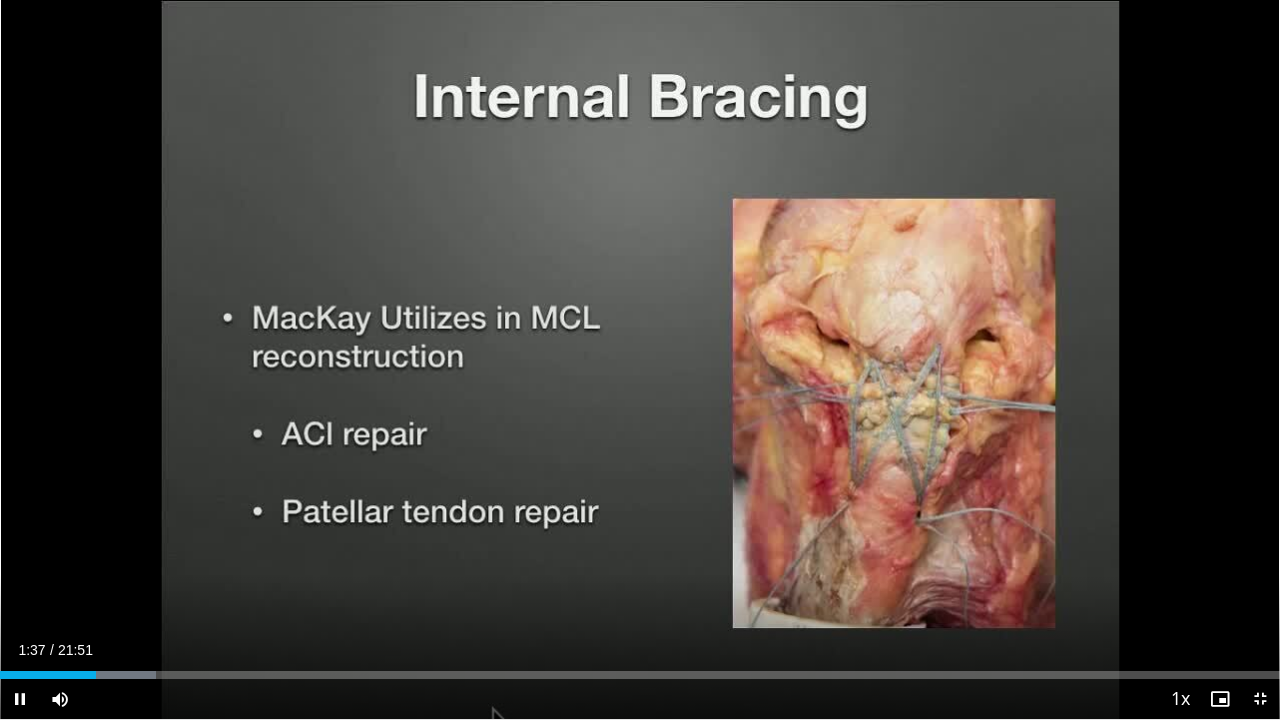 click on "Loaded :  12.18% 01:38 02:08" at bounding box center (640, 675) 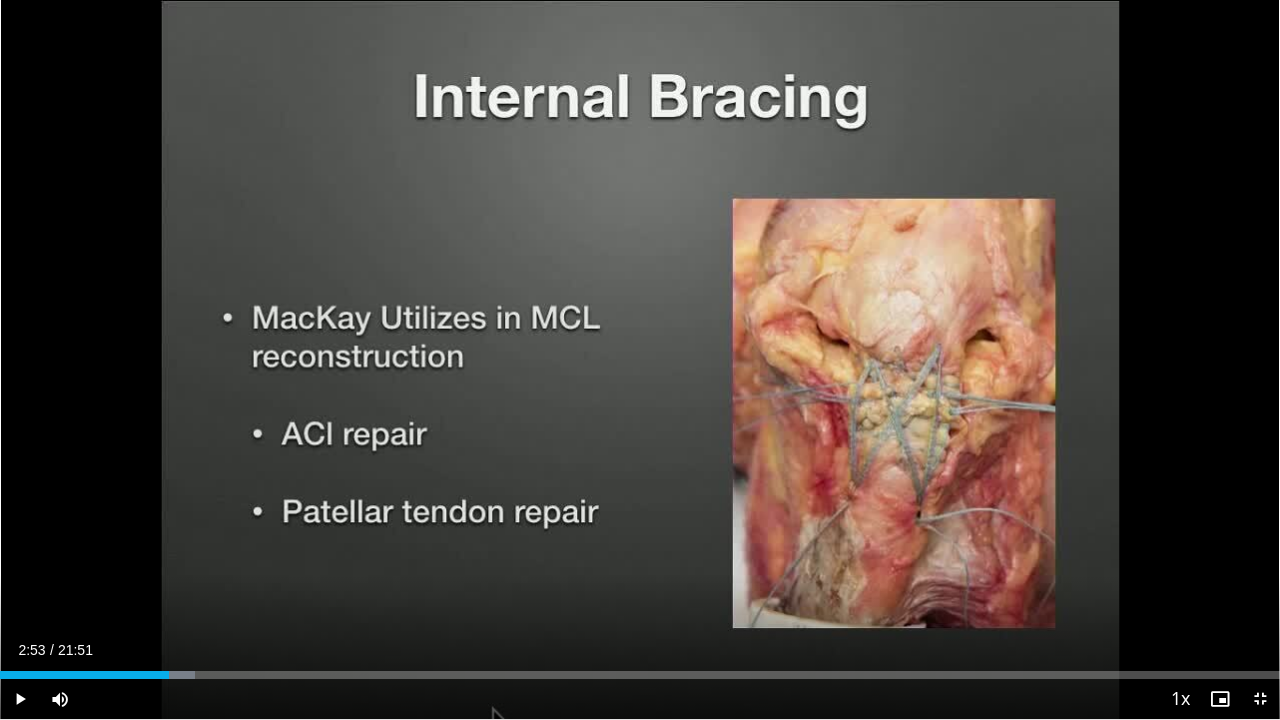 click on "Loaded :  15.22% 02:53 02:53" at bounding box center (640, 675) 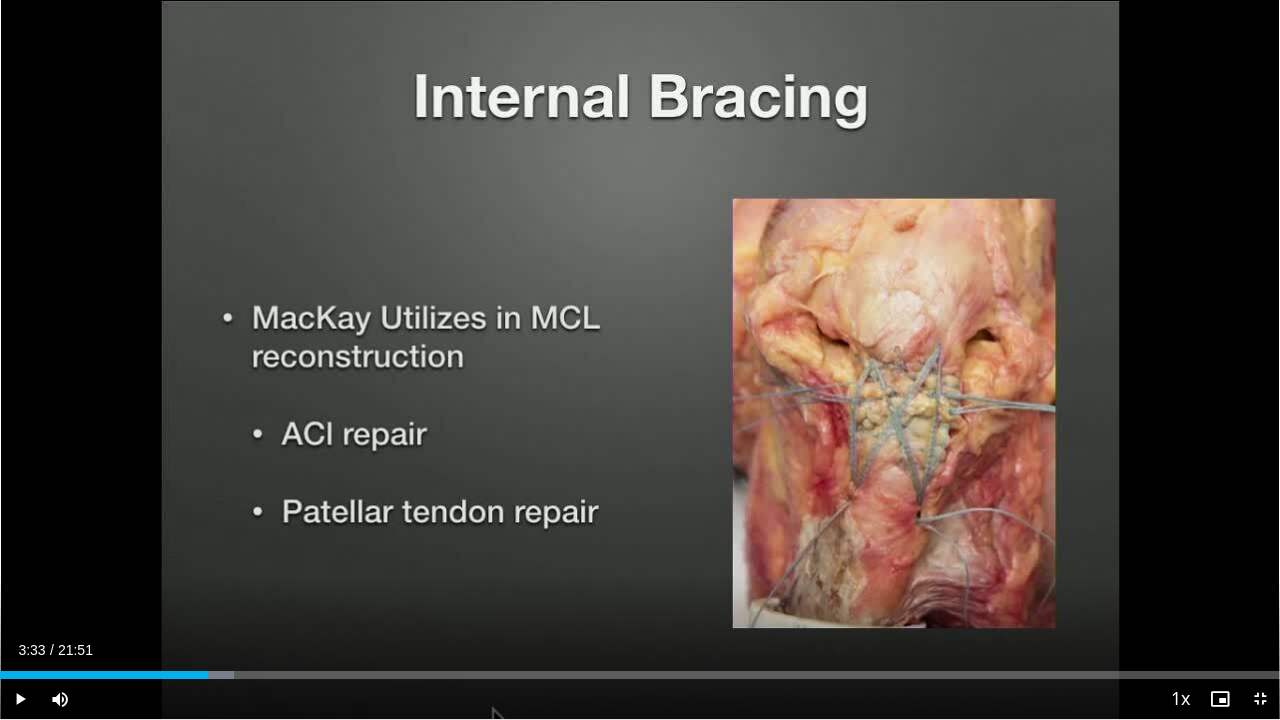 click at bounding box center [188, 675] 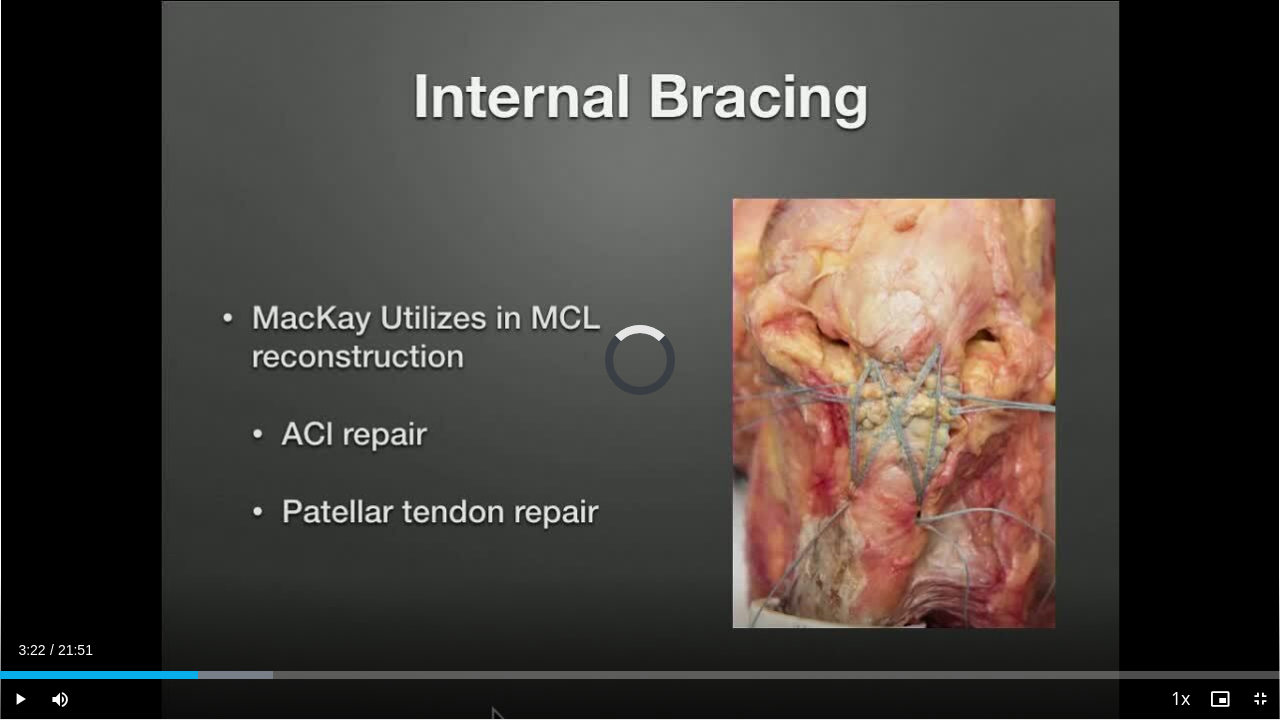 click on "03:36" at bounding box center [99, 675] 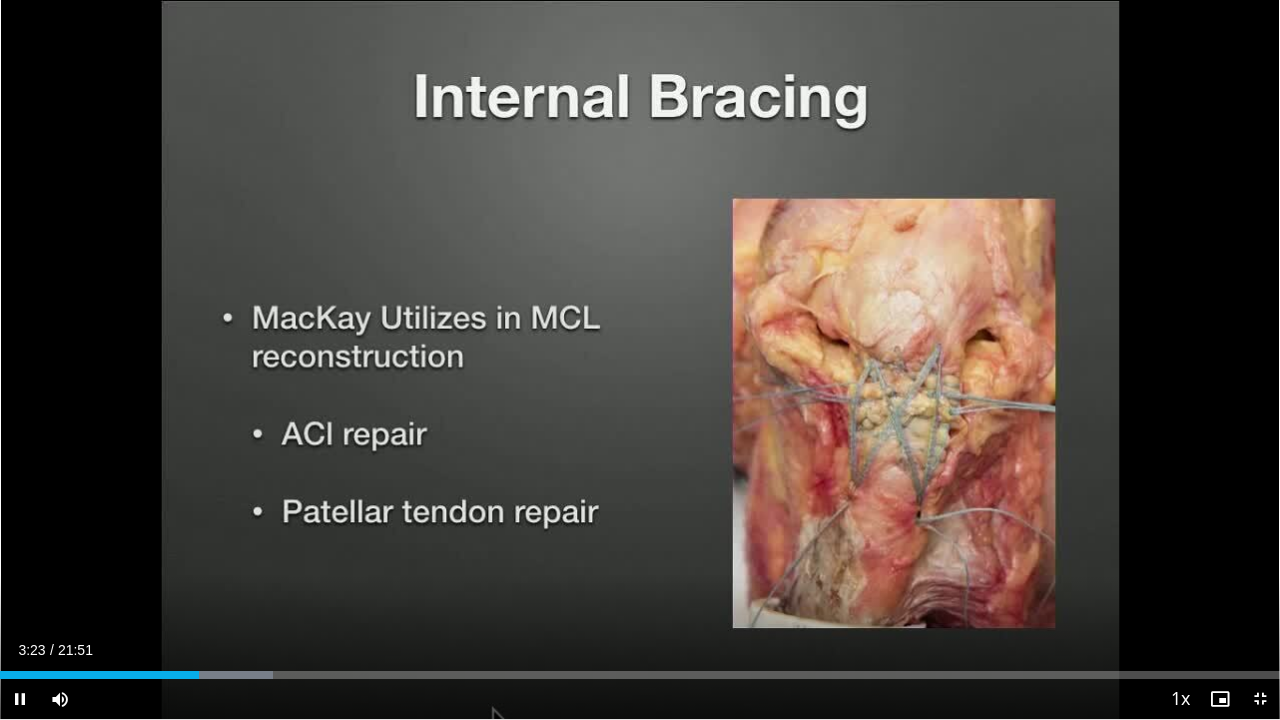 click on "Loaded :  21.31% 03:23 03:05" at bounding box center [640, 675] 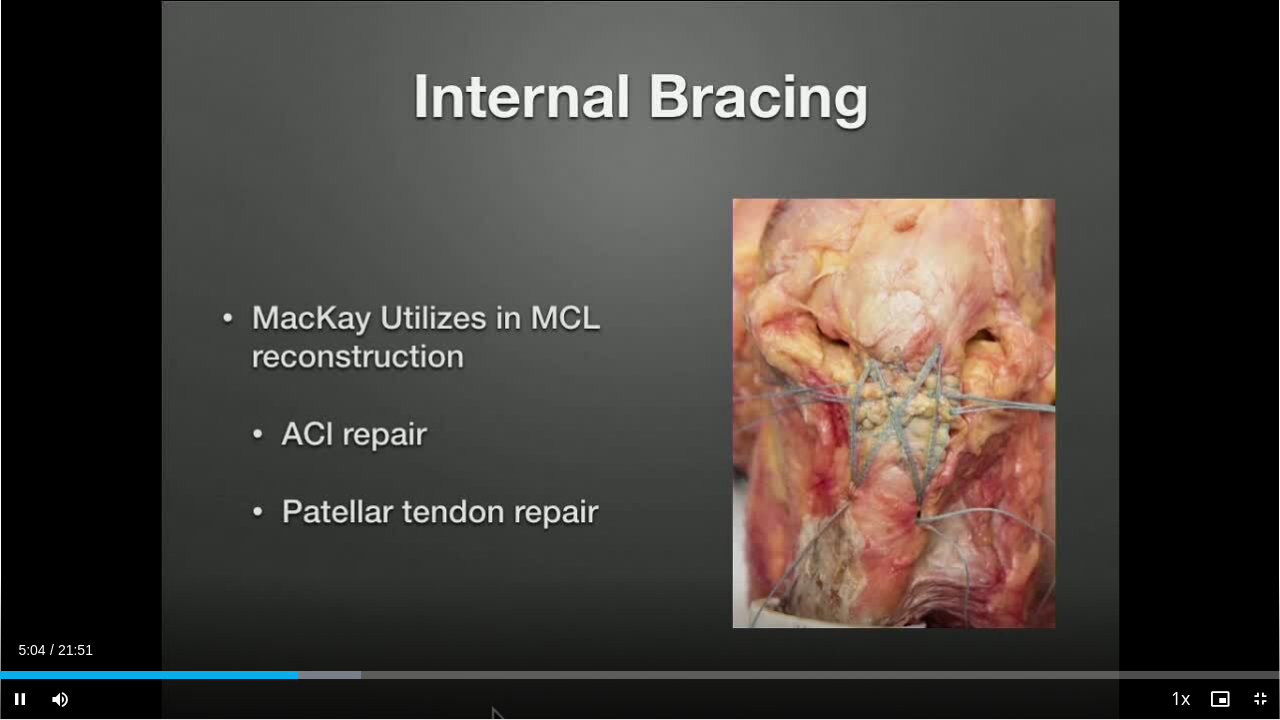 click on "Loaded :  28.17% 05:04 05:39" at bounding box center (640, 669) 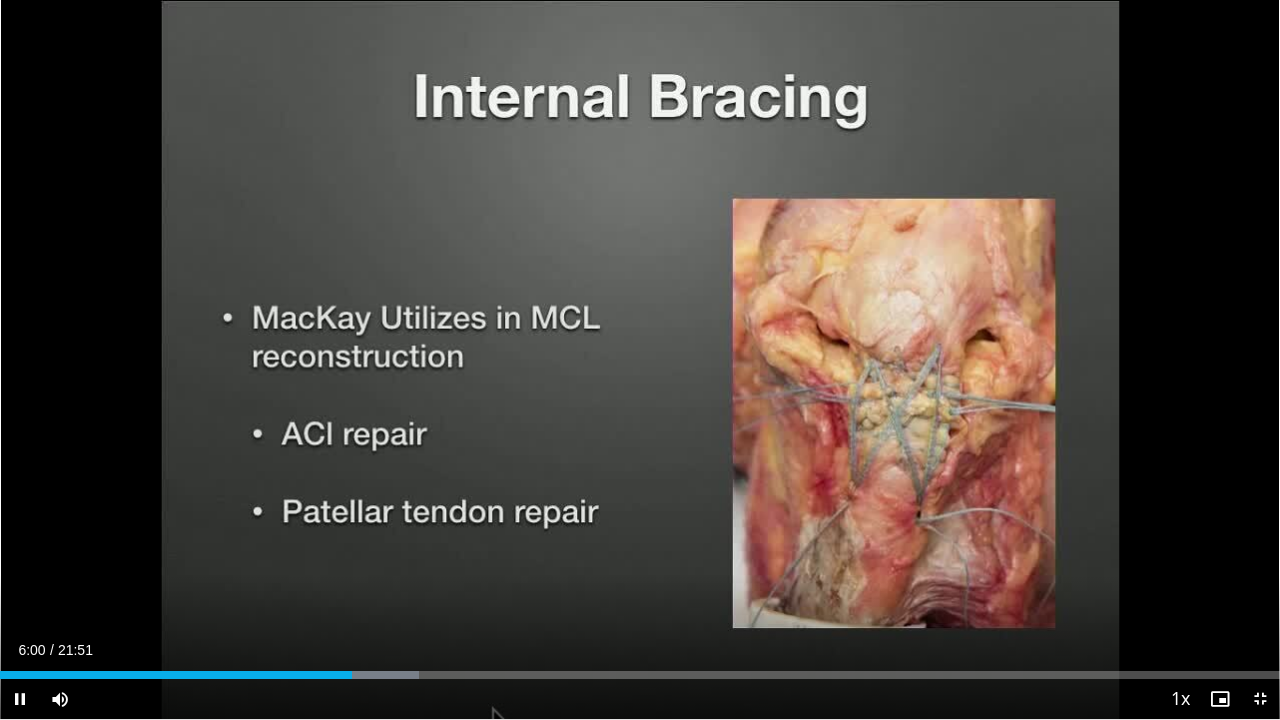 click on "Loaded :  32.73% 06:01 06:40" at bounding box center [640, 675] 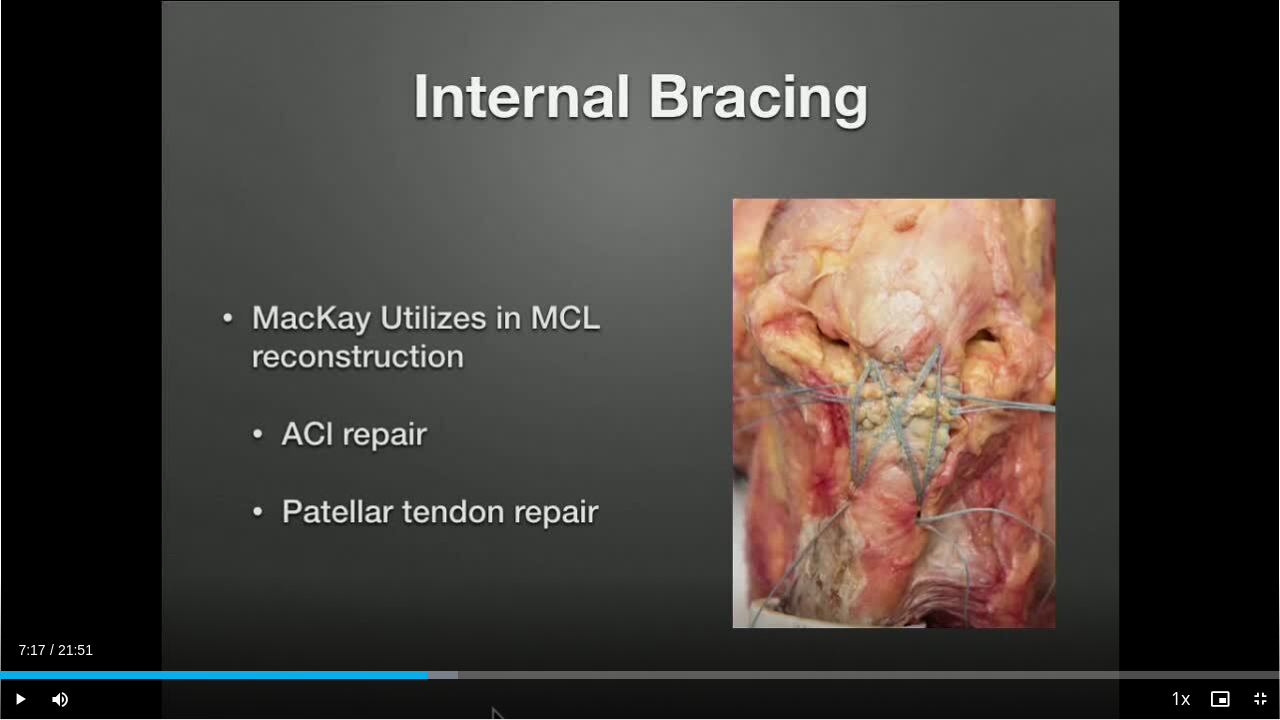 click on "Loaded :  35.78% 06:47 07:16" at bounding box center [640, 675] 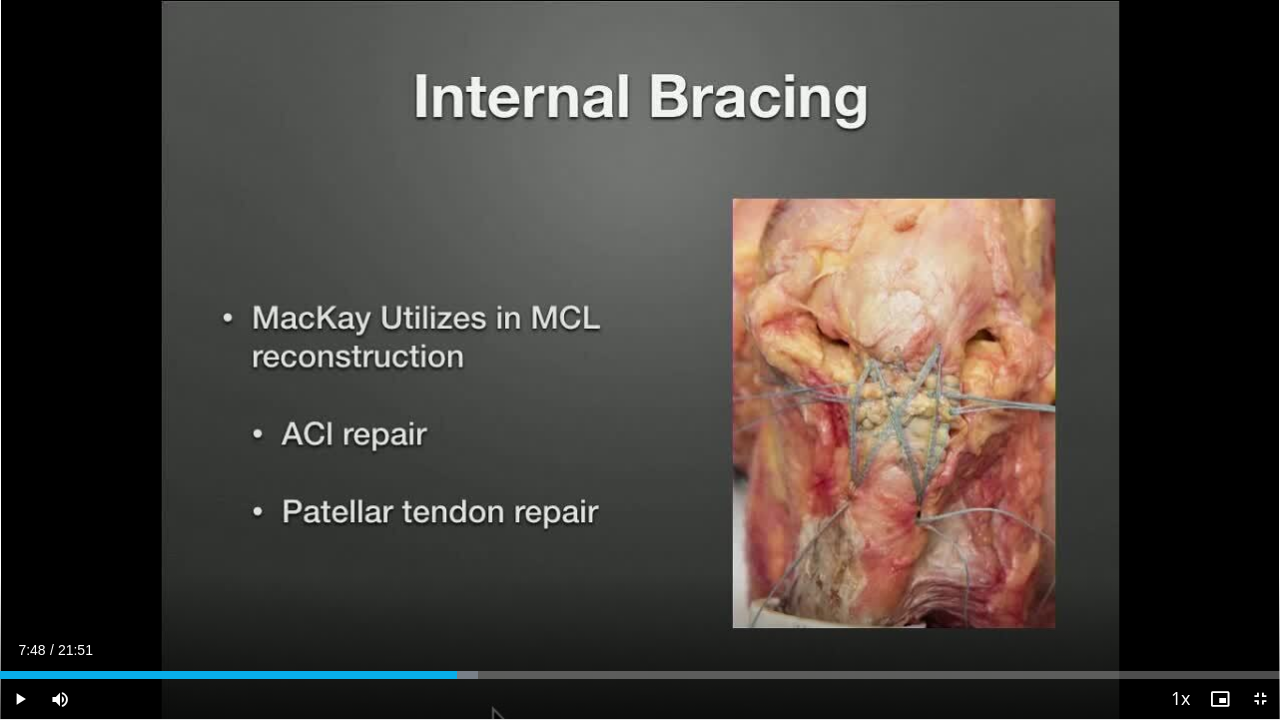 click at bounding box center (438, 675) 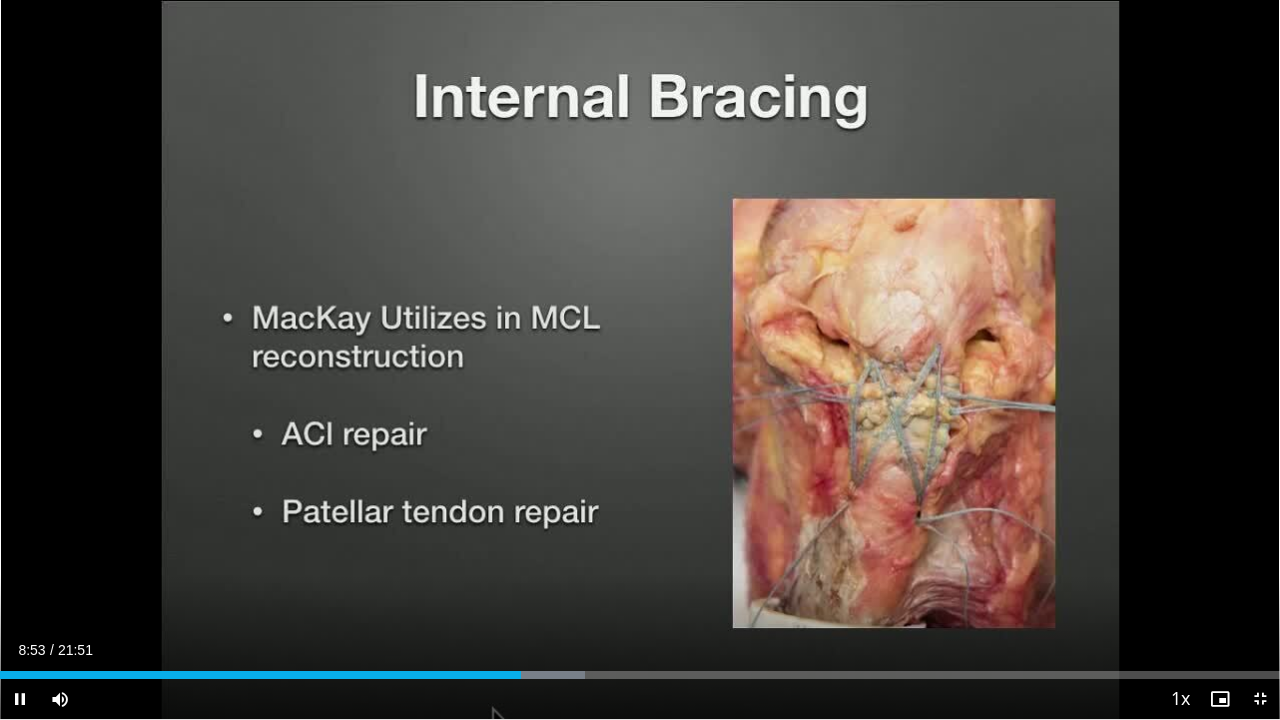 drag, startPoint x: 956, startPoint y: 710, endPoint x: 907, endPoint y: 671, distance: 62.625874 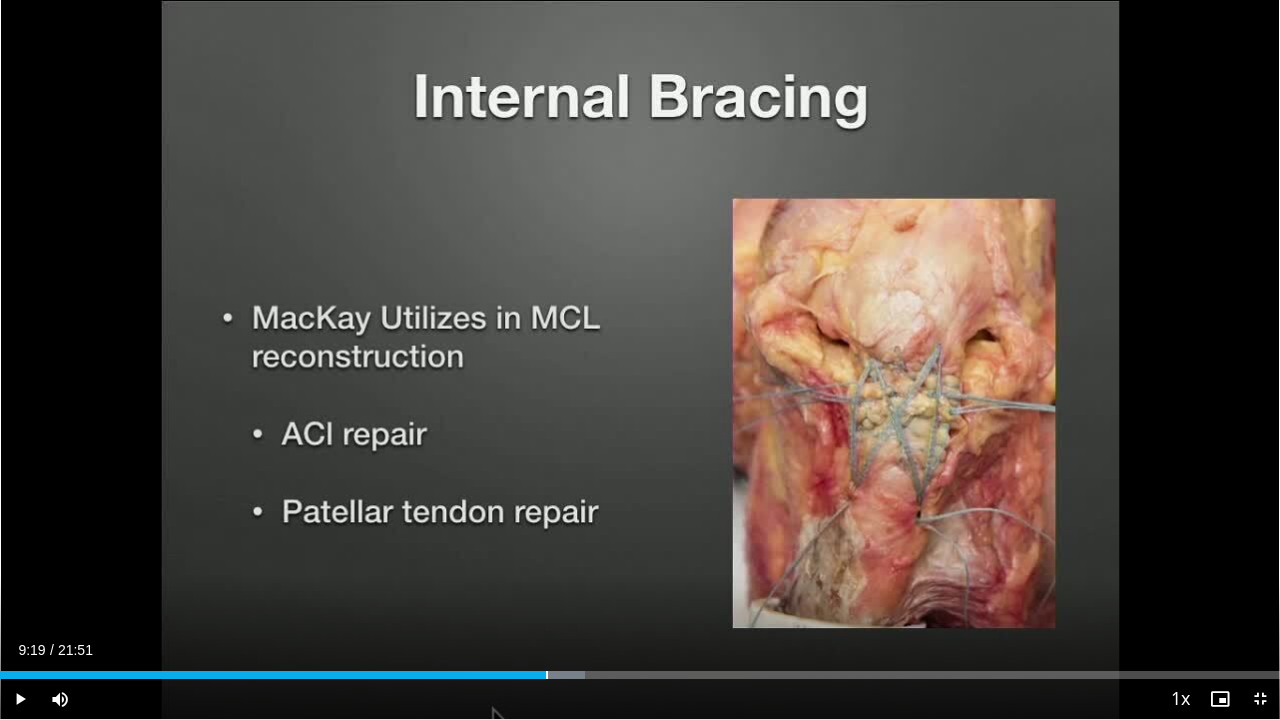 drag, startPoint x: 907, startPoint y: 671, endPoint x: 546, endPoint y: 672, distance: 361.00137 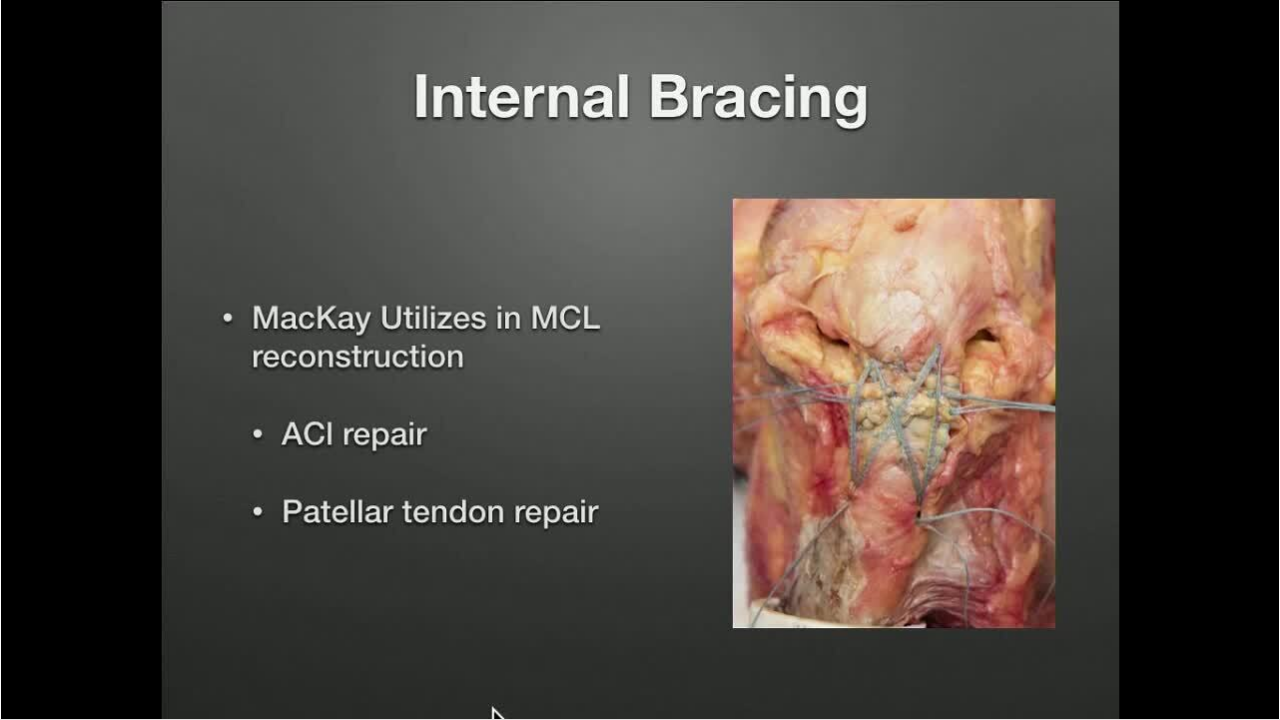 click on "**********" at bounding box center (640, 360) 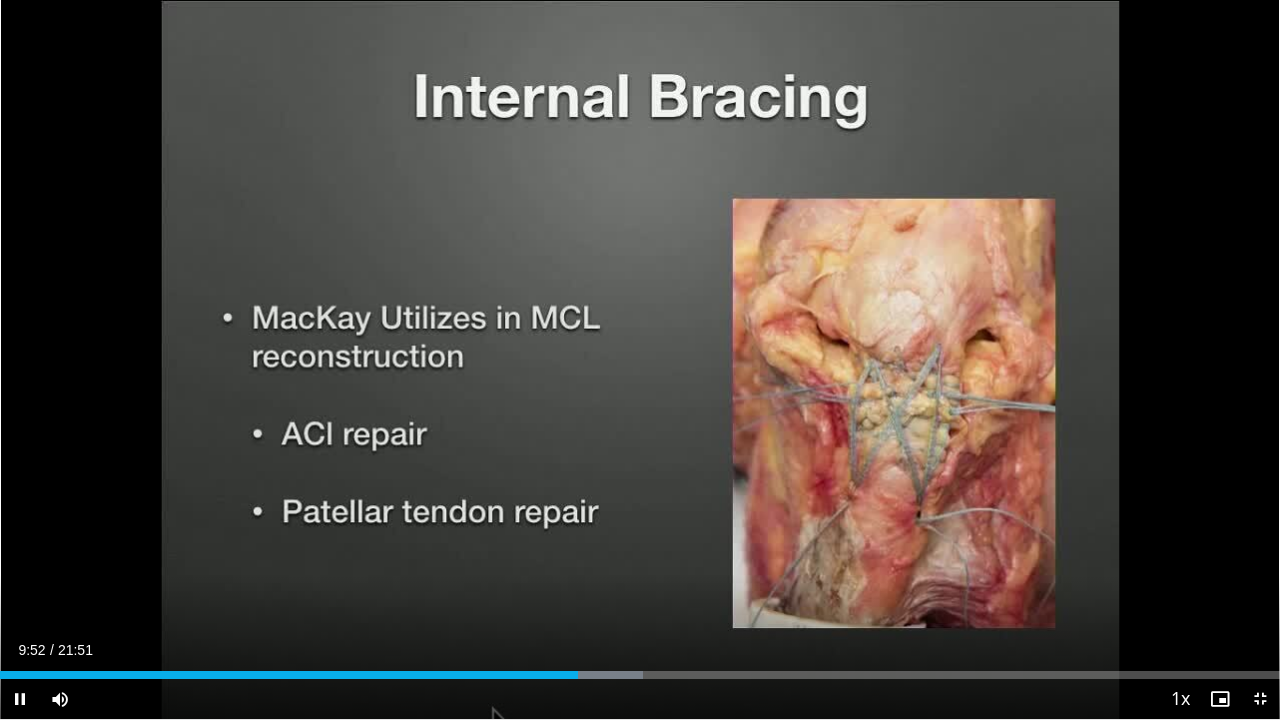 click on "Loaded :  50.24% 09:52 10:20" at bounding box center [640, 675] 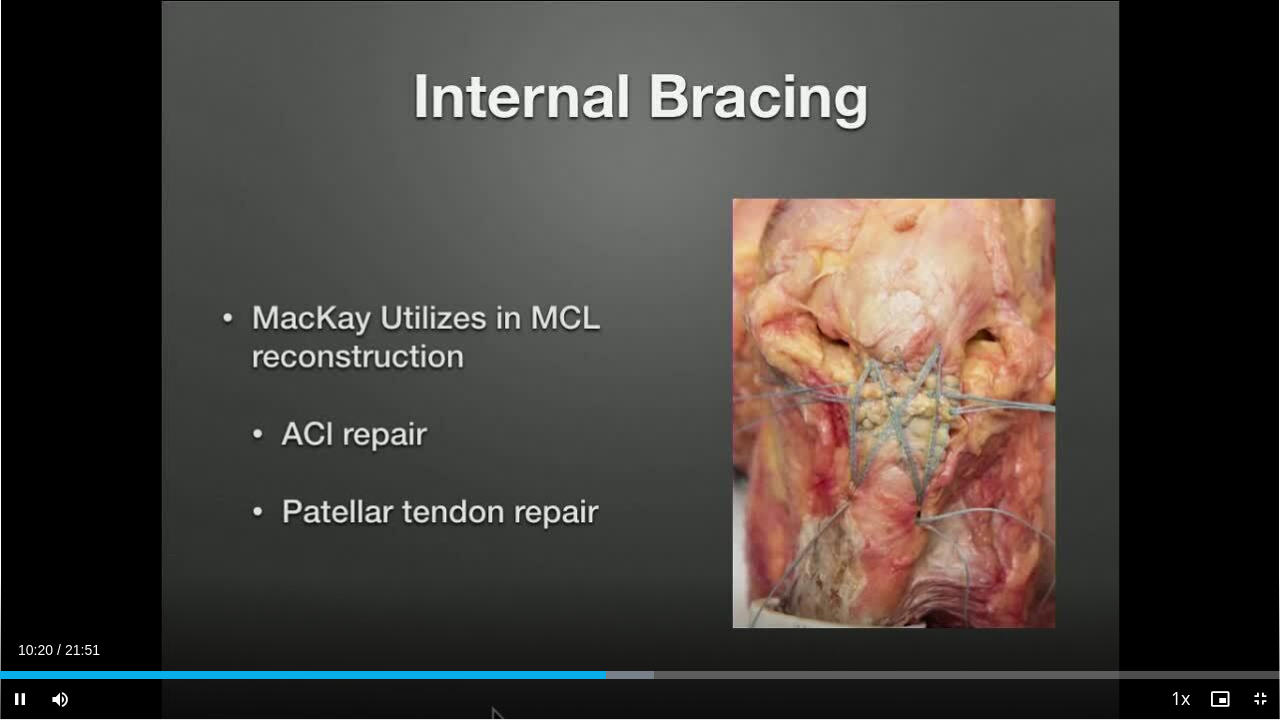 click on "Loaded :  51.09% 10:20 10:32" at bounding box center [640, 675] 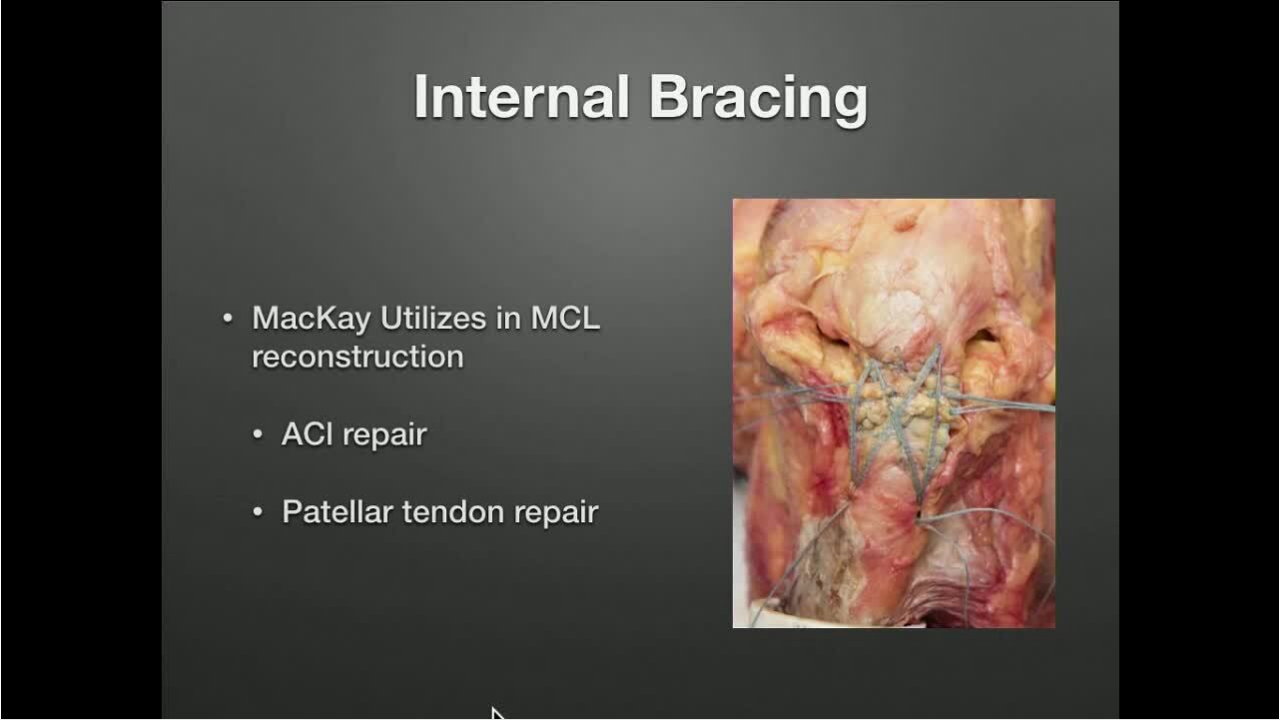 click on "Loaded :  51.85% 10:34 10:49" at bounding box center (640, 709) 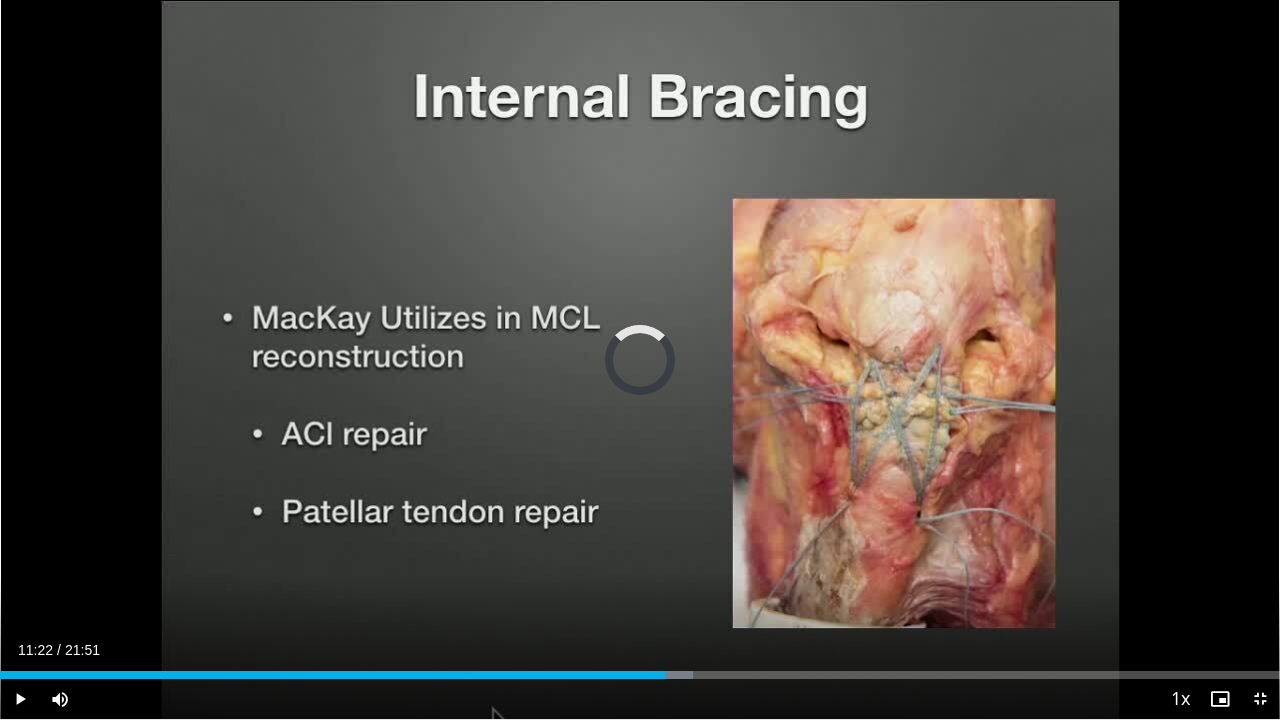 click at bounding box center (652, 675) 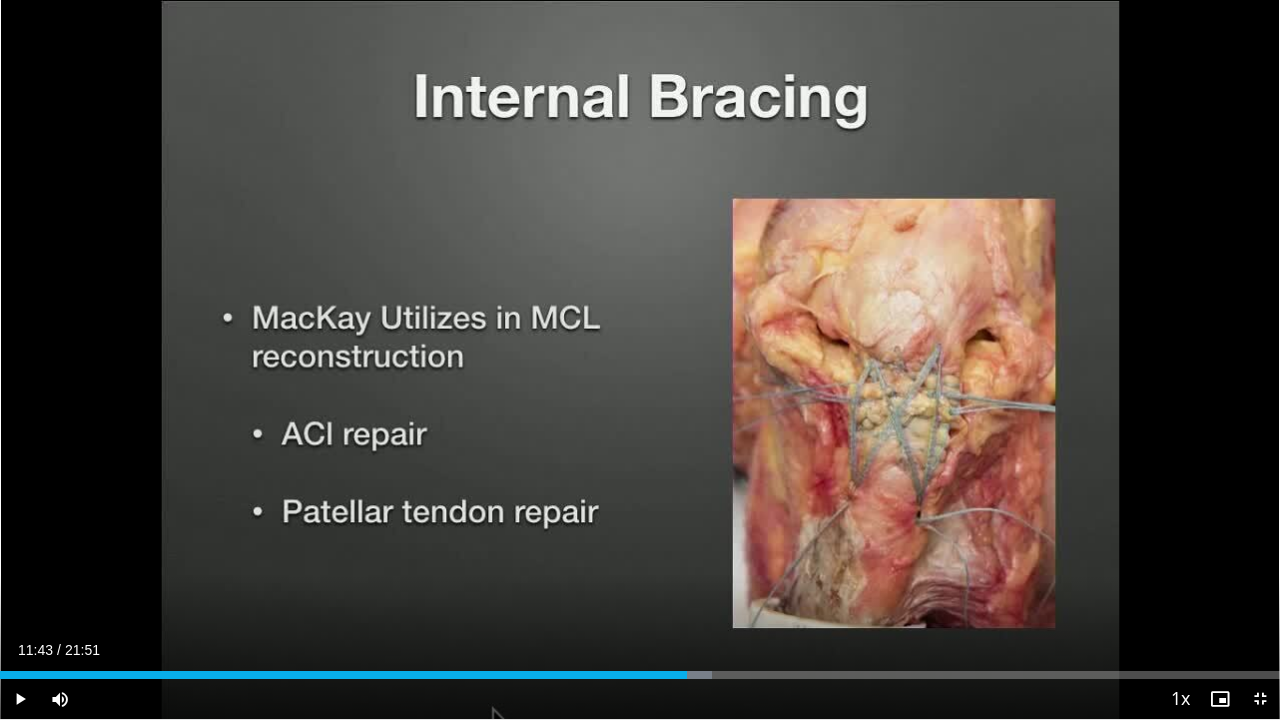 click at bounding box center (675, 675) 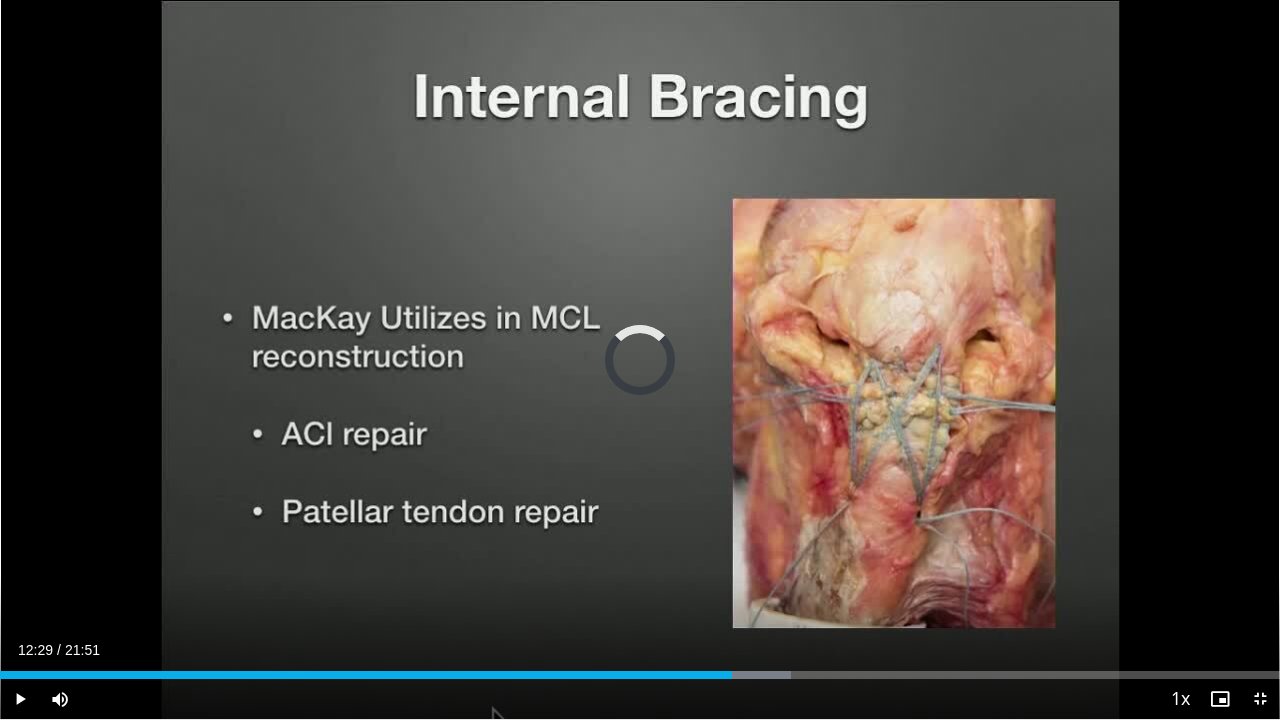 click on "Loaded :  61.76% 12:53 12:52" at bounding box center [640, 675] 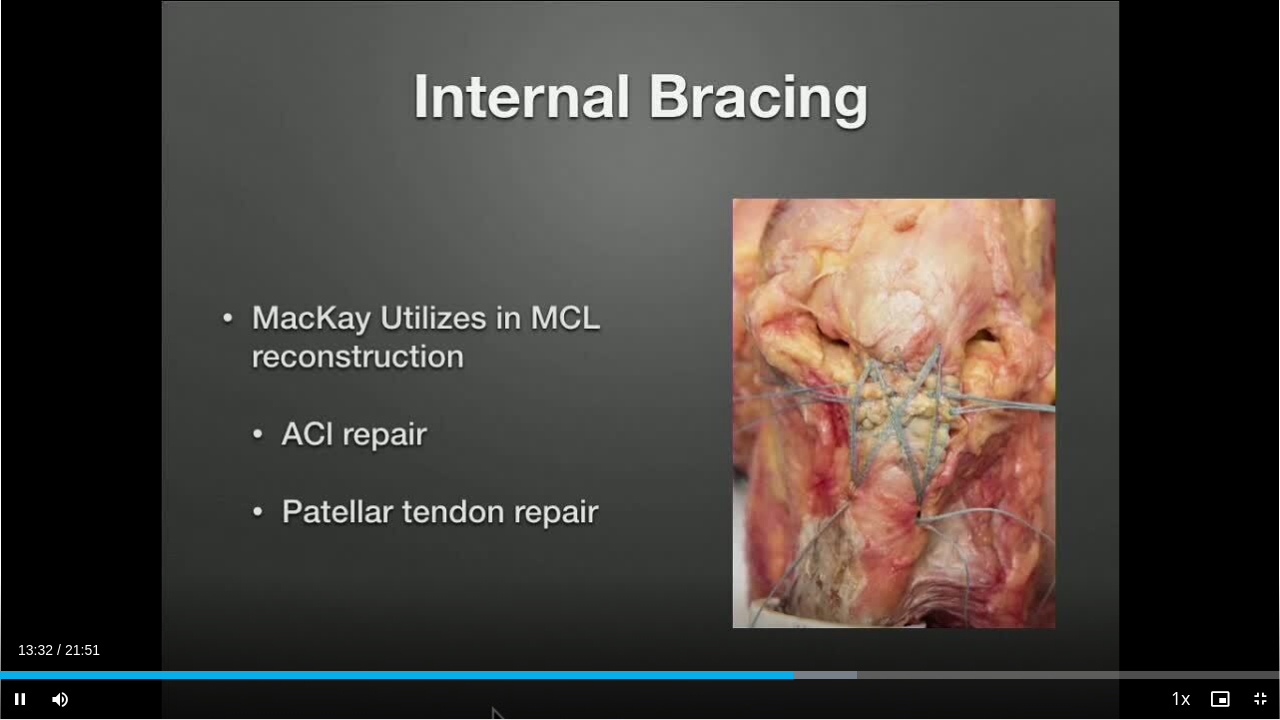 click at bounding box center (809, 675) 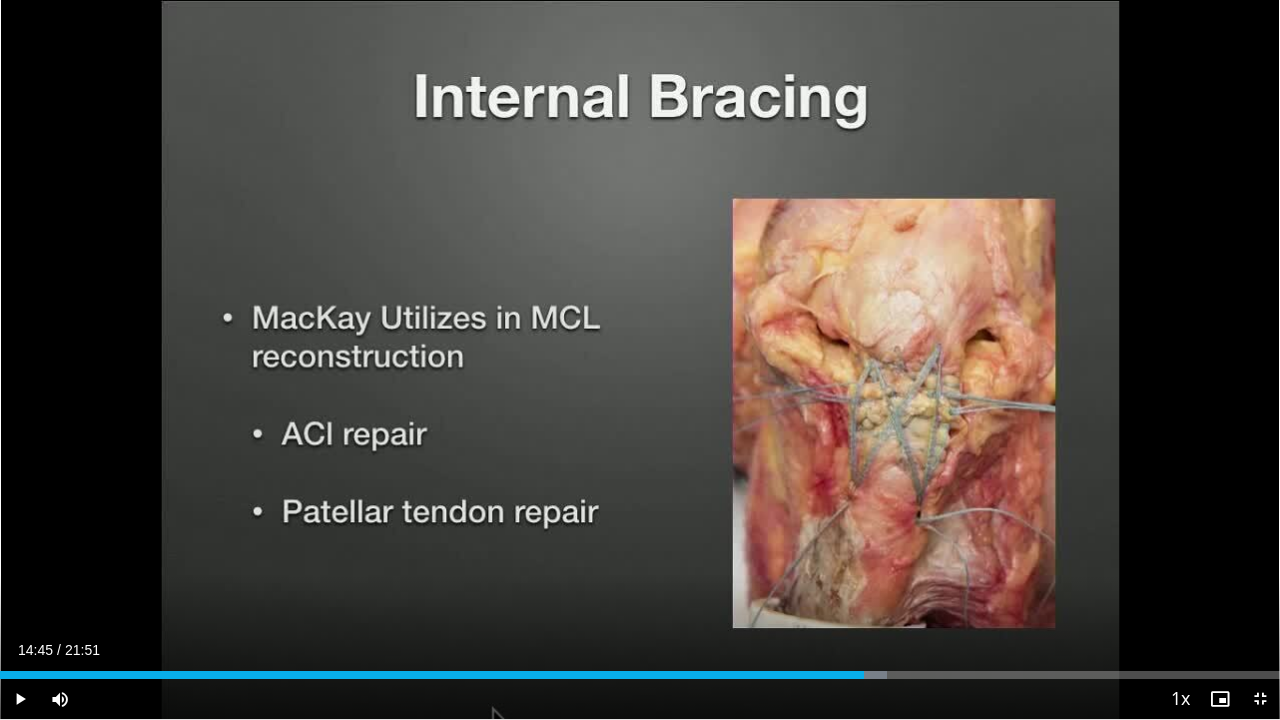 click at bounding box center (840, 675) 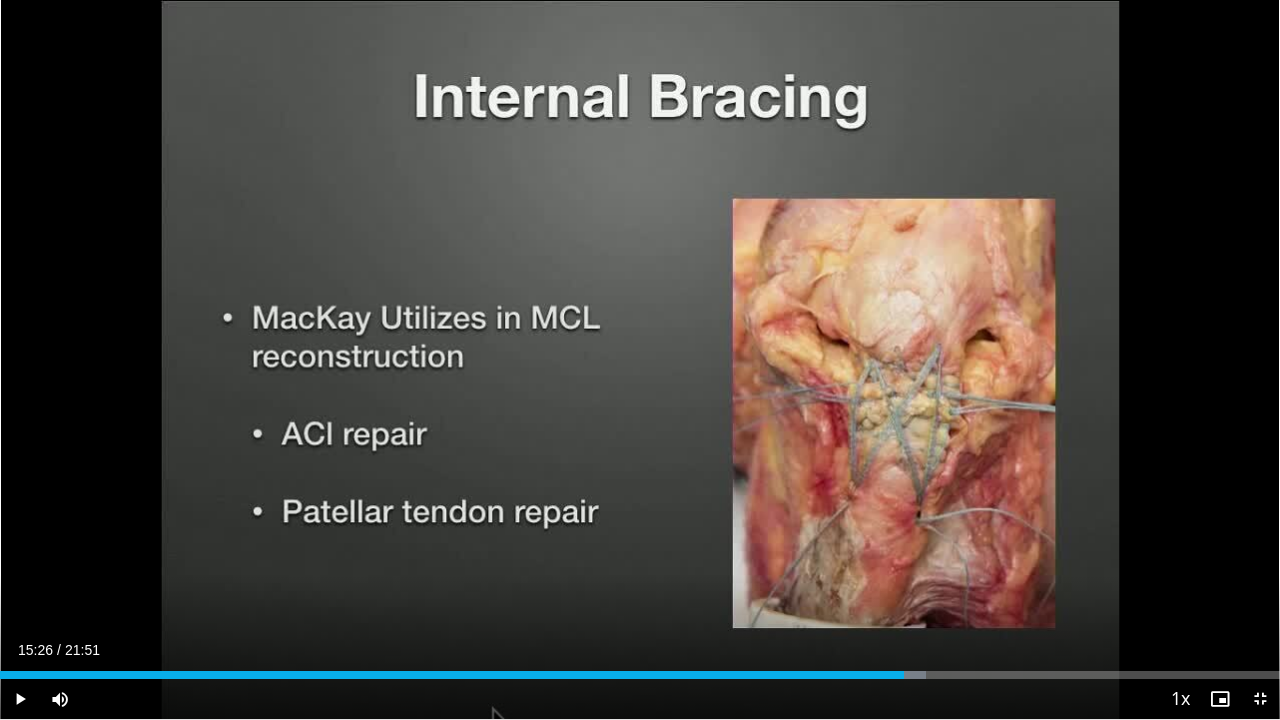 click at bounding box center [881, 675] 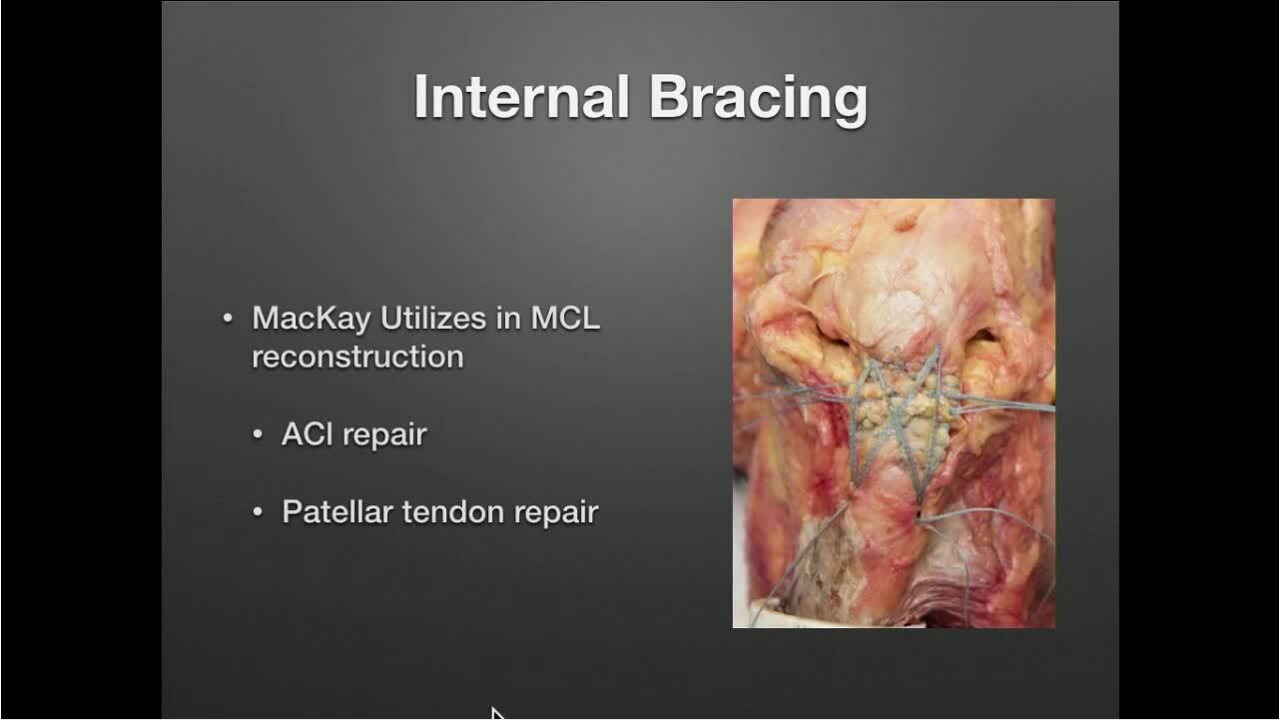 click on "10 seconds
Tap to unmute" at bounding box center [640, 359] 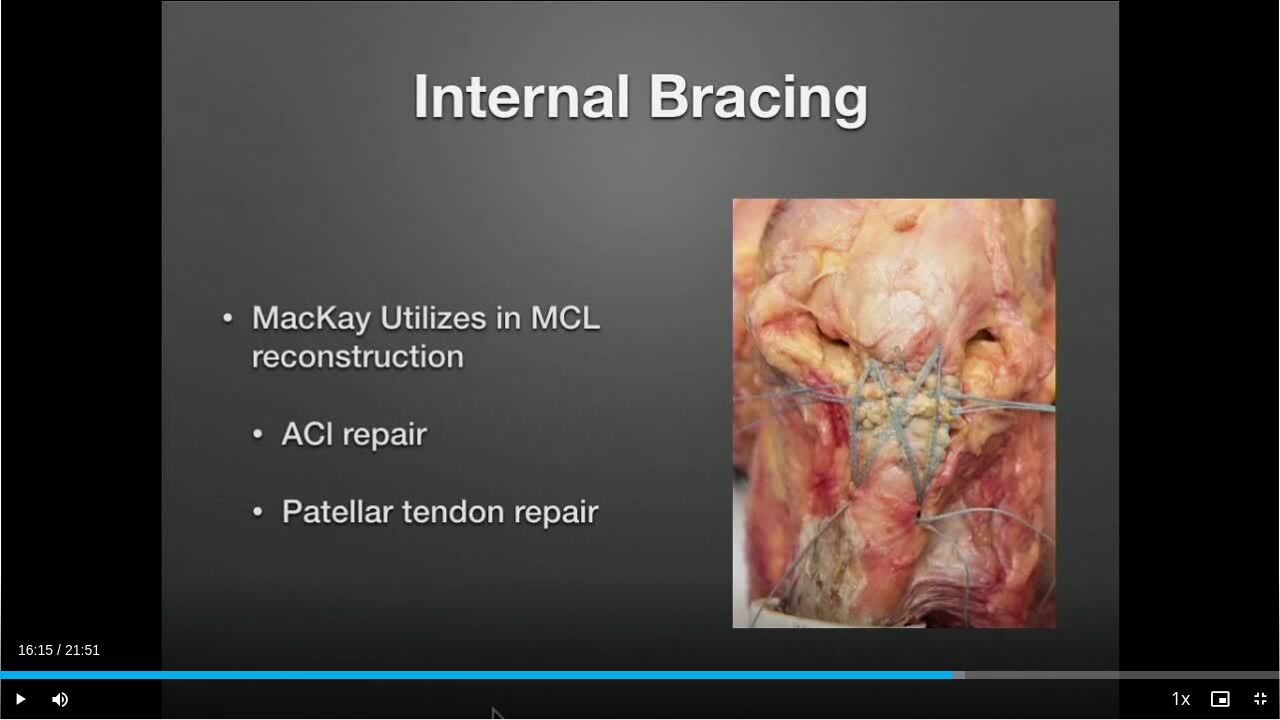click at bounding box center (920, 675) 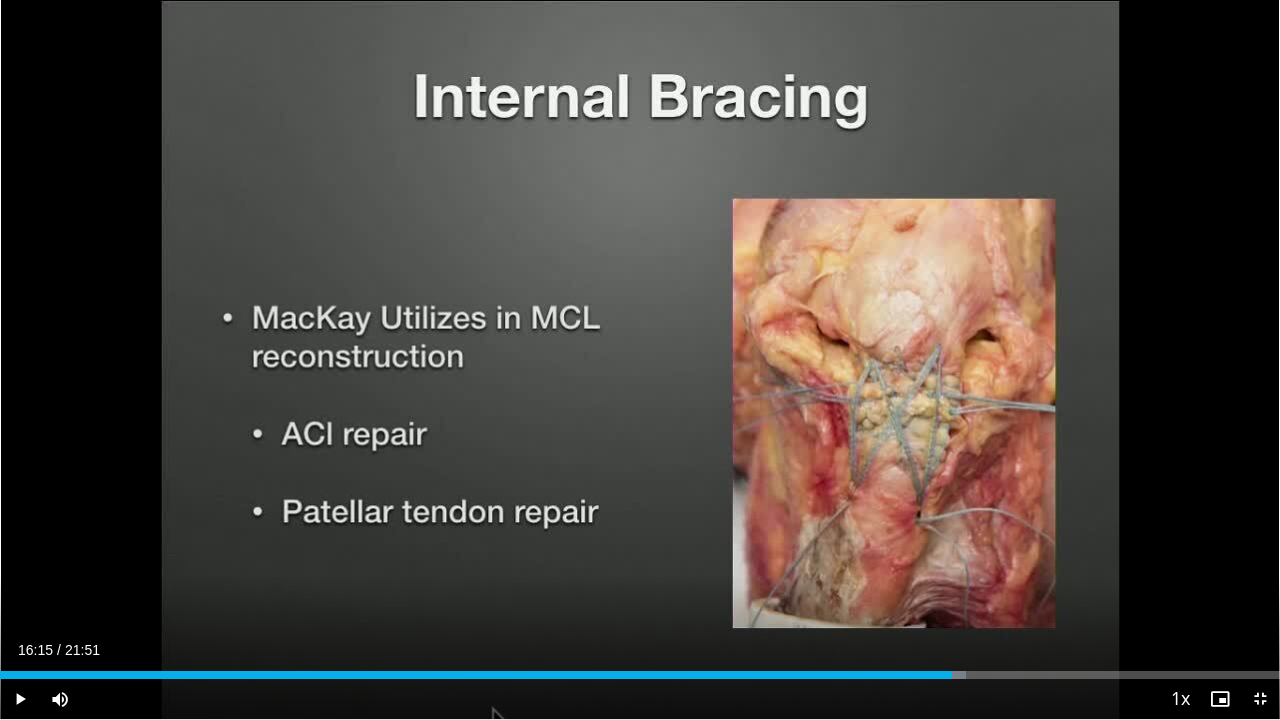 click at bounding box center (944, 675) 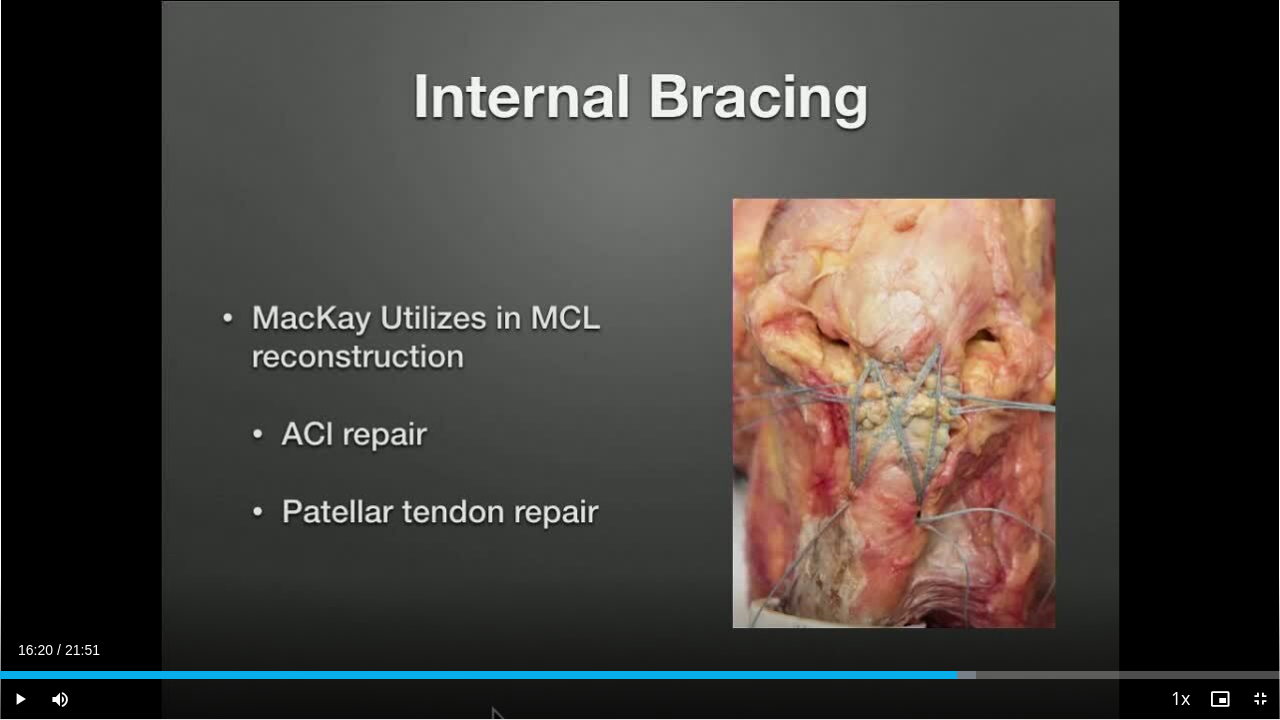 click on "Loaded :  76.25% 16:20 16:50" at bounding box center [640, 675] 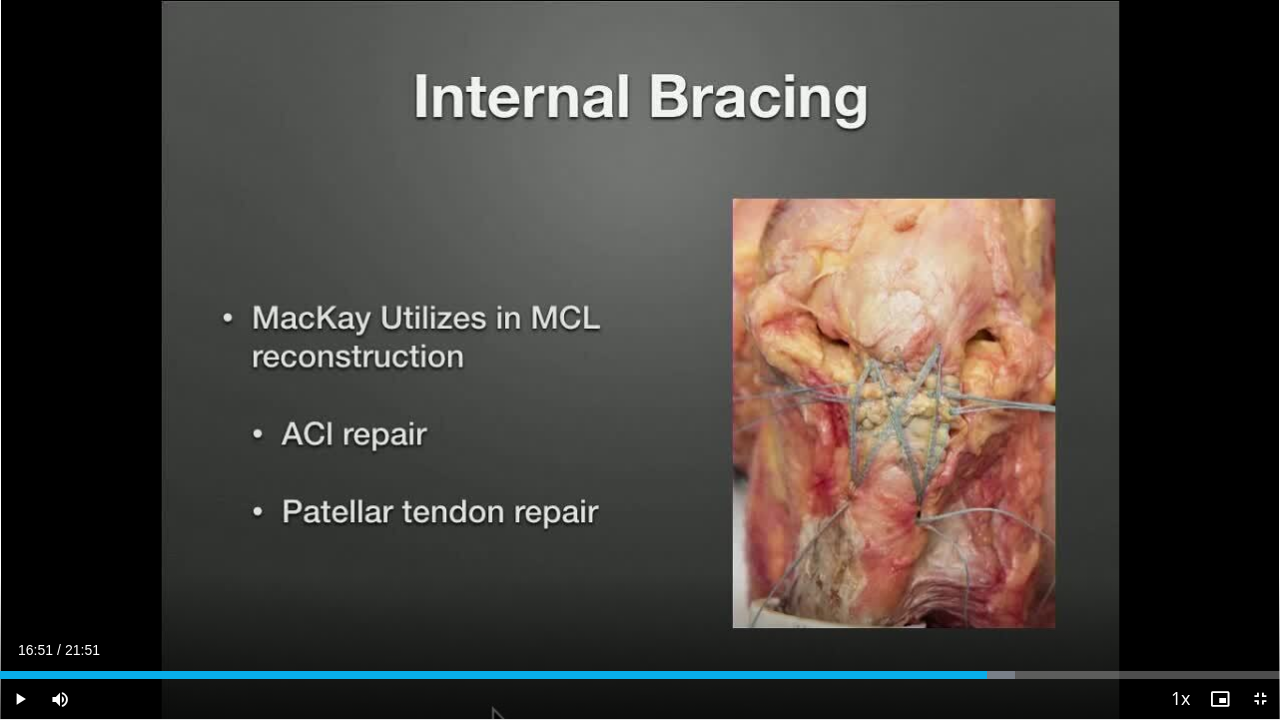 click on "Loaded :  79.30% 16:51 17:18" at bounding box center [640, 675] 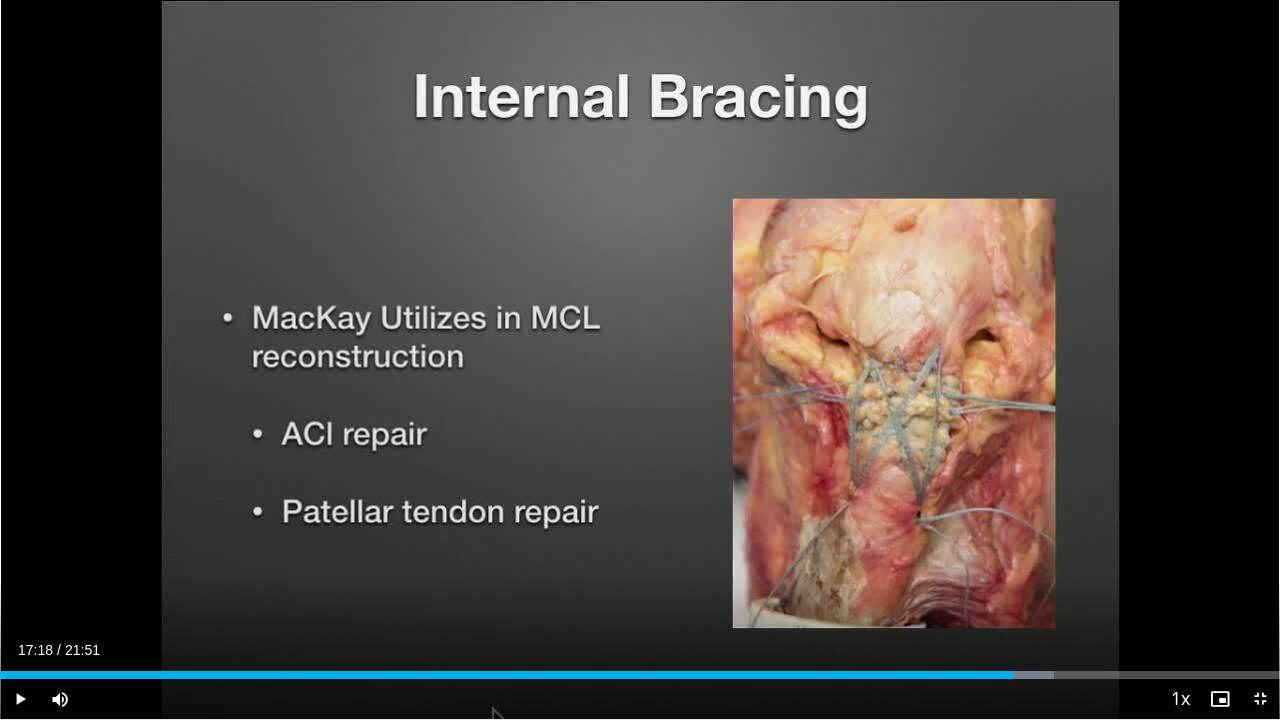 click on "Loaded :  82.35% 17:18 17:50" at bounding box center (640, 675) 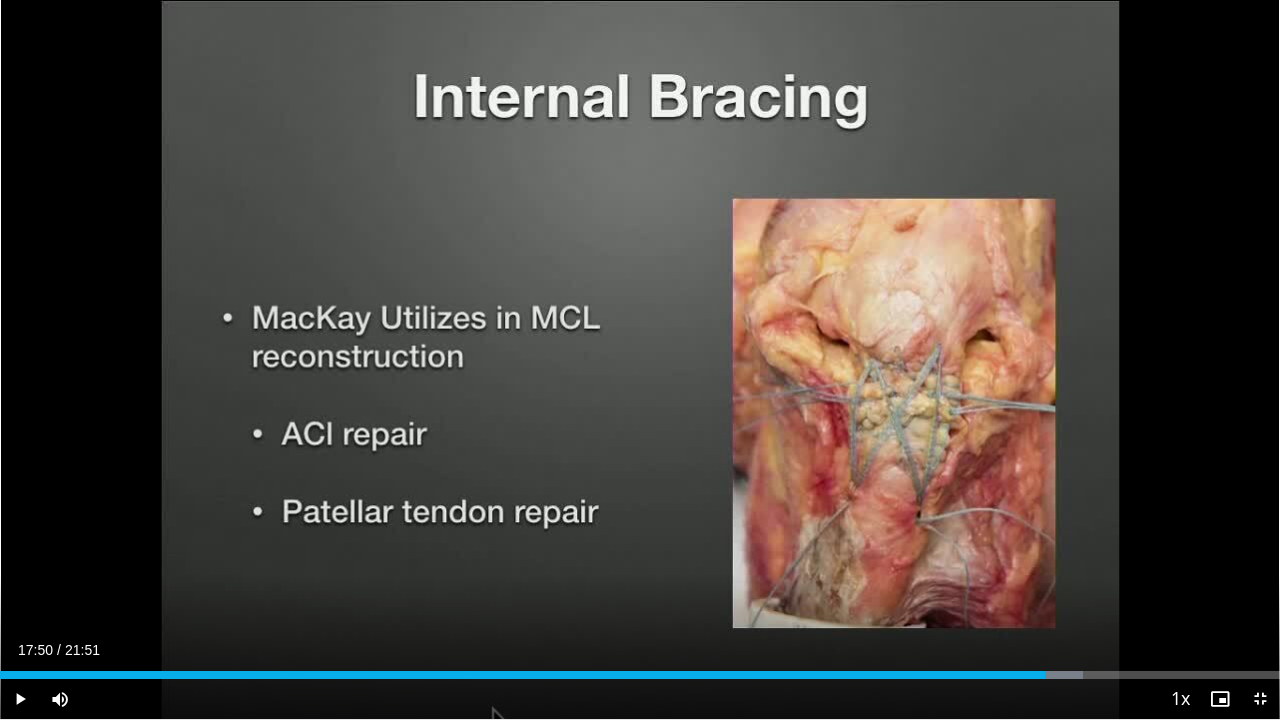 click on "Loaded :  84.63% 17:50 18:15" at bounding box center (640, 669) 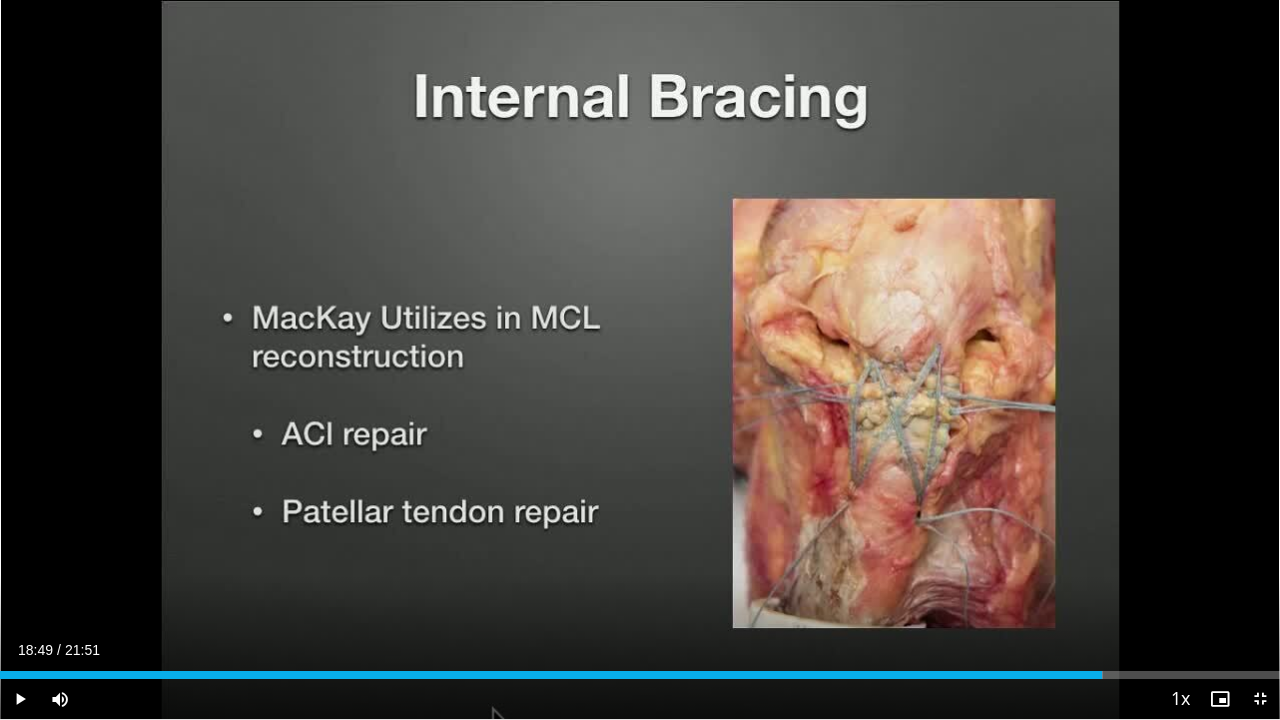 click at bounding box center (1072, 675) 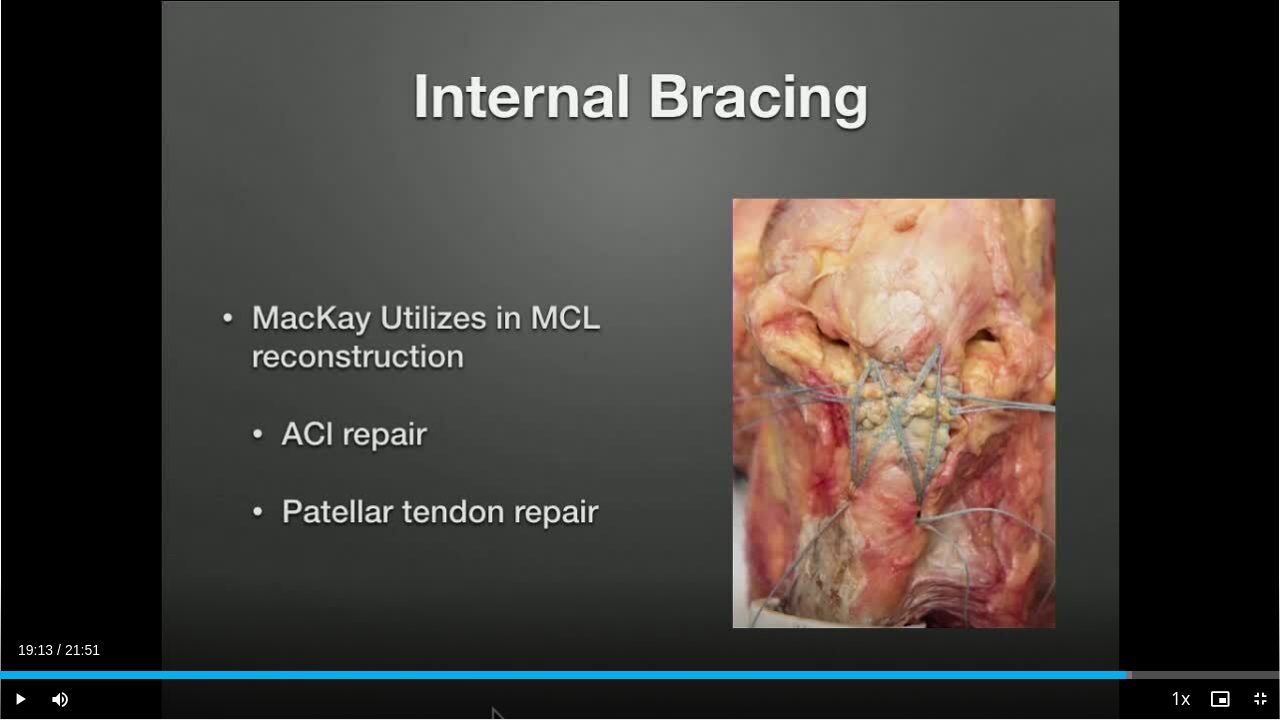 click on "Loaded :  88.45% 19:13 19:13" at bounding box center (640, 675) 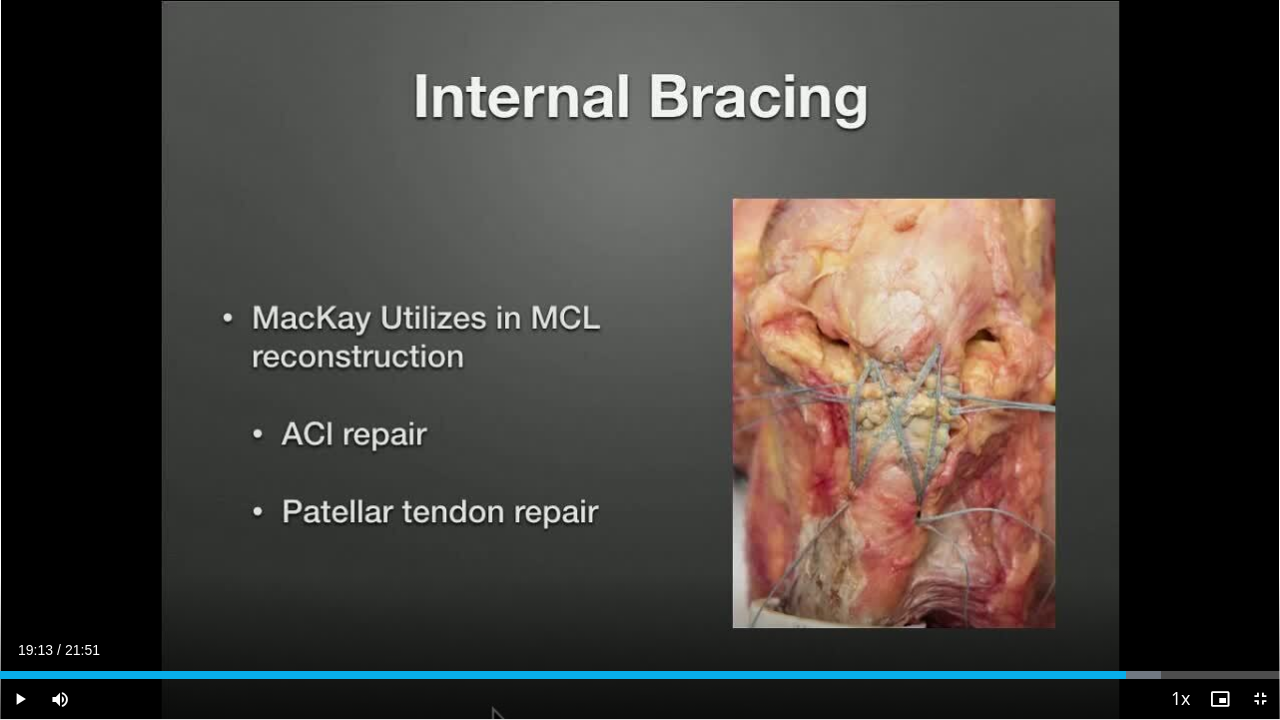 click on "Loaded :  90.73% 19:13 19:41" at bounding box center [640, 675] 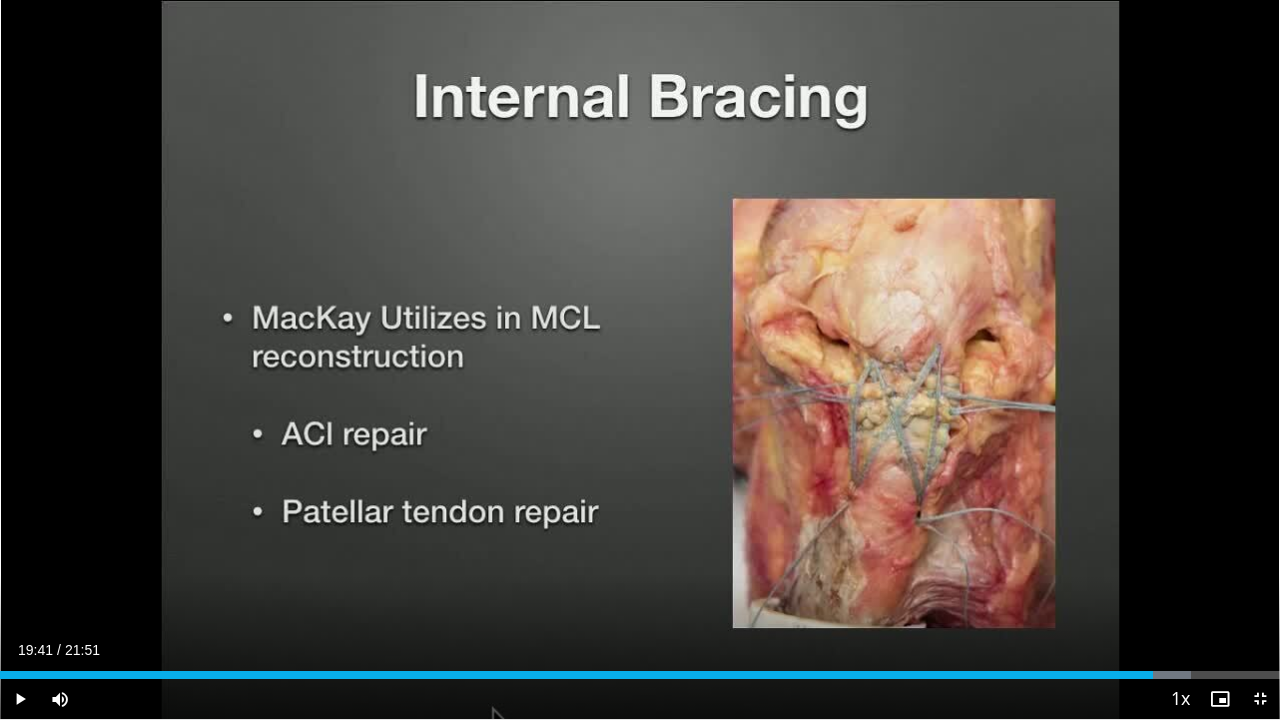 click on "Loaded :  93.02% 19:41 19:56" at bounding box center (640, 669) 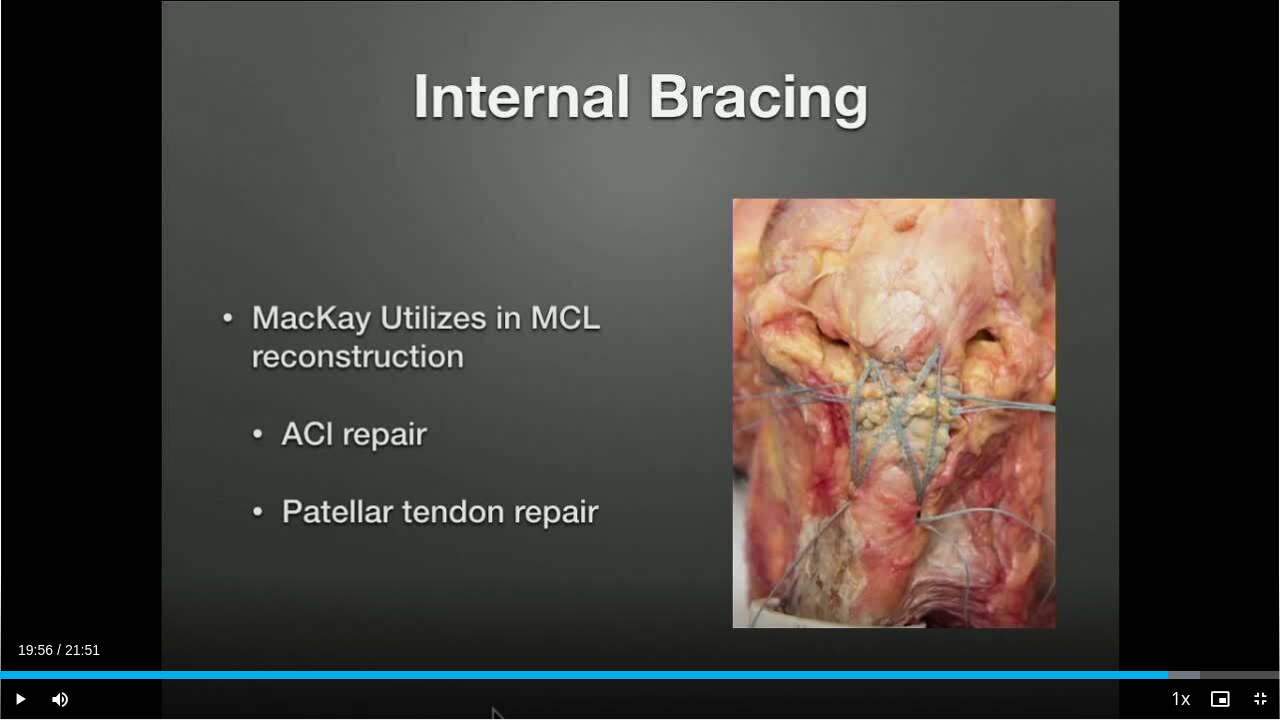 click on "Loaded :  93.78% 19:56 20:04" at bounding box center [640, 669] 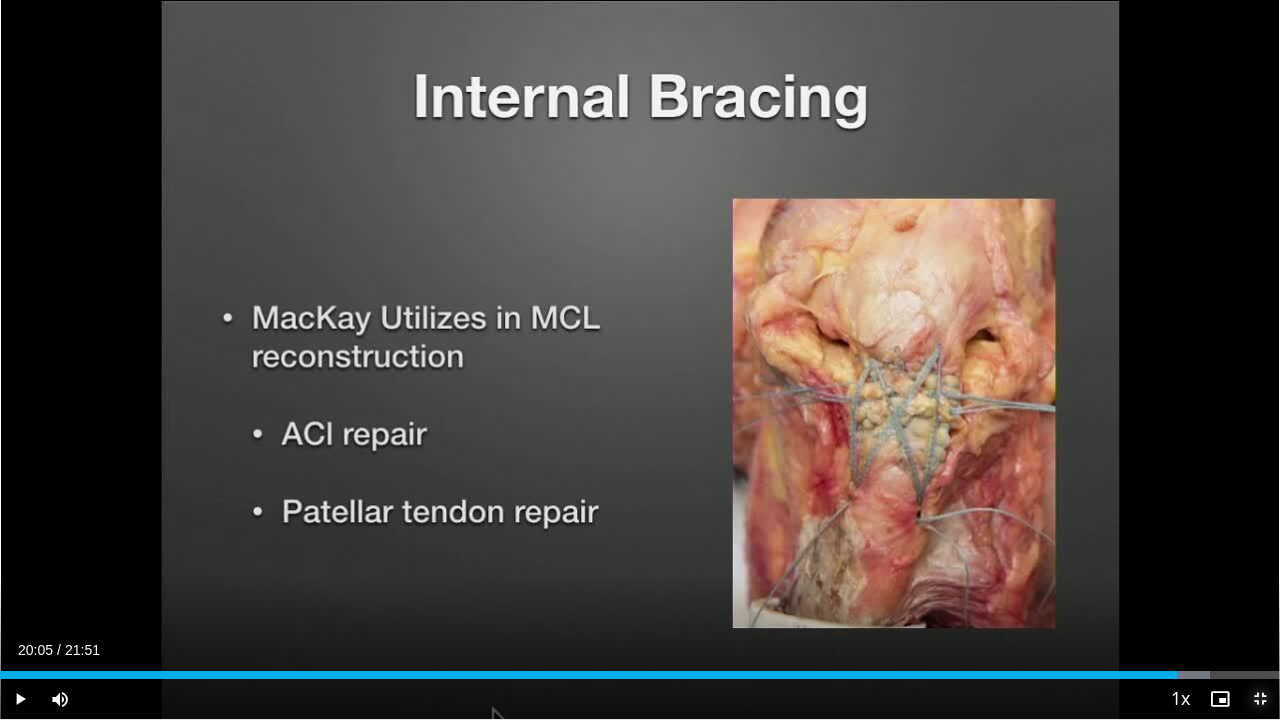 click at bounding box center [1260, 699] 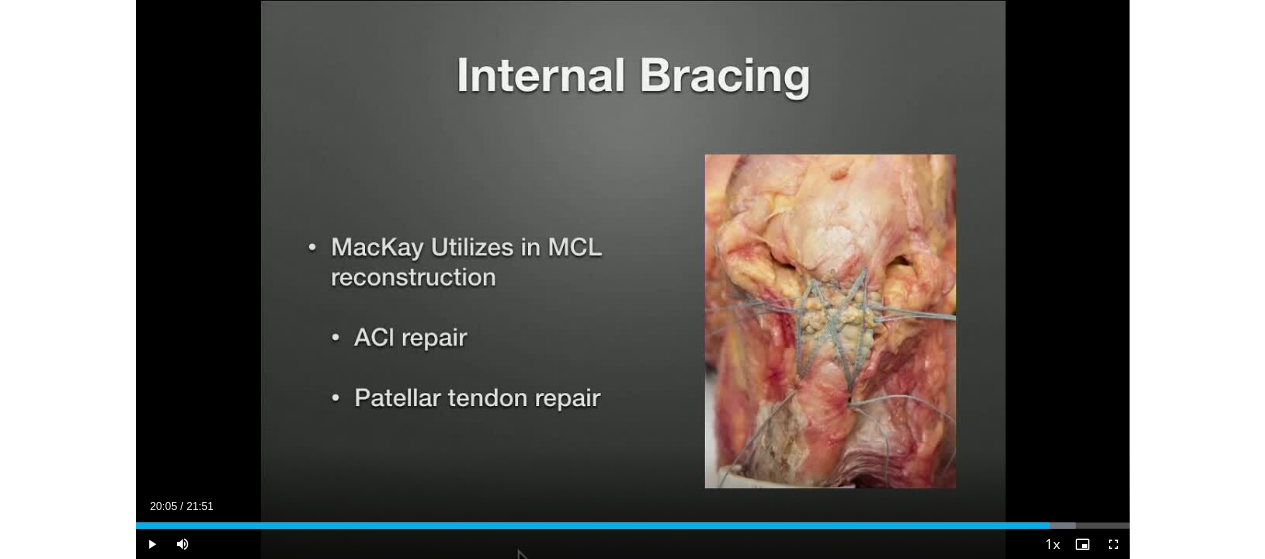 scroll, scrollTop: 610, scrollLeft: 0, axis: vertical 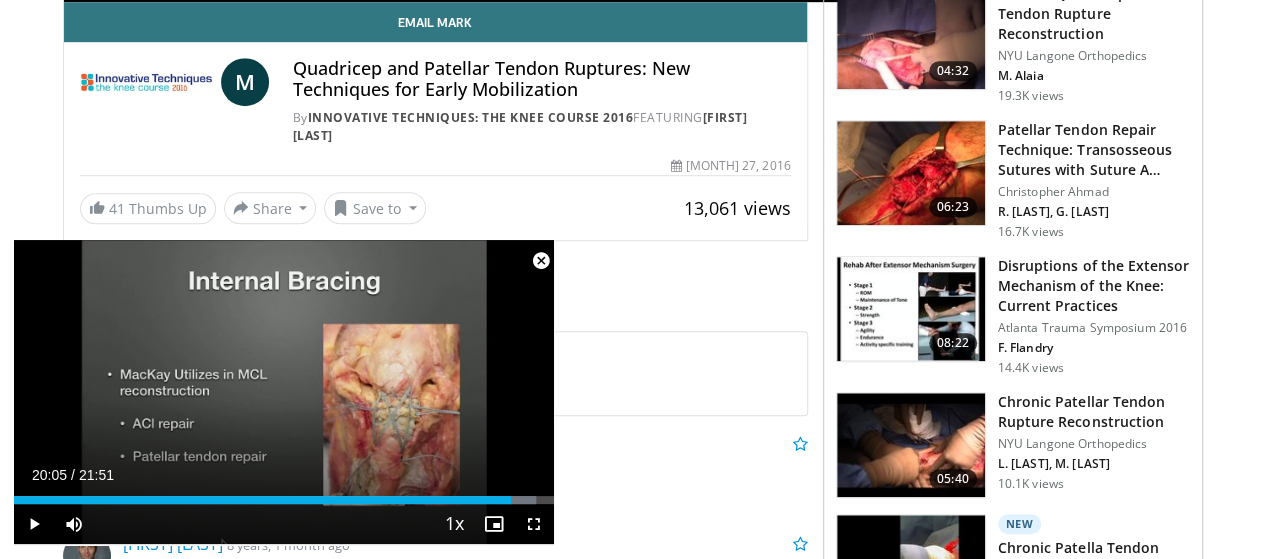 click at bounding box center [541, 261] 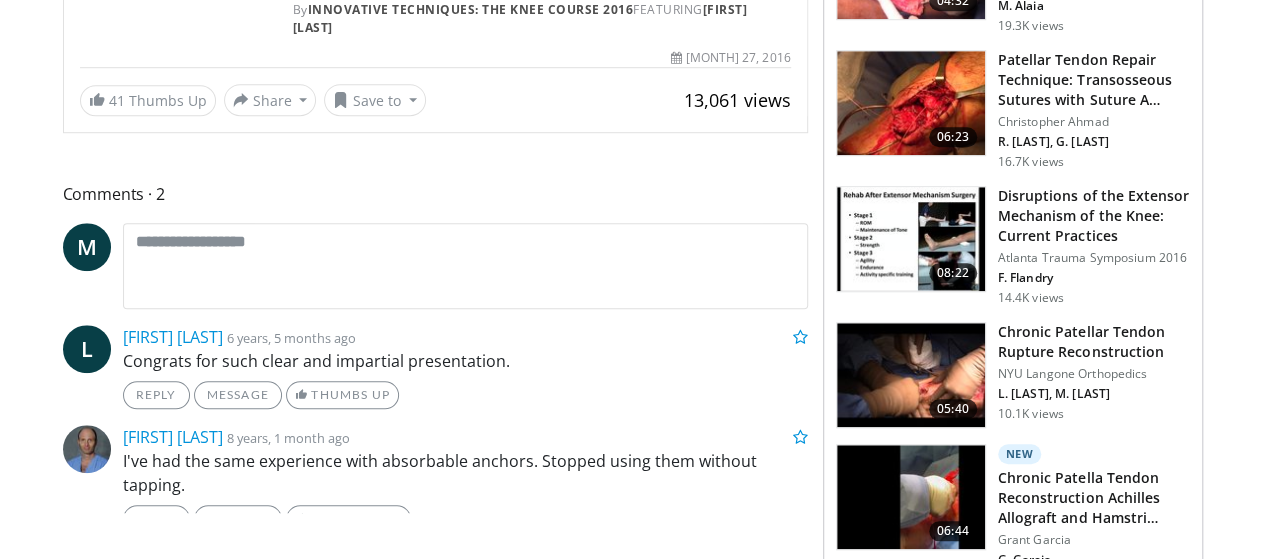 scroll, scrollTop: 710, scrollLeft: 0, axis: vertical 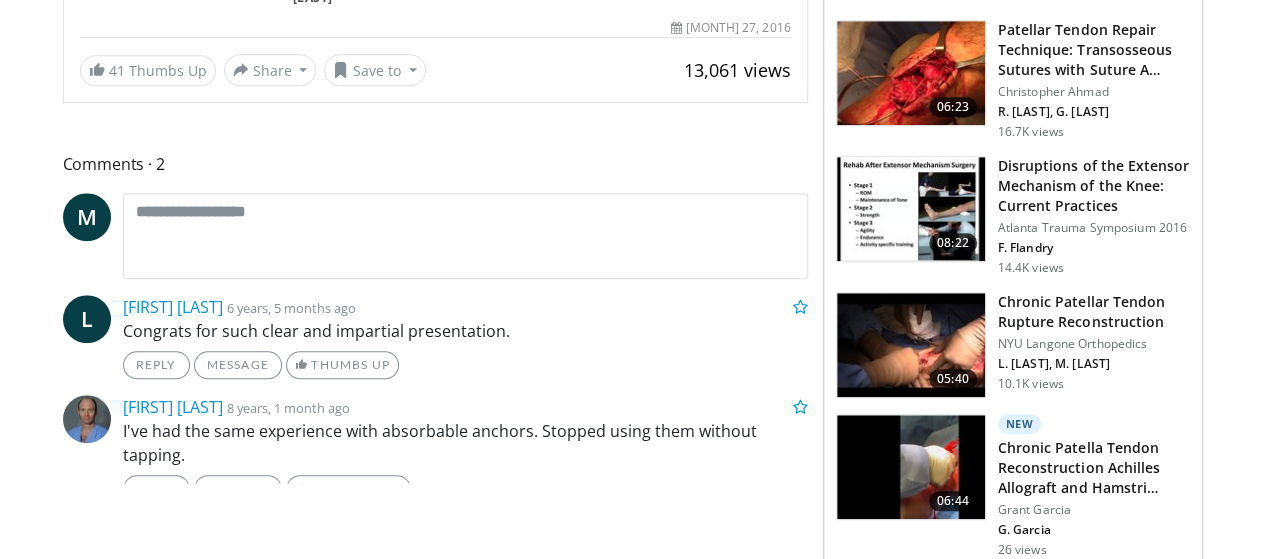 click at bounding box center [911, 345] 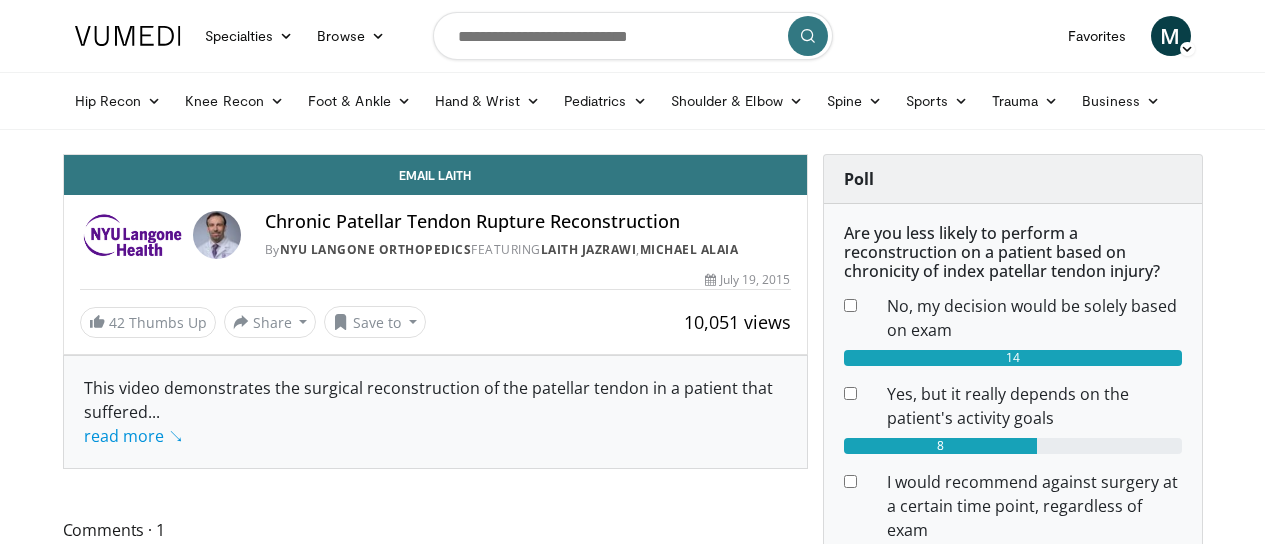 scroll, scrollTop: 0, scrollLeft: 0, axis: both 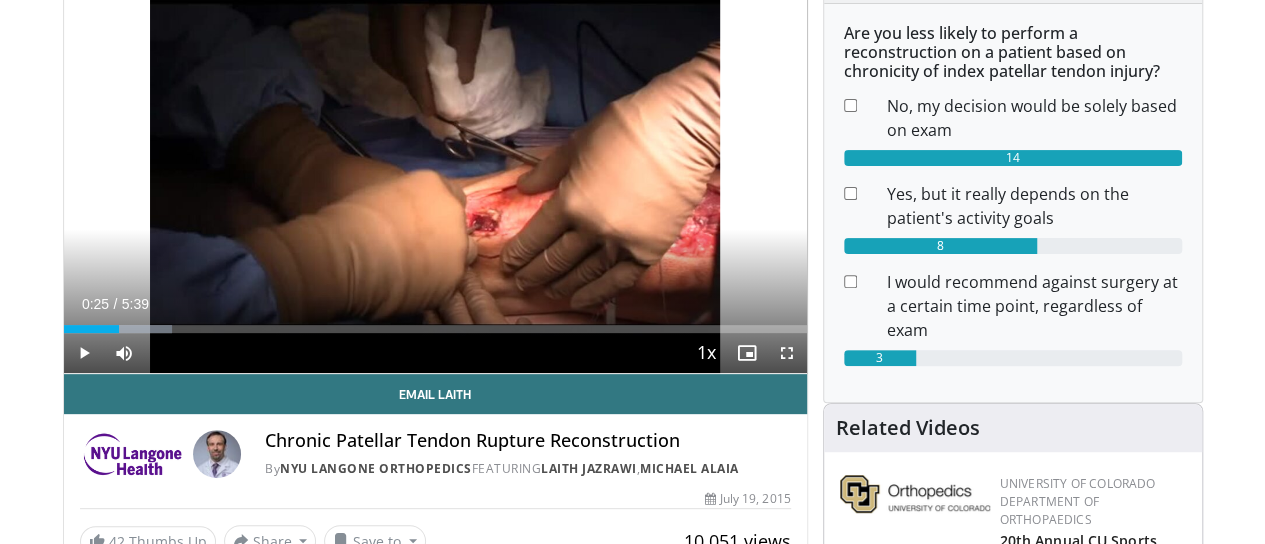 click on "Loaded :  14.60% 0:25 0:25" at bounding box center [435, 329] 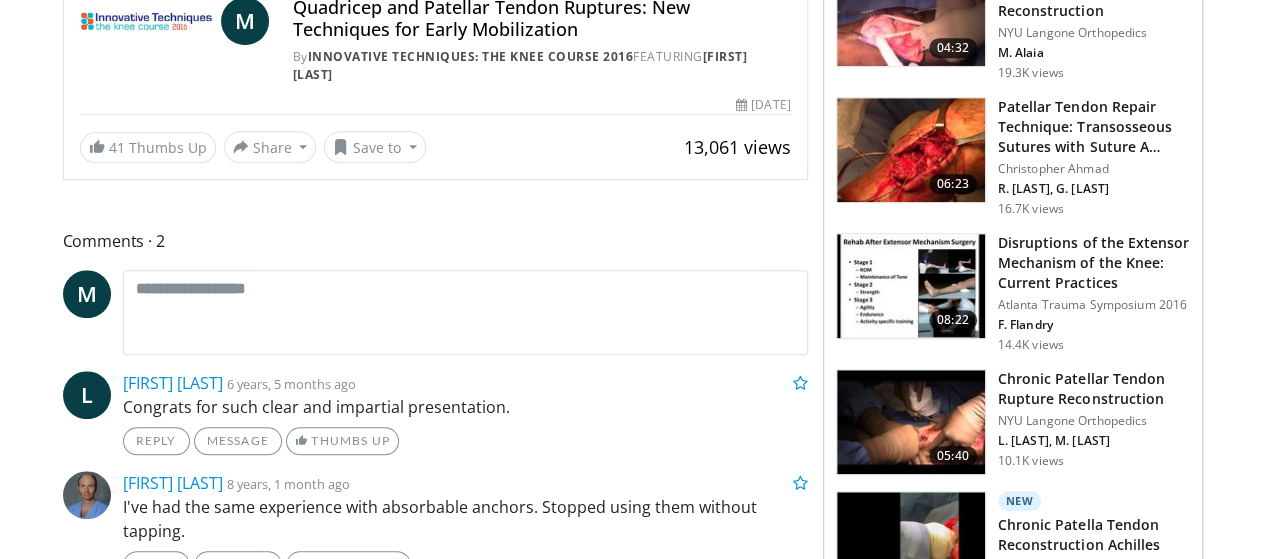 scroll, scrollTop: 710, scrollLeft: 0, axis: vertical 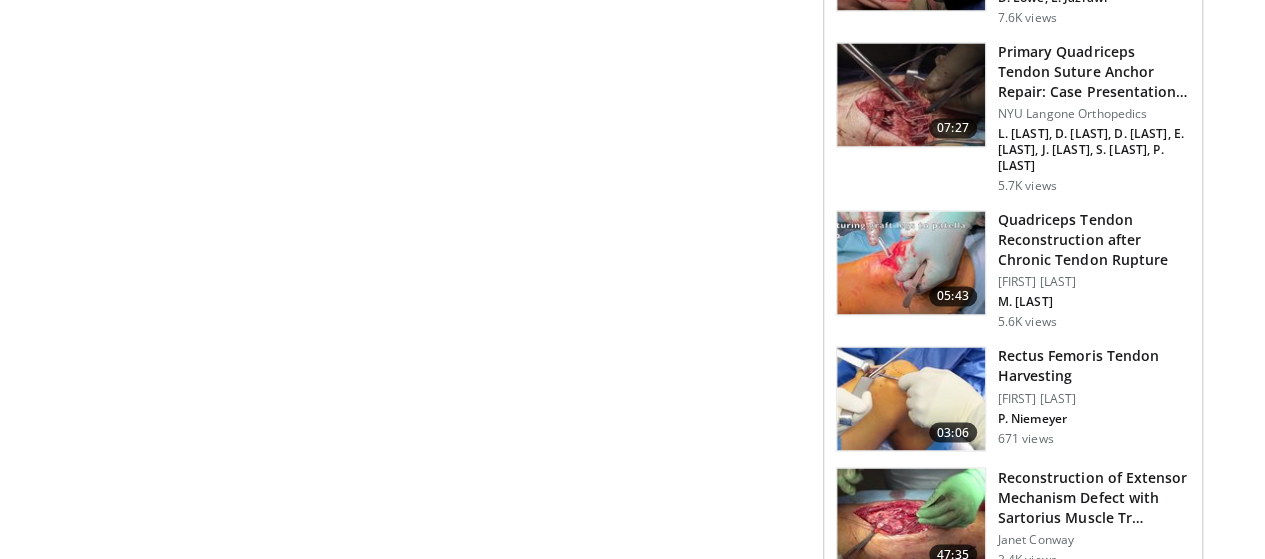 click on "Quadriceps Tendon Reconstruction after Chronic Tendon Rupture" at bounding box center (1094, 240) 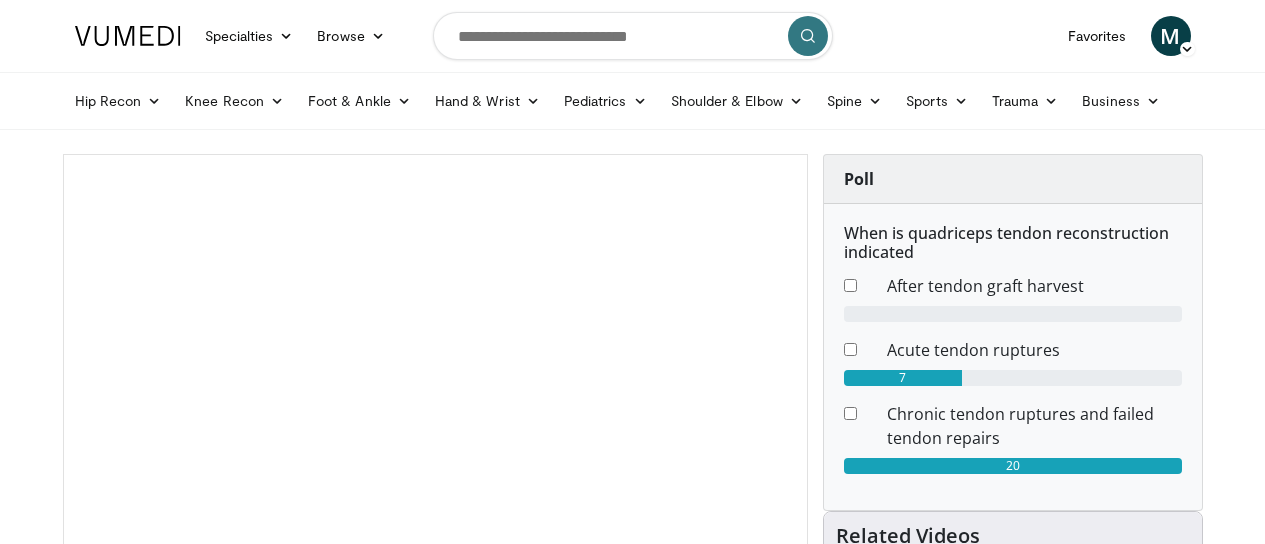 scroll, scrollTop: 0, scrollLeft: 0, axis: both 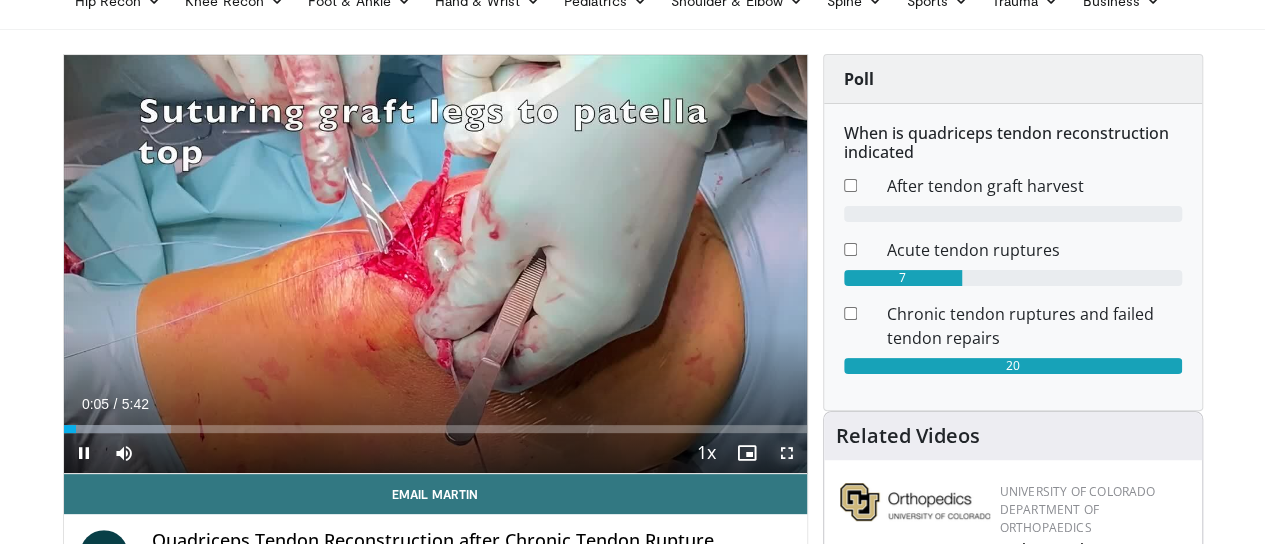 click at bounding box center (787, 453) 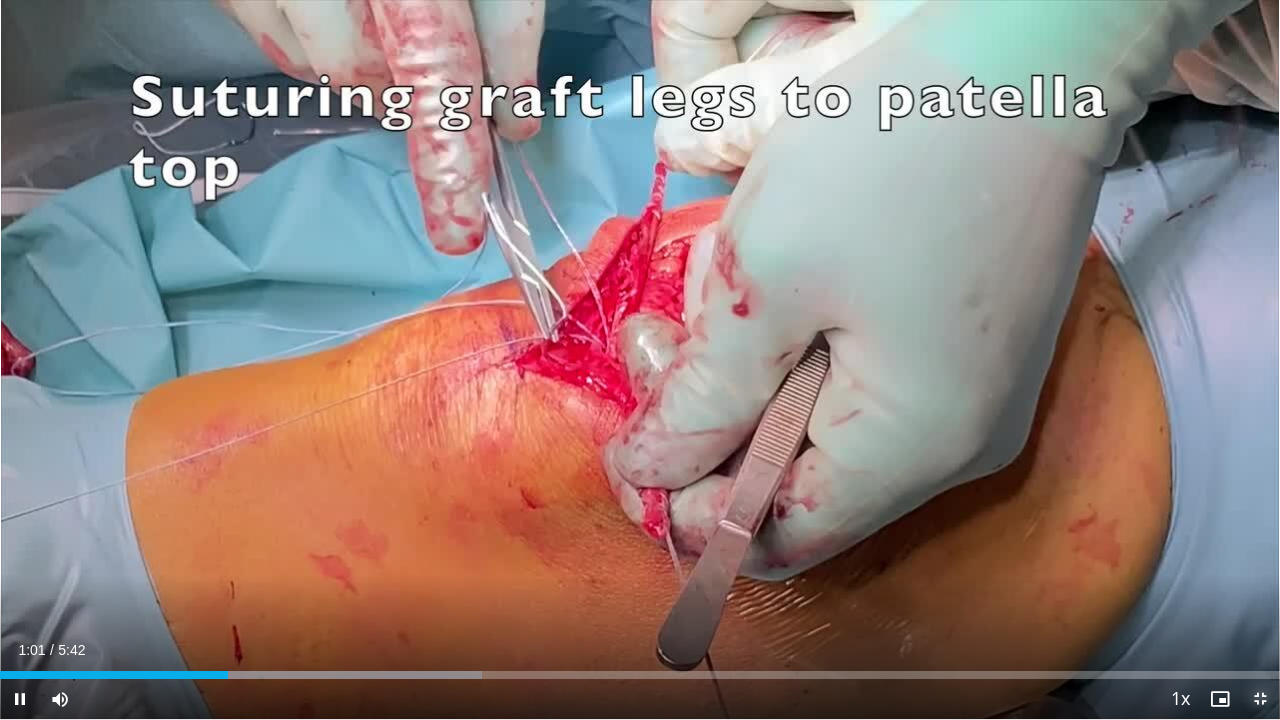 click at bounding box center (1260, 699) 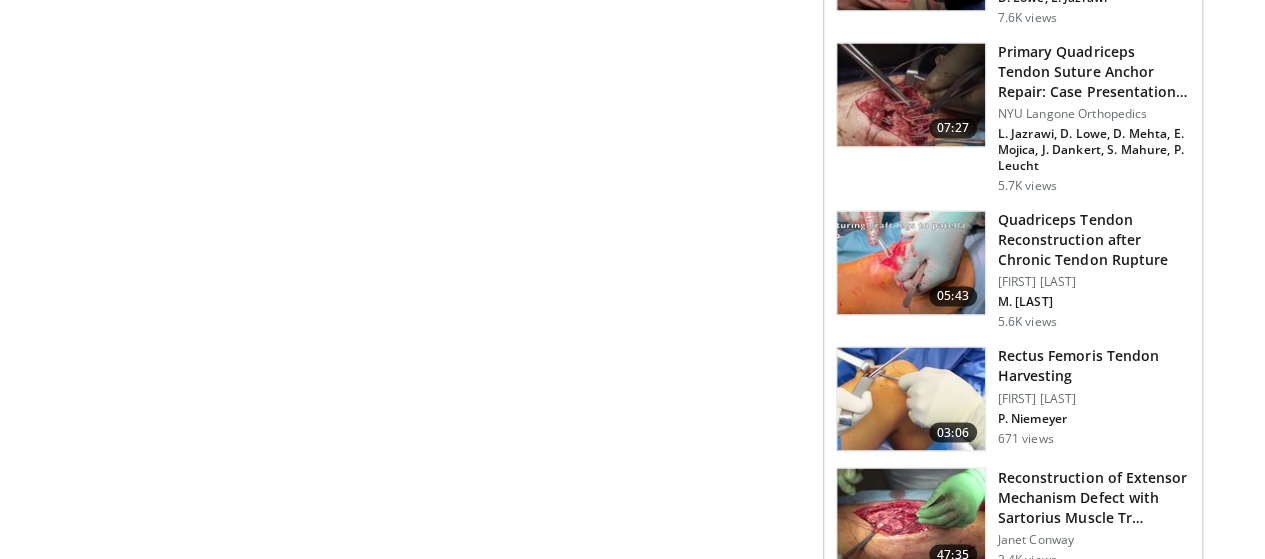 scroll, scrollTop: 1500, scrollLeft: 0, axis: vertical 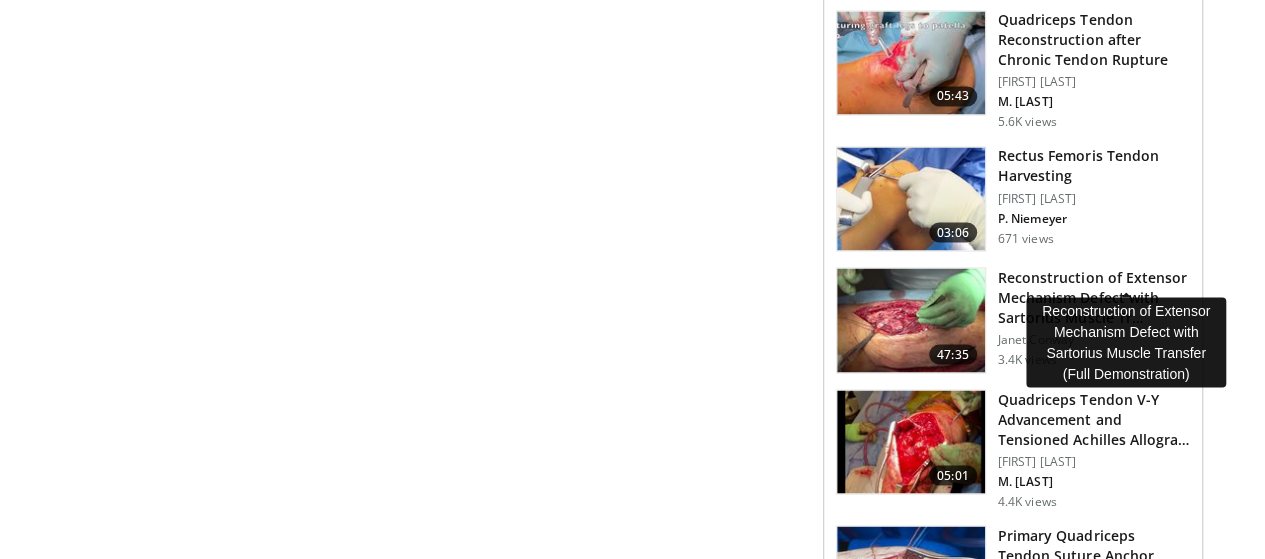 click on "Reconstruction of Extensor Mechanism Defect with Sartorius Muscle Tr…" at bounding box center (1094, 297) 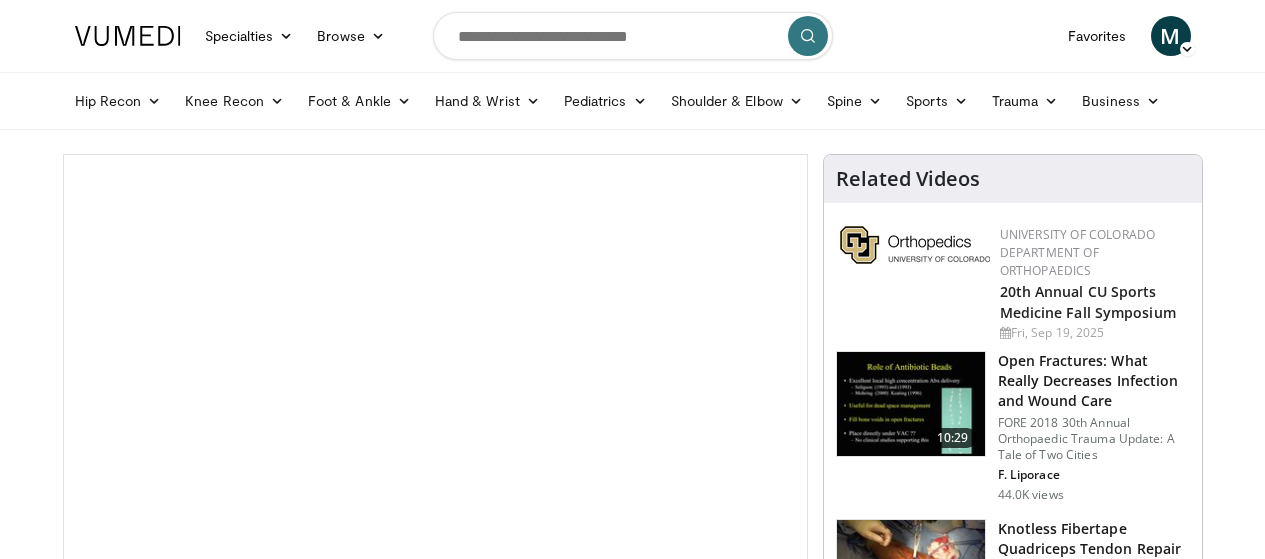 scroll, scrollTop: 0, scrollLeft: 0, axis: both 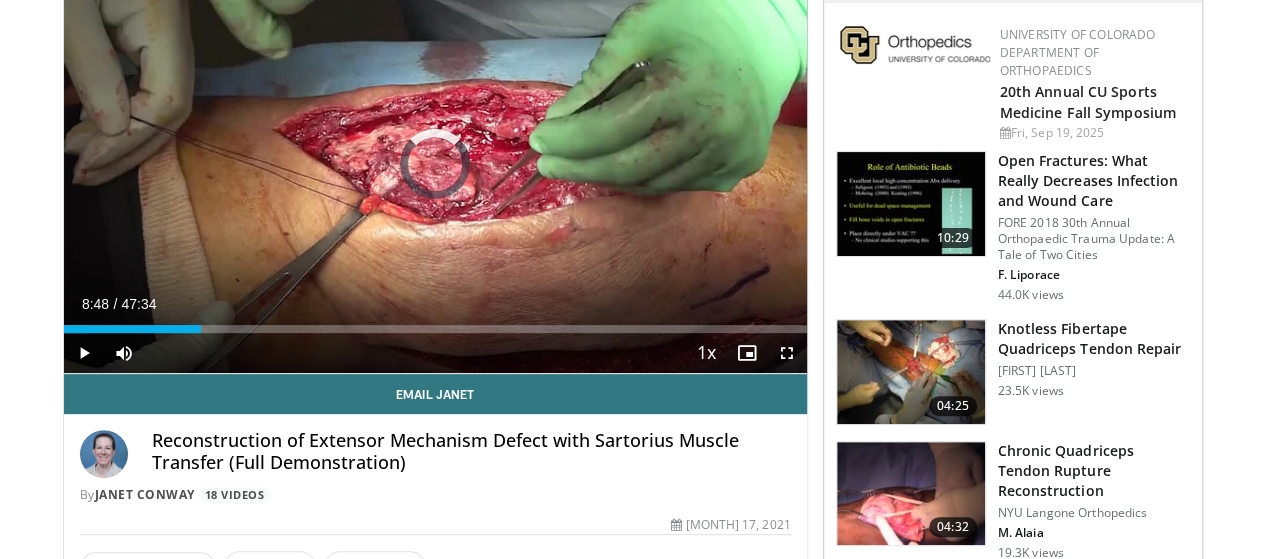 click on "Loaded :  3.47% 08:48 08:45" at bounding box center (435, 323) 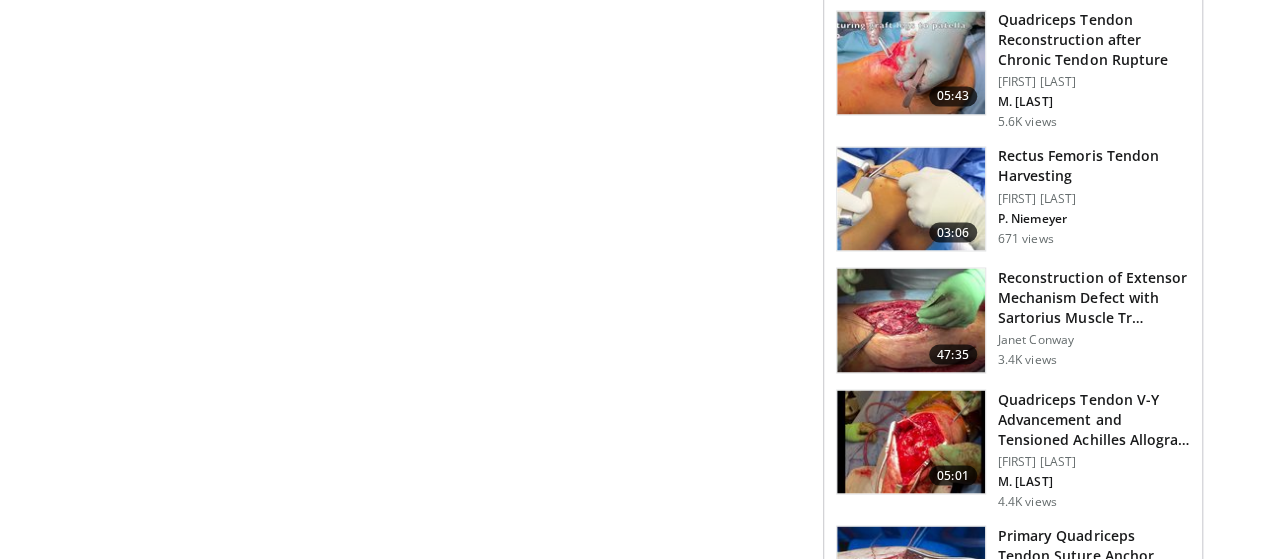 scroll, scrollTop: 1700, scrollLeft: 0, axis: vertical 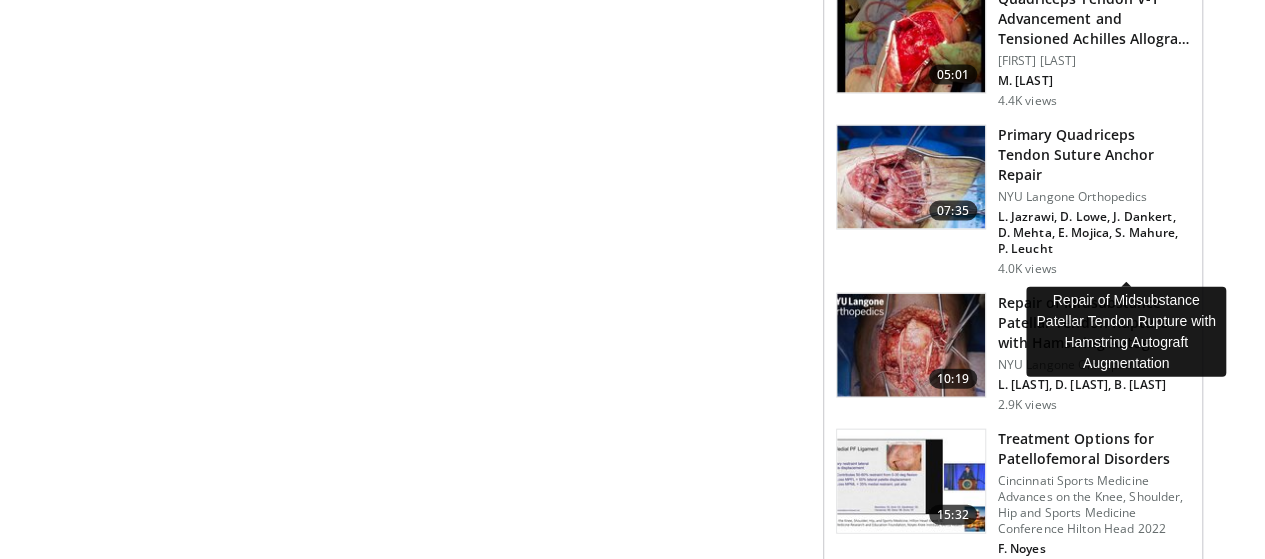 click on "Repair of Midsubstance Patellar Tendon Rupture with Hamstring Autogr…" at bounding box center (1094, 323) 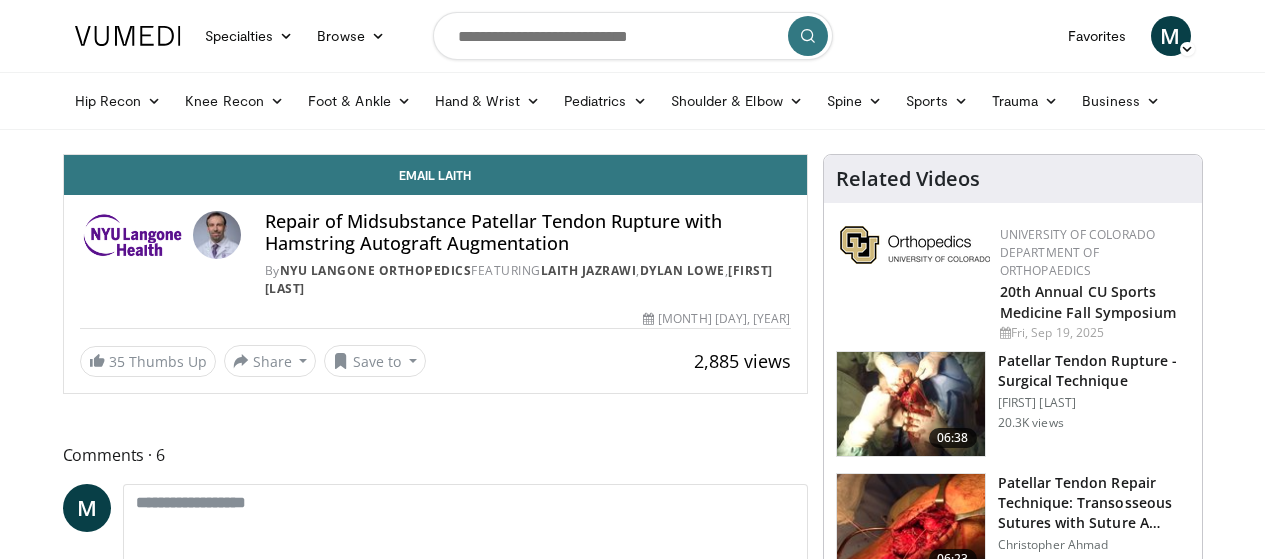 scroll, scrollTop: 0, scrollLeft: 0, axis: both 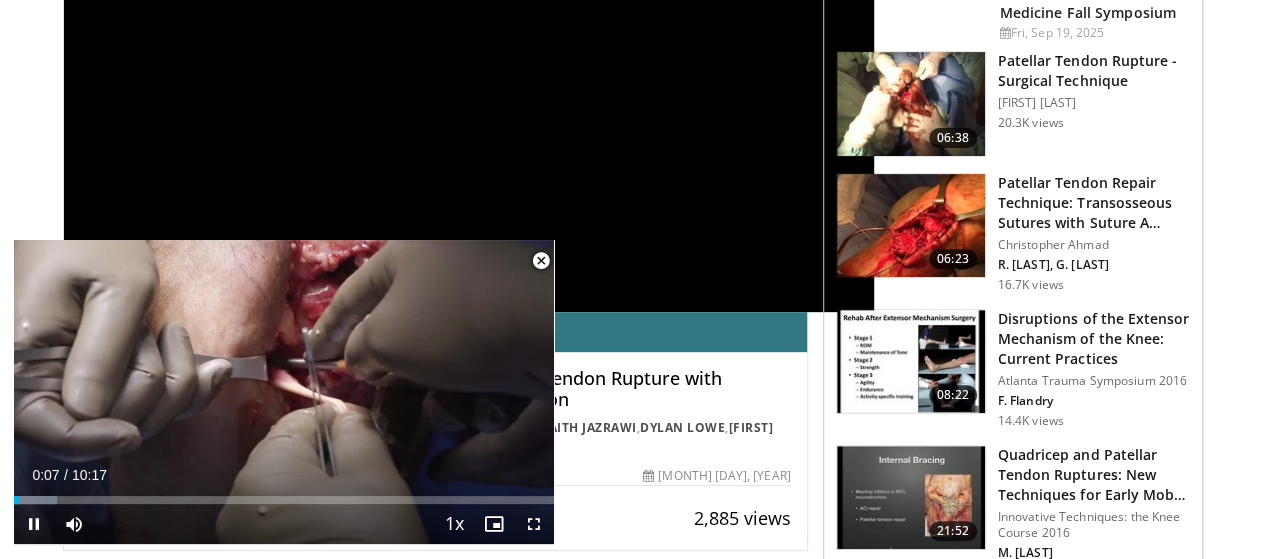 click at bounding box center (541, 261) 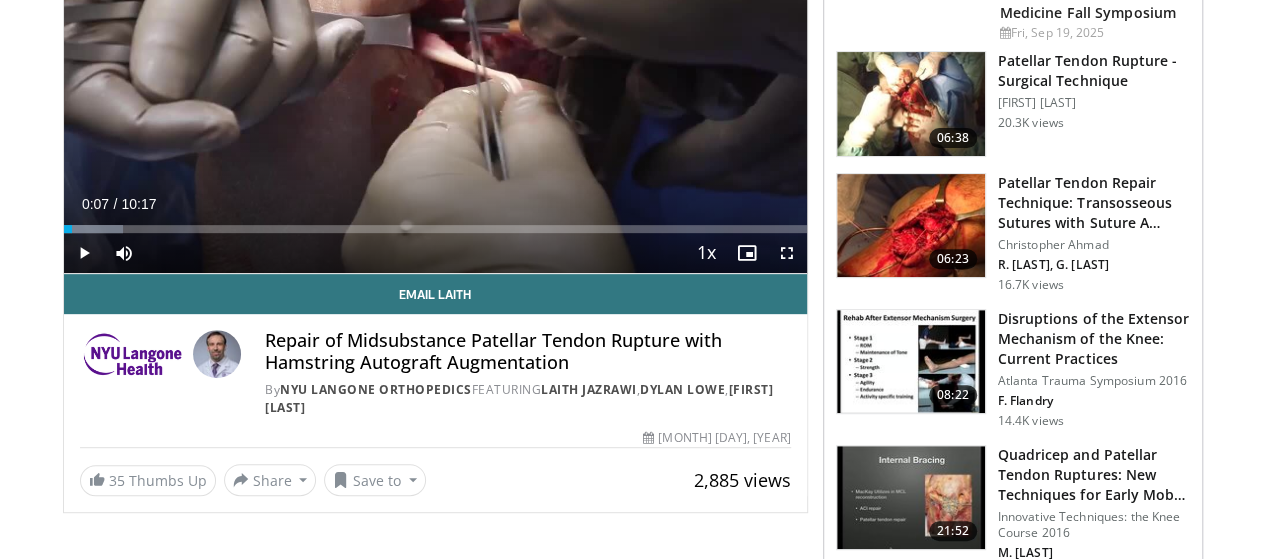 click on "0:07" at bounding box center [95, 204] 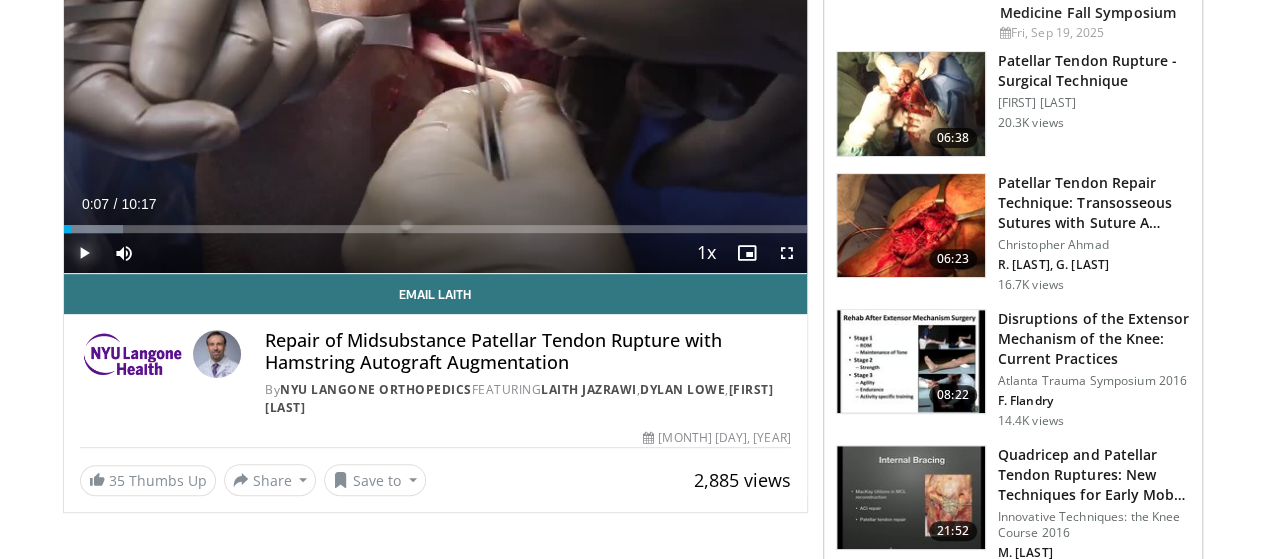 click at bounding box center [84, 253] 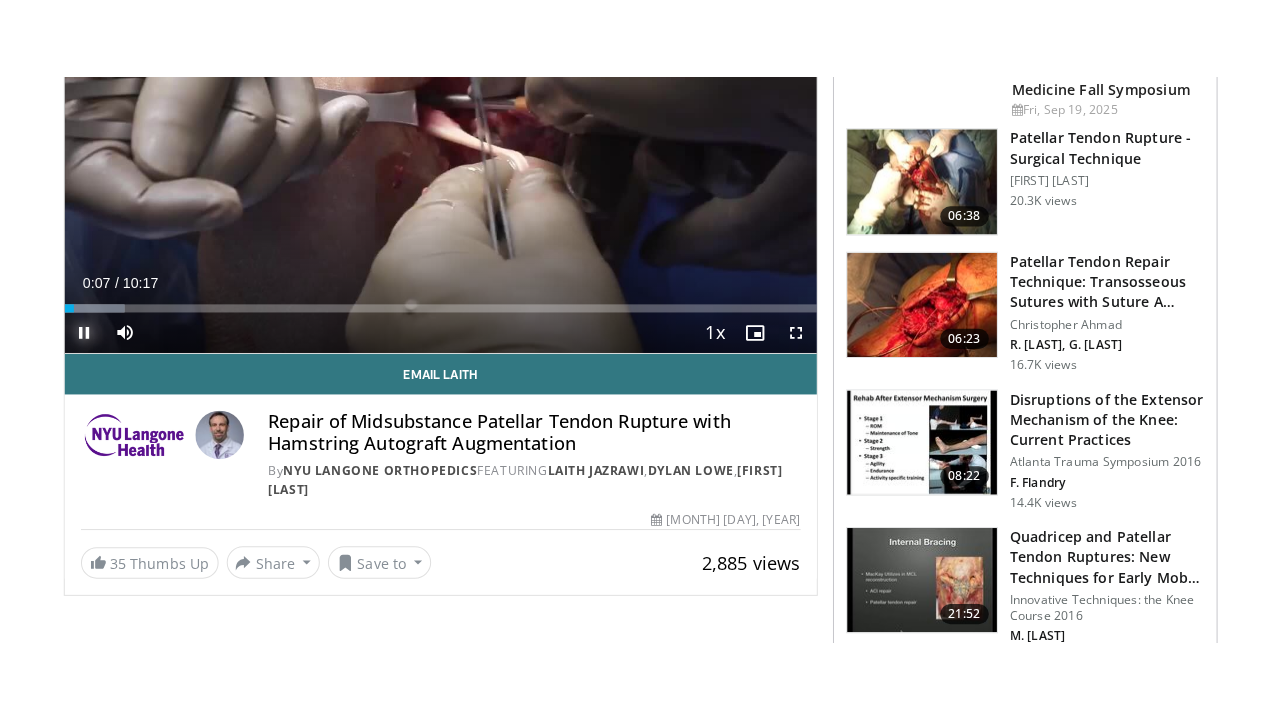 scroll, scrollTop: 200, scrollLeft: 0, axis: vertical 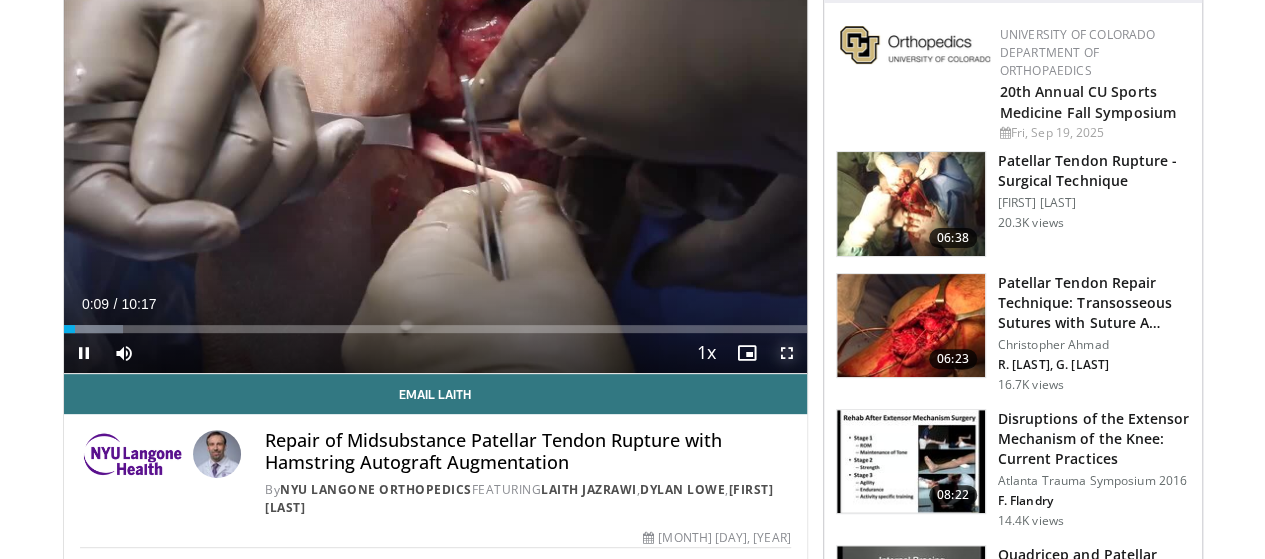 click at bounding box center [787, 353] 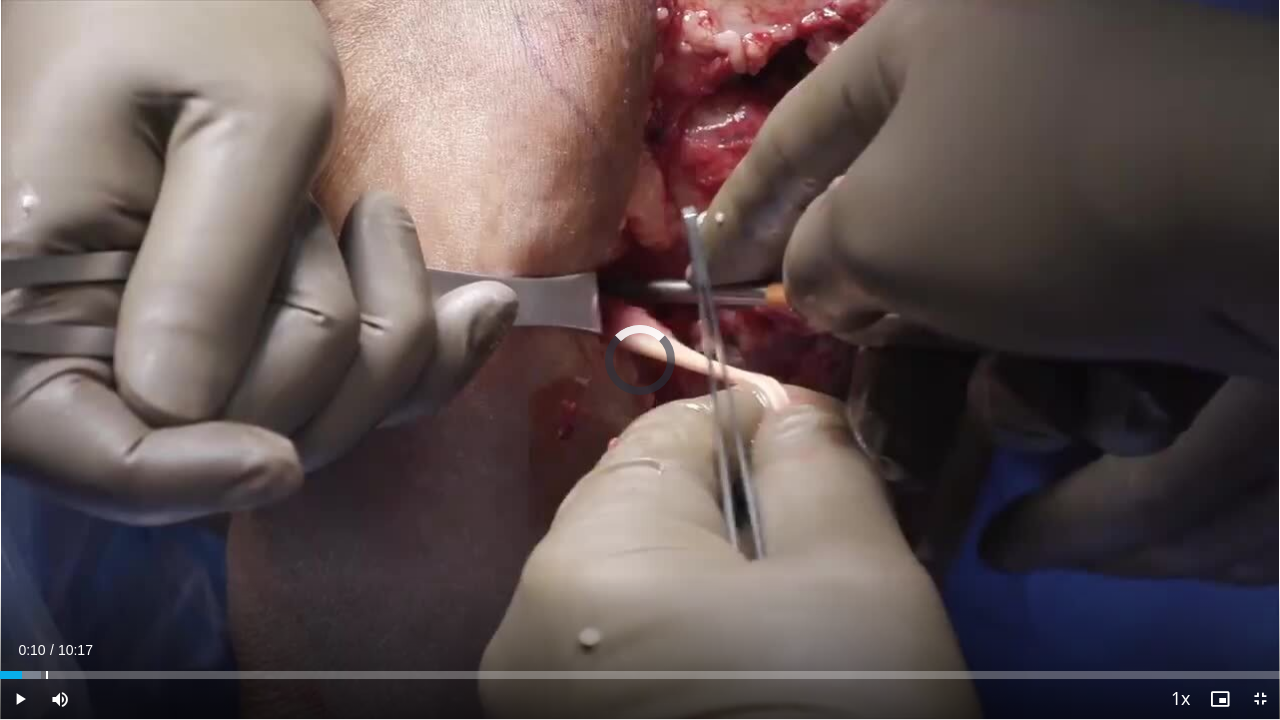 click on "Loaded :  3.20% 00:22 00:22" at bounding box center (640, 675) 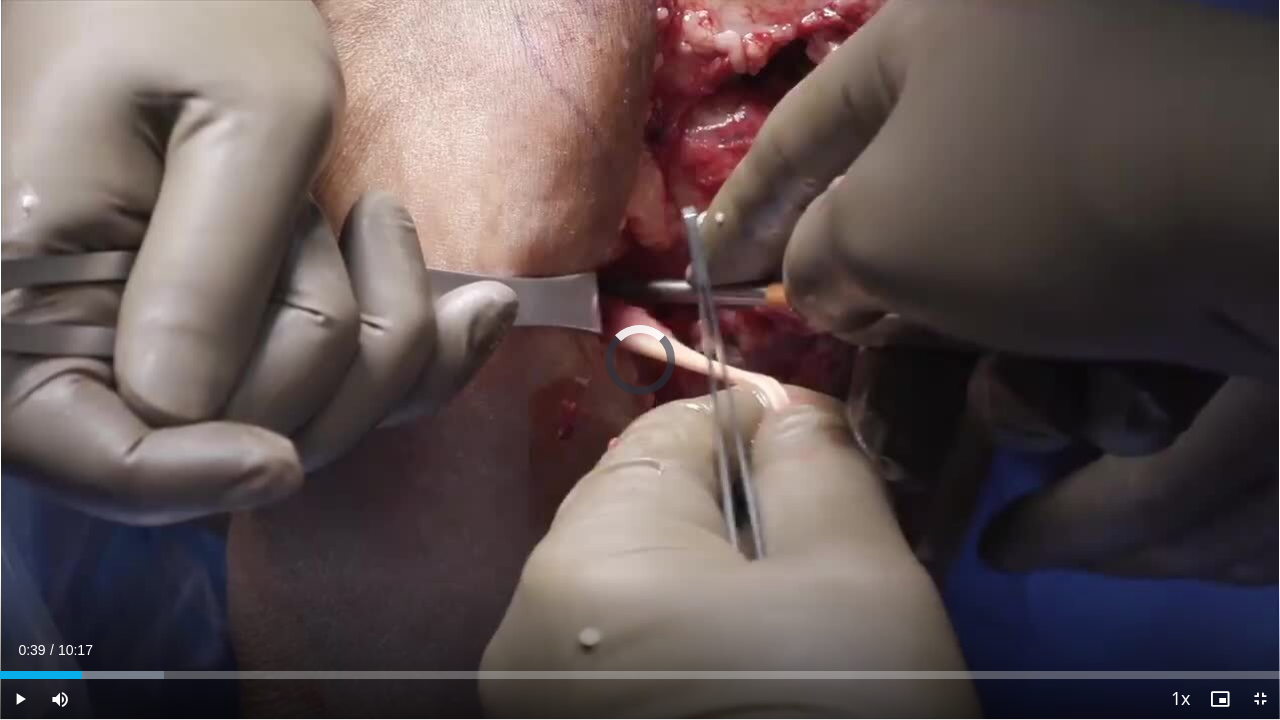 click at bounding box center (102, 675) 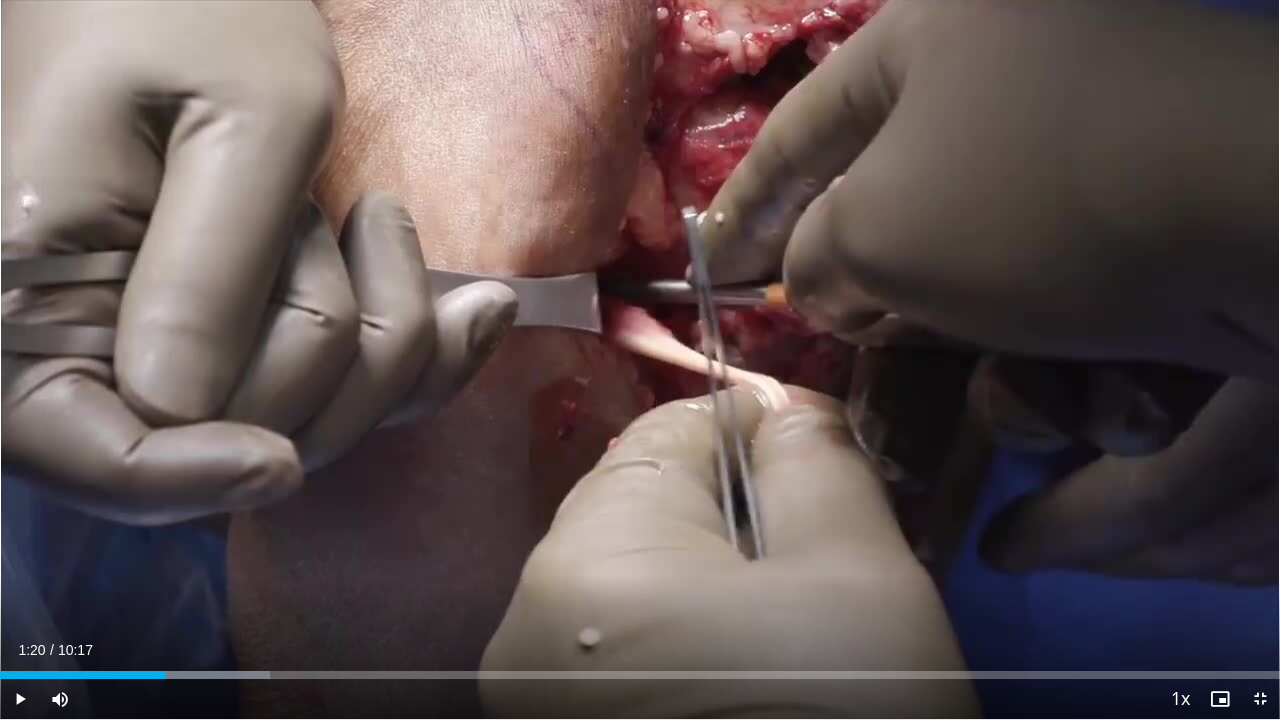 click at bounding box center (189, 675) 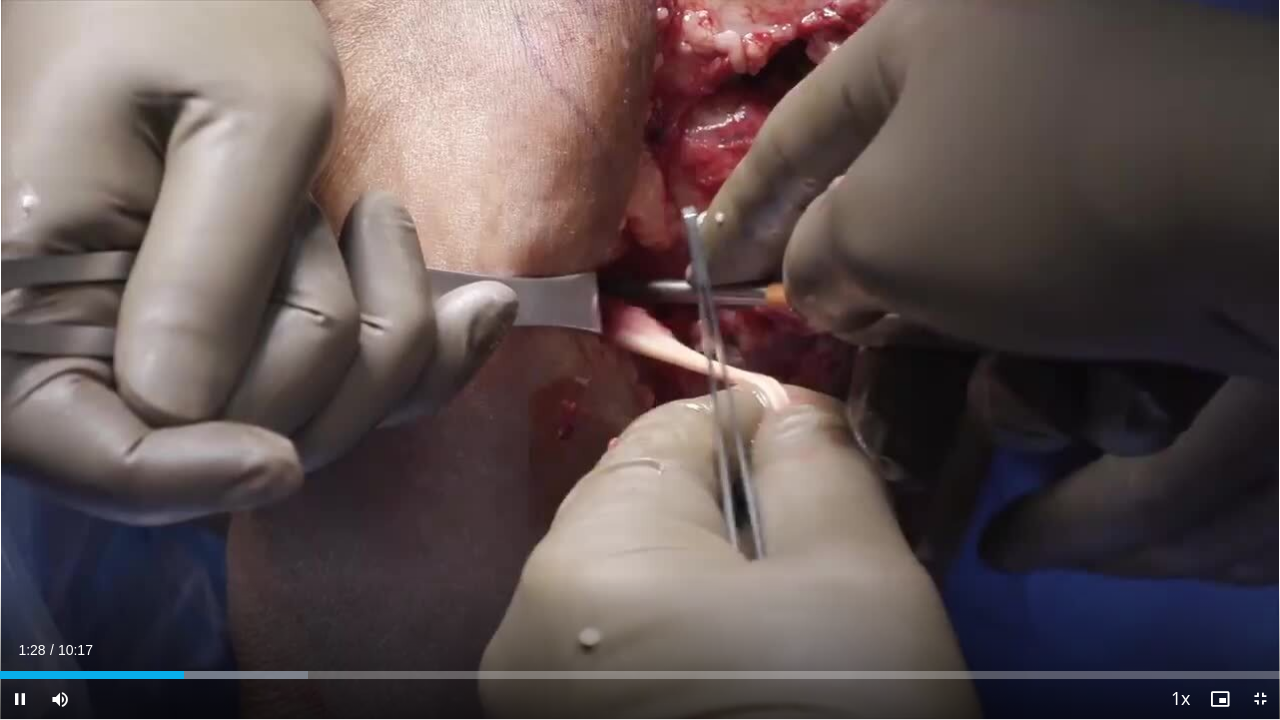 click on "Loaded :  24.07% 01:28 01:41" at bounding box center (640, 675) 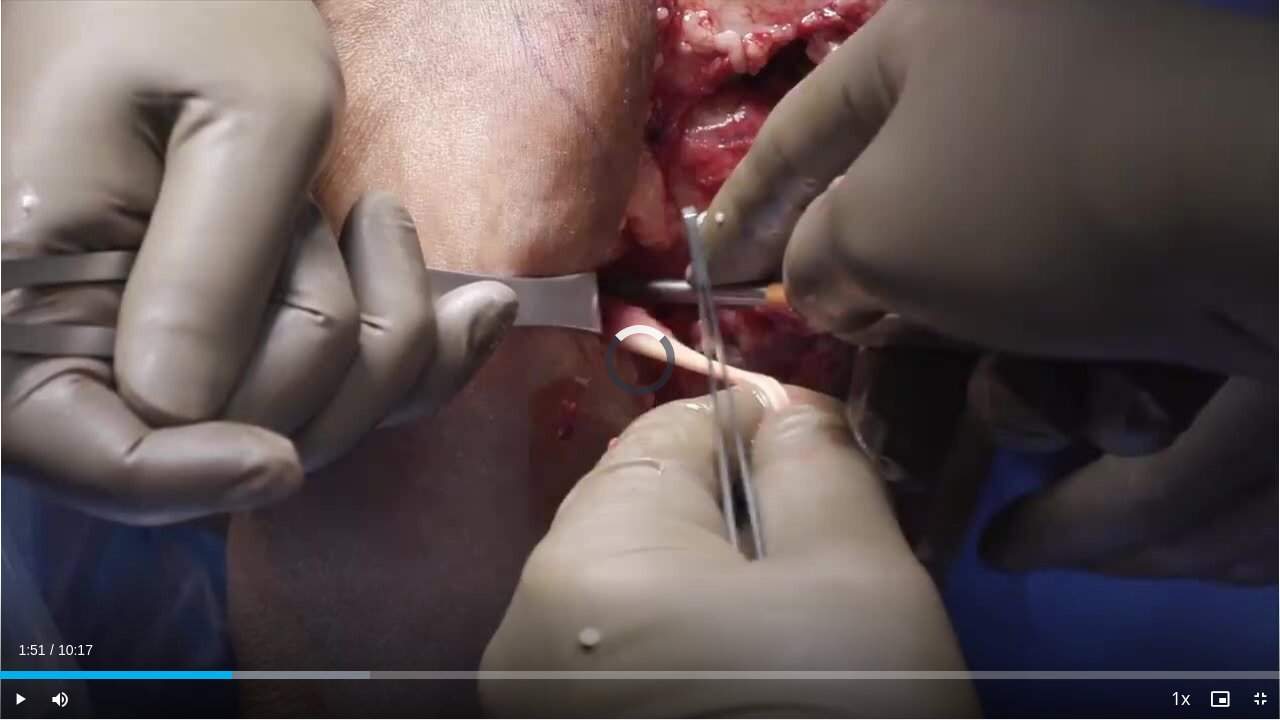 click at bounding box center (270, 675) 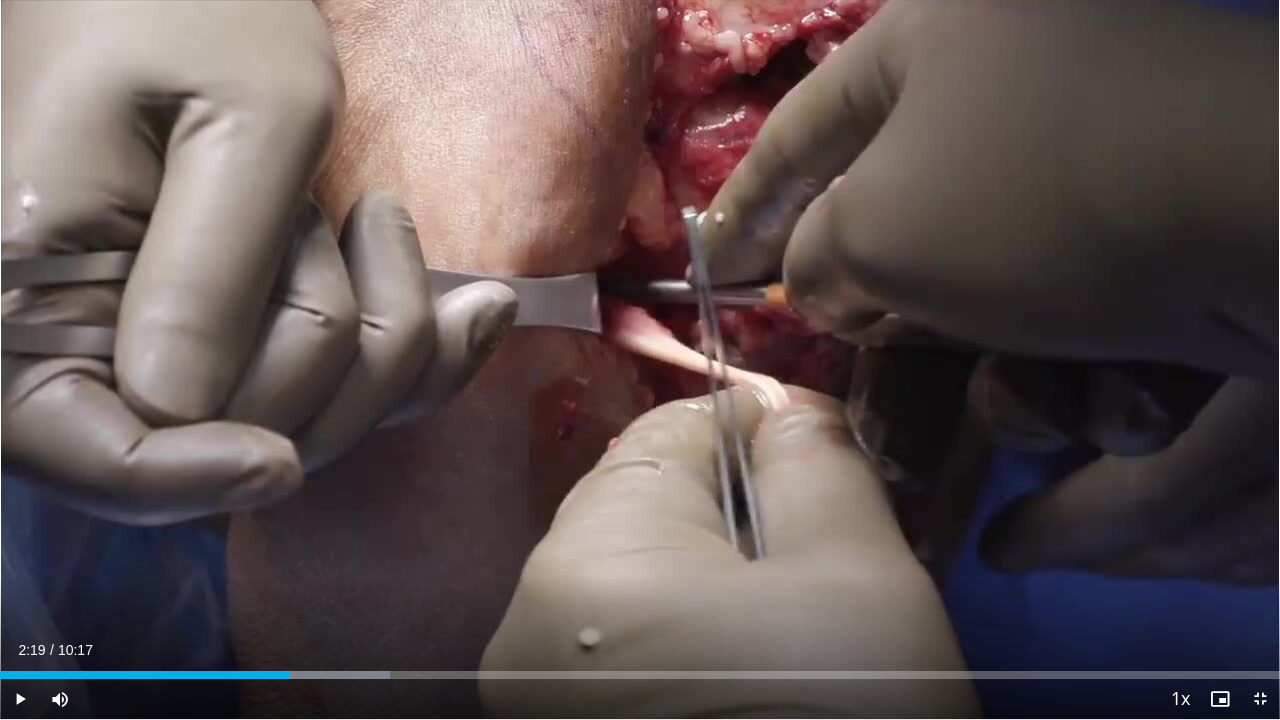 click at bounding box center [292, 675] 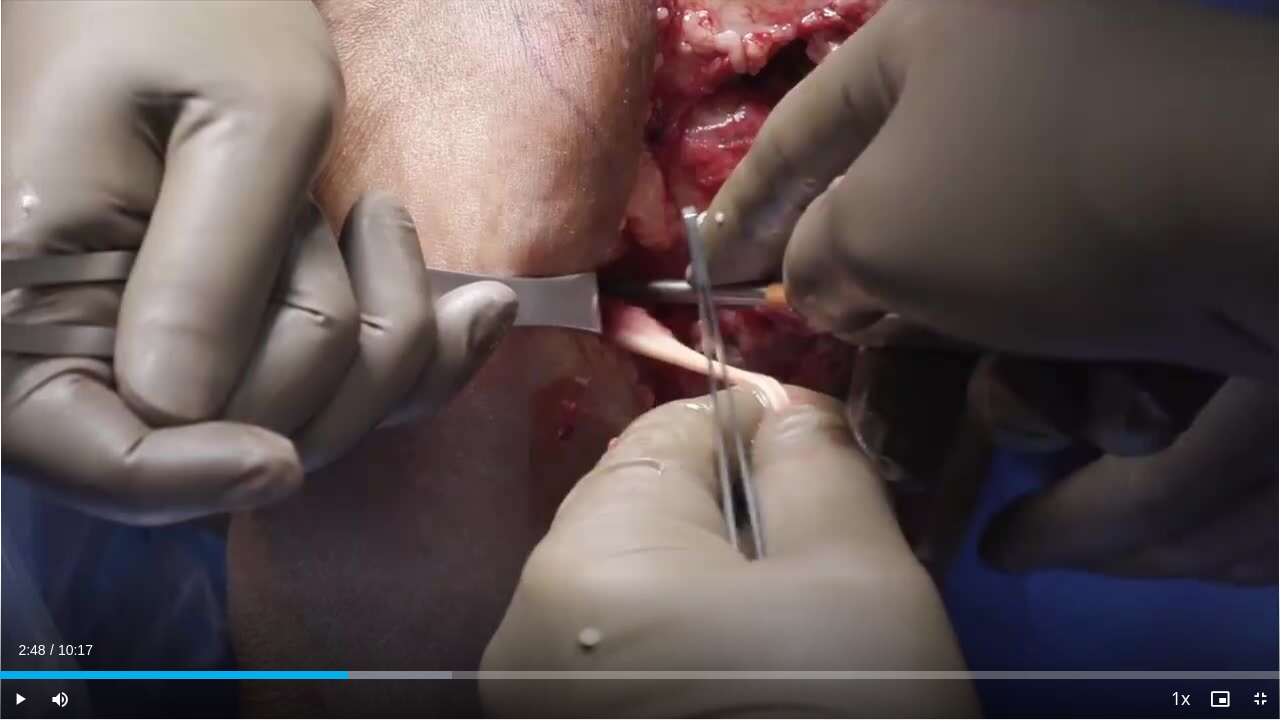 click on "Loaded :  35.30% 02:48 02:48" at bounding box center (640, 675) 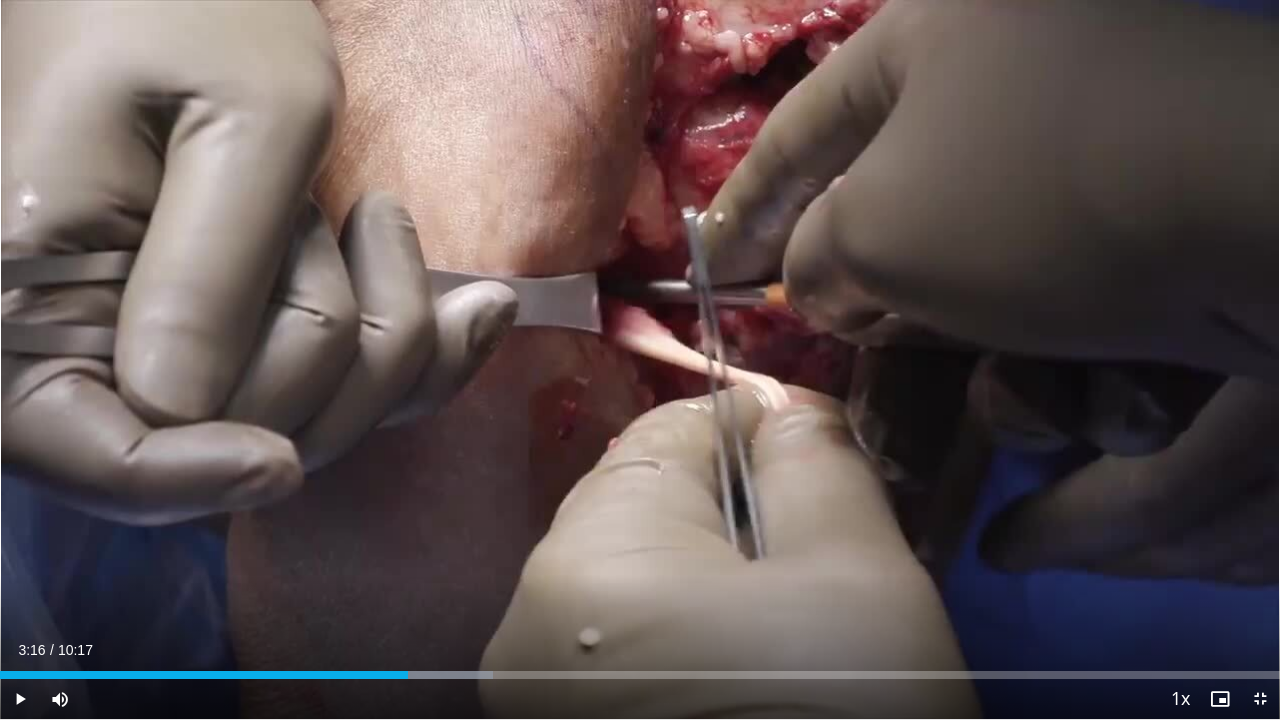 click at bounding box center [393, 675] 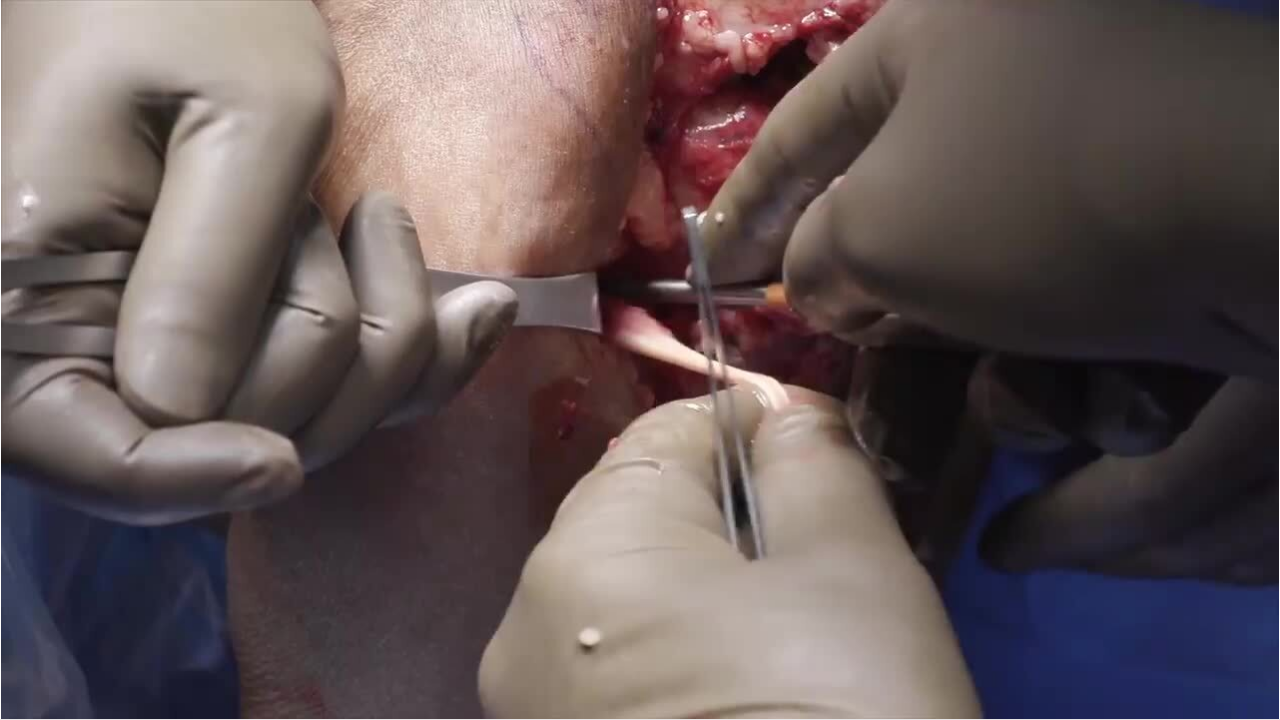 click on "10 seconds
Tap to unmute" at bounding box center [640, 359] 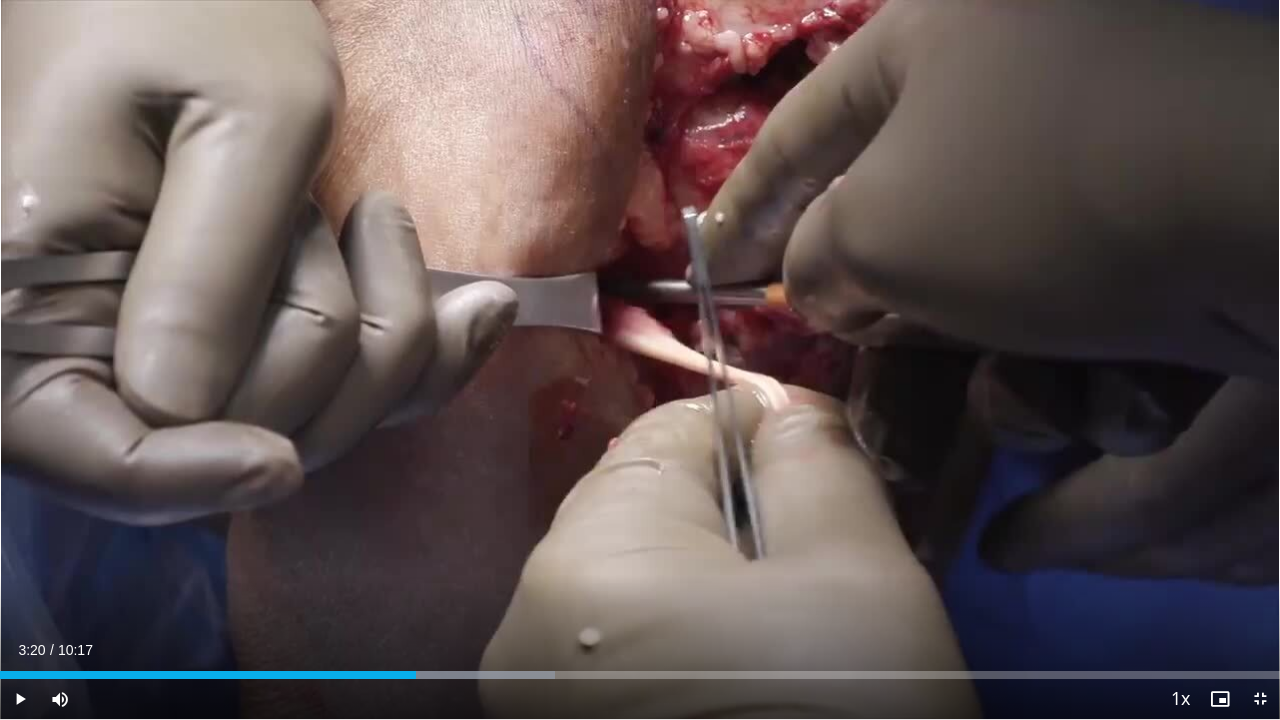 click on "Loaded :  43.33% 03:20 03:38" at bounding box center (640, 675) 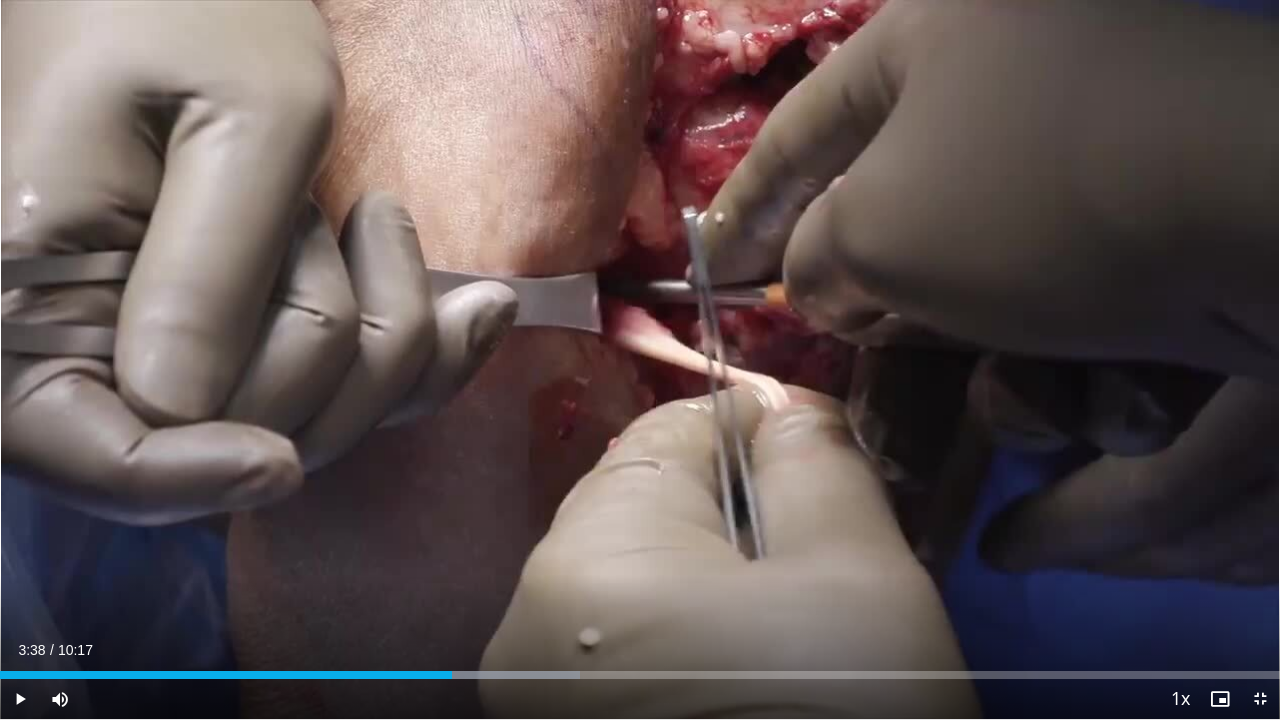 click on "Loaded :  45.35% 03:38 03:55" at bounding box center [640, 675] 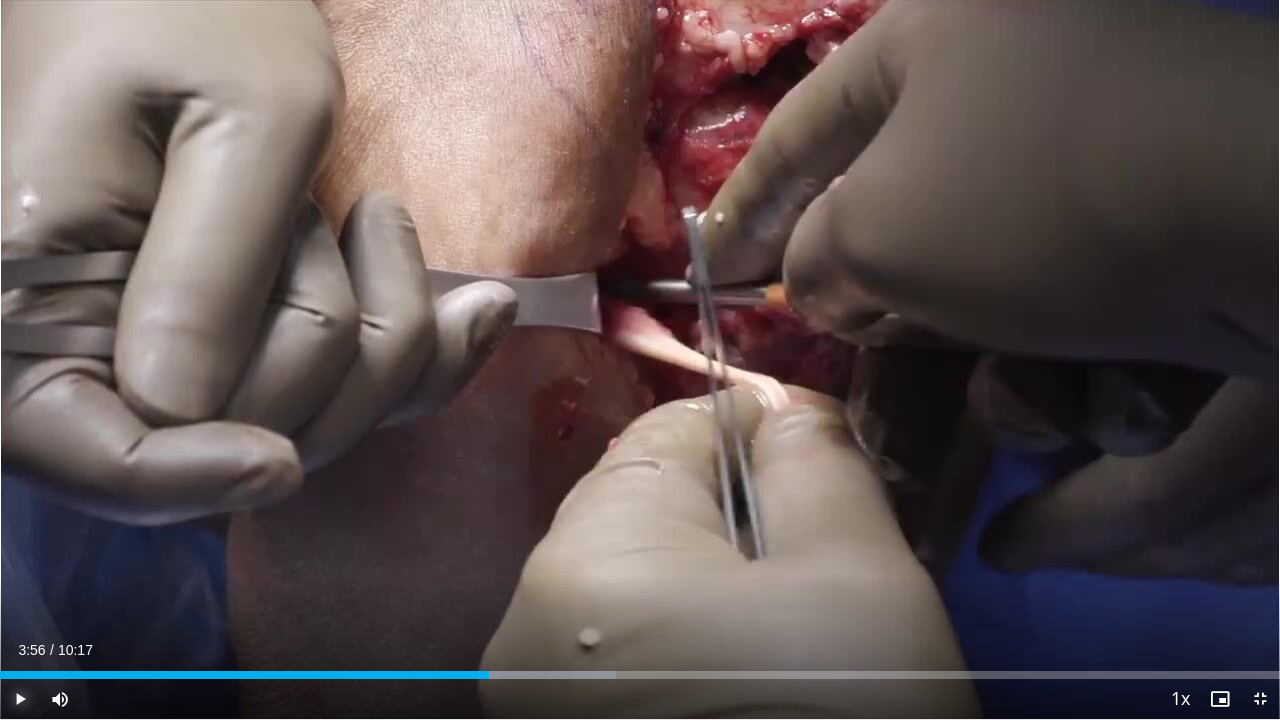 click at bounding box center (20, 699) 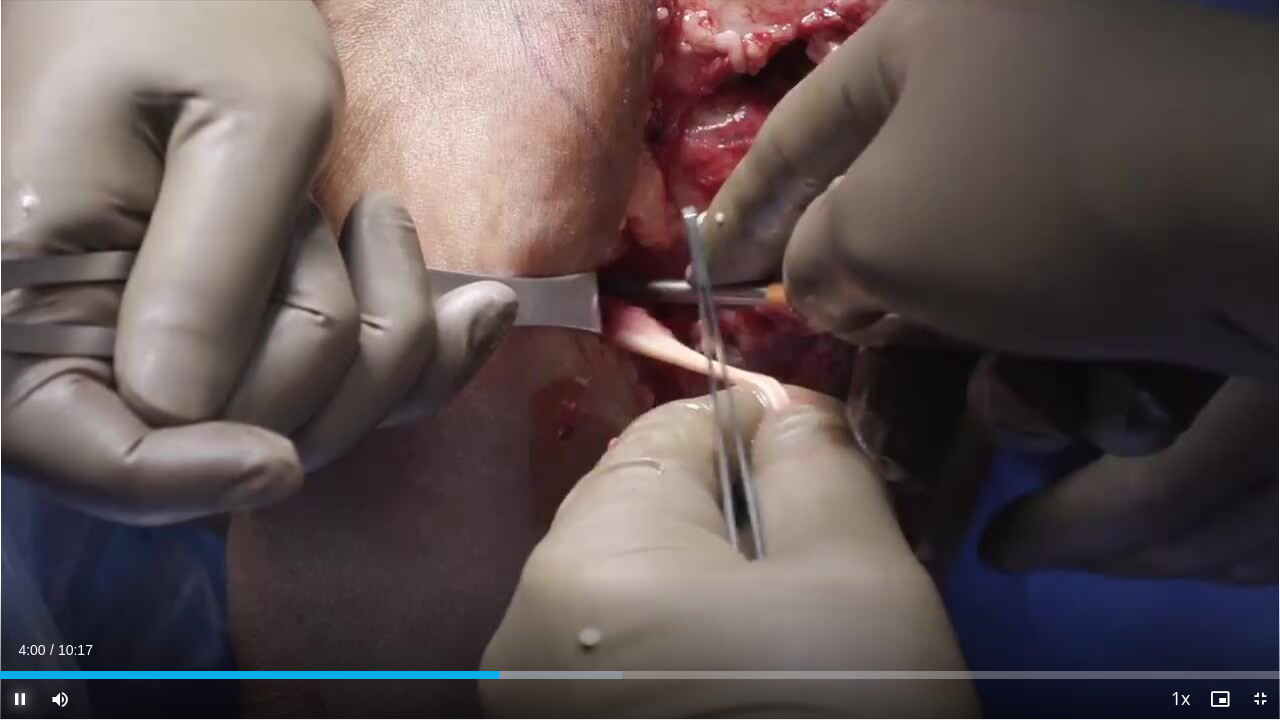 click on "Loaded :  48.59% 04:00 03:51" at bounding box center [640, 675] 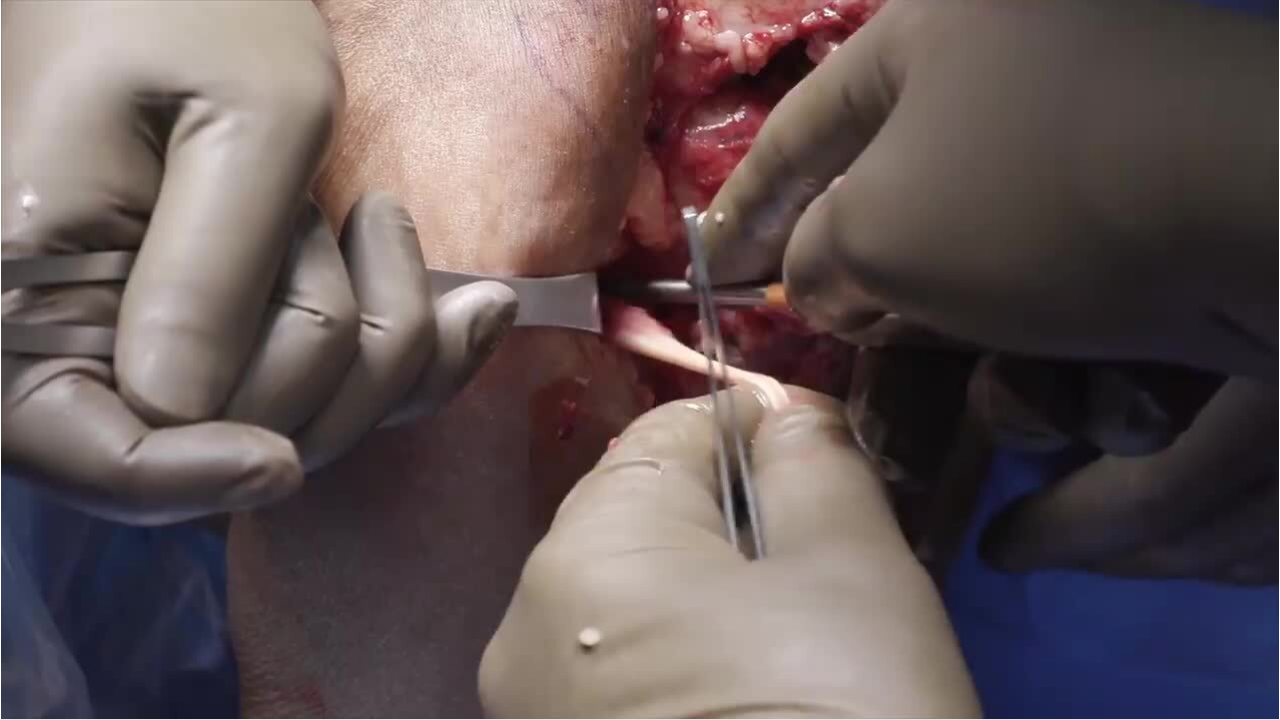 click on "10 seconds
Tap to unmute" at bounding box center [640, 359] 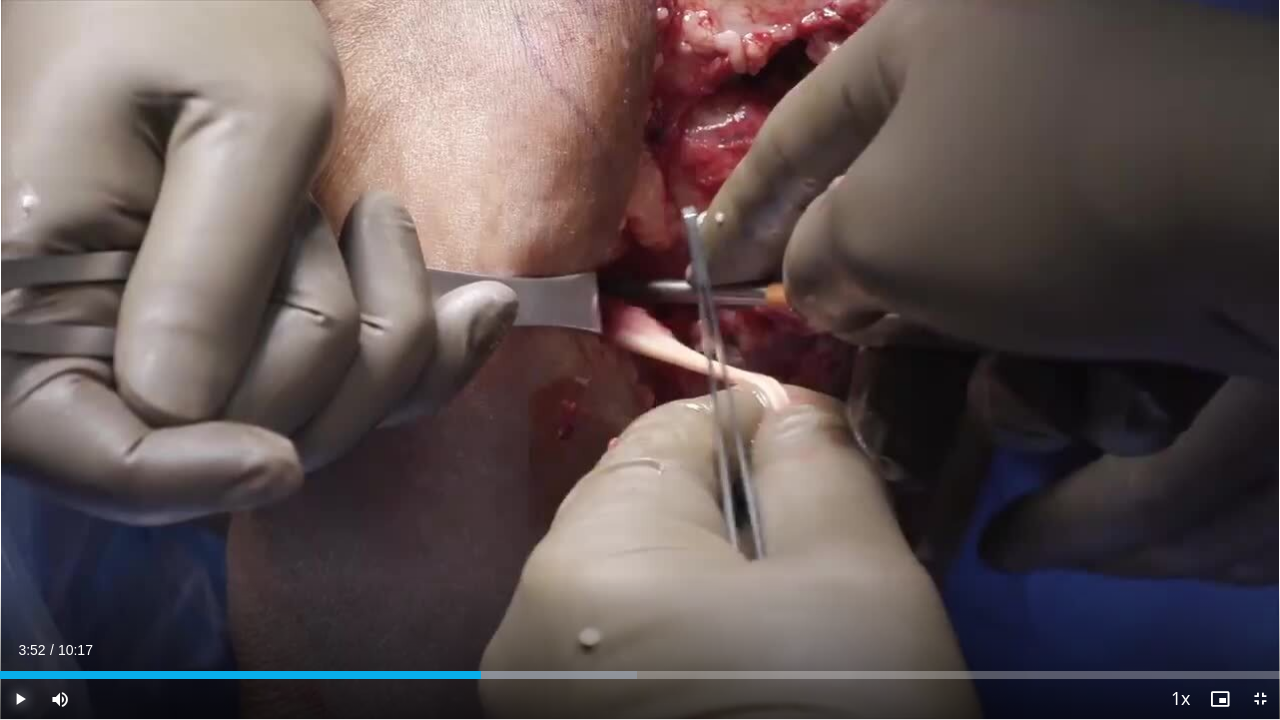 click at bounding box center [20, 699] 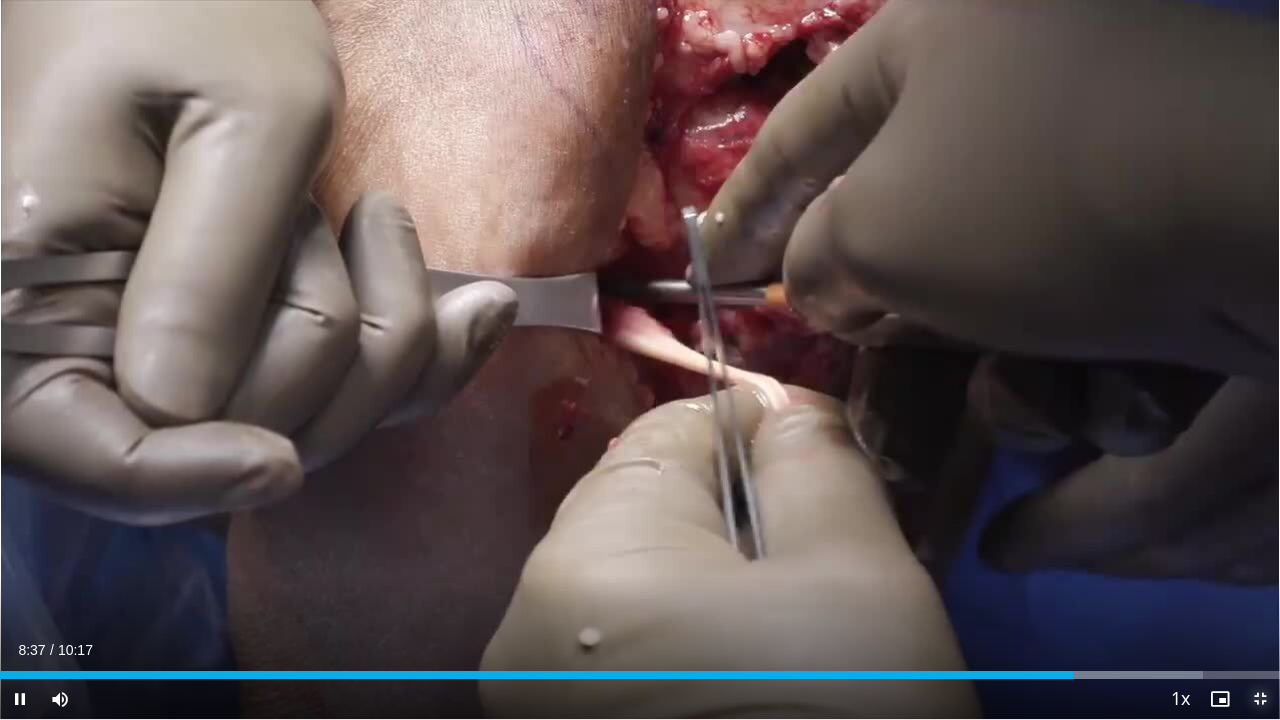click at bounding box center [1260, 699] 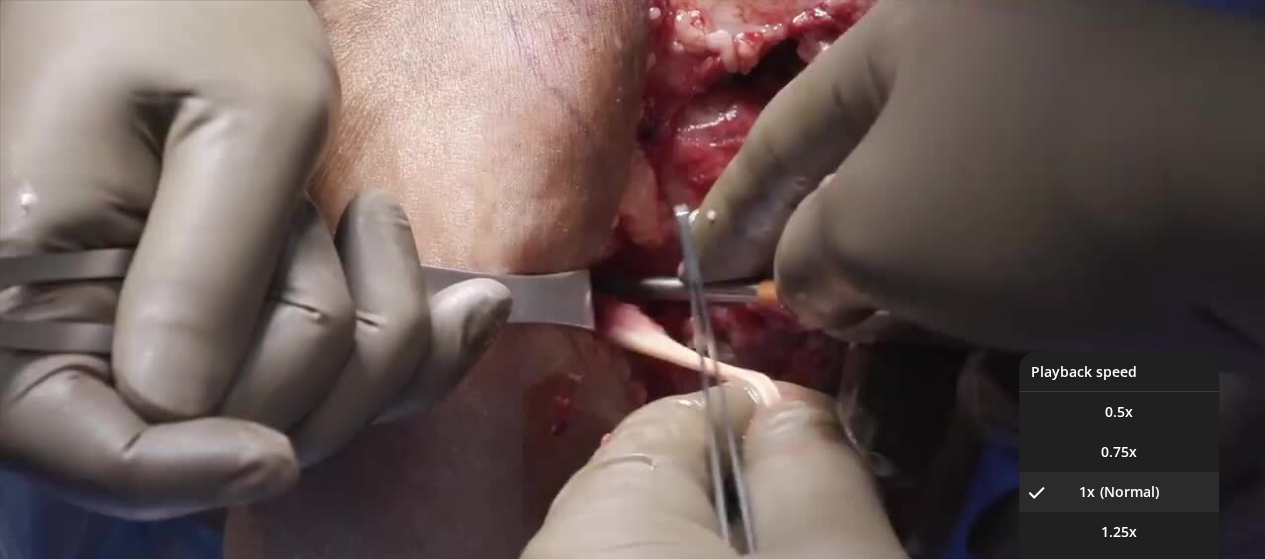 scroll, scrollTop: 300, scrollLeft: 0, axis: vertical 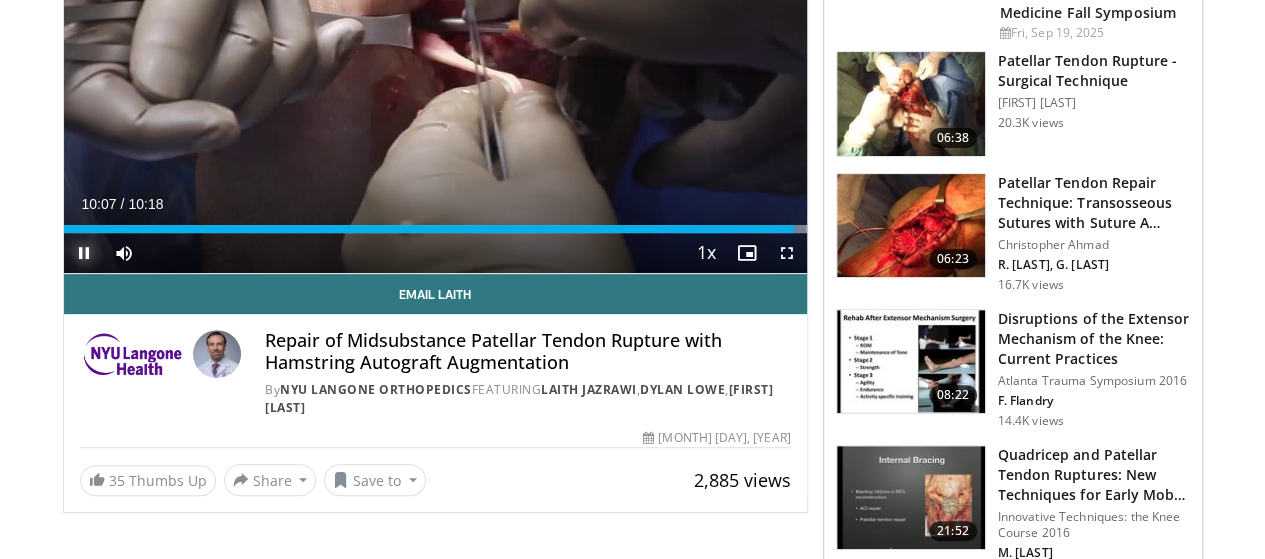 click at bounding box center (84, 253) 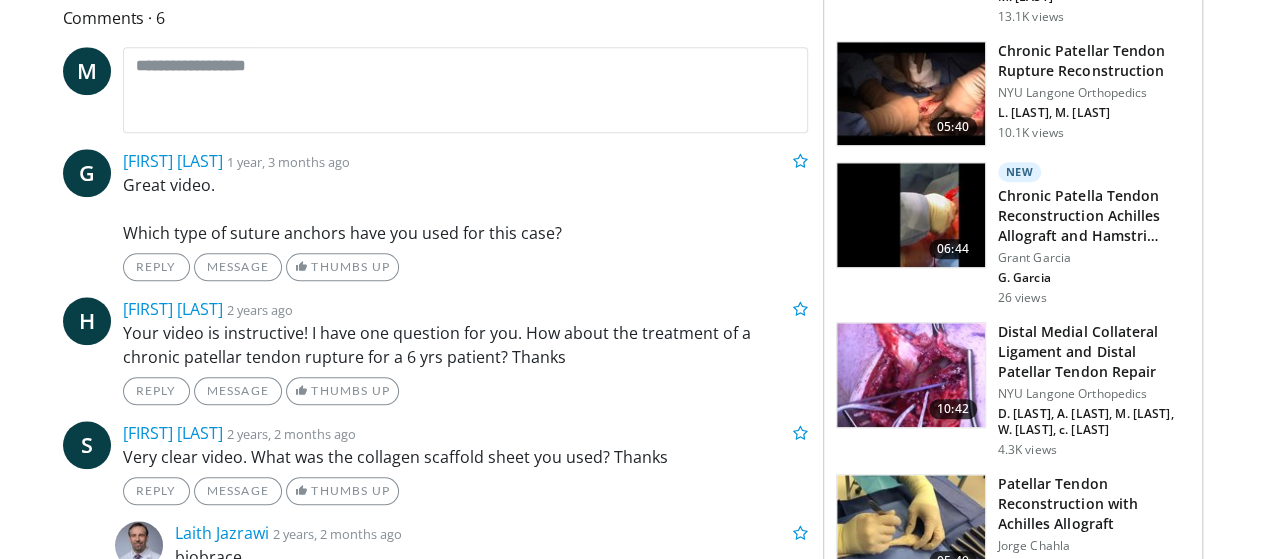 scroll, scrollTop: 900, scrollLeft: 0, axis: vertical 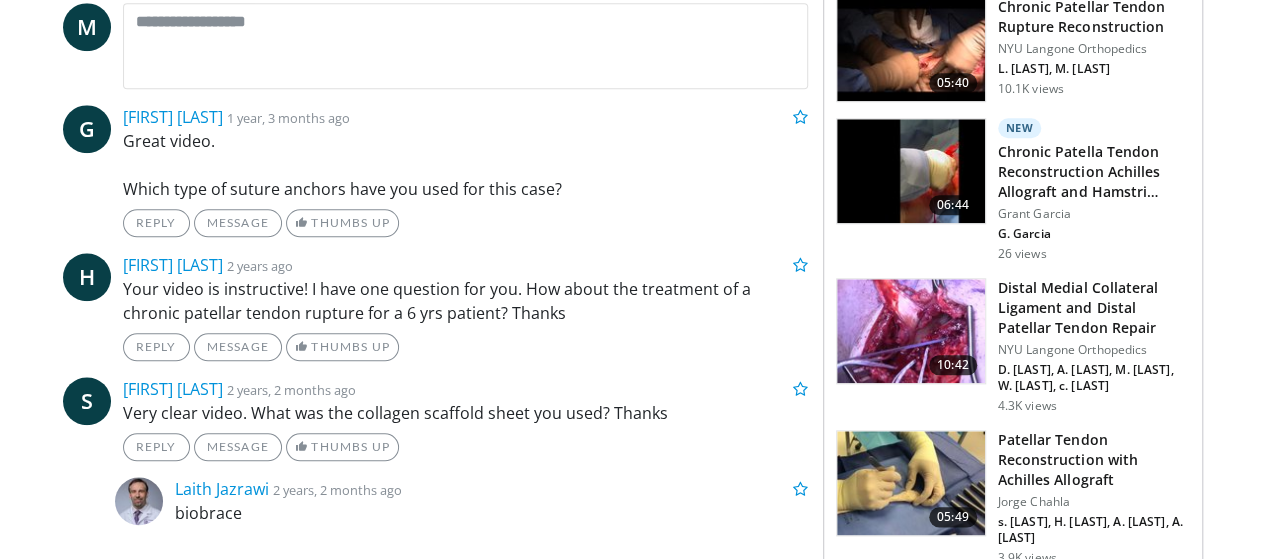 click on "Patellar Tendon Reconstruction with Achilles Allograft" at bounding box center [1094, 460] 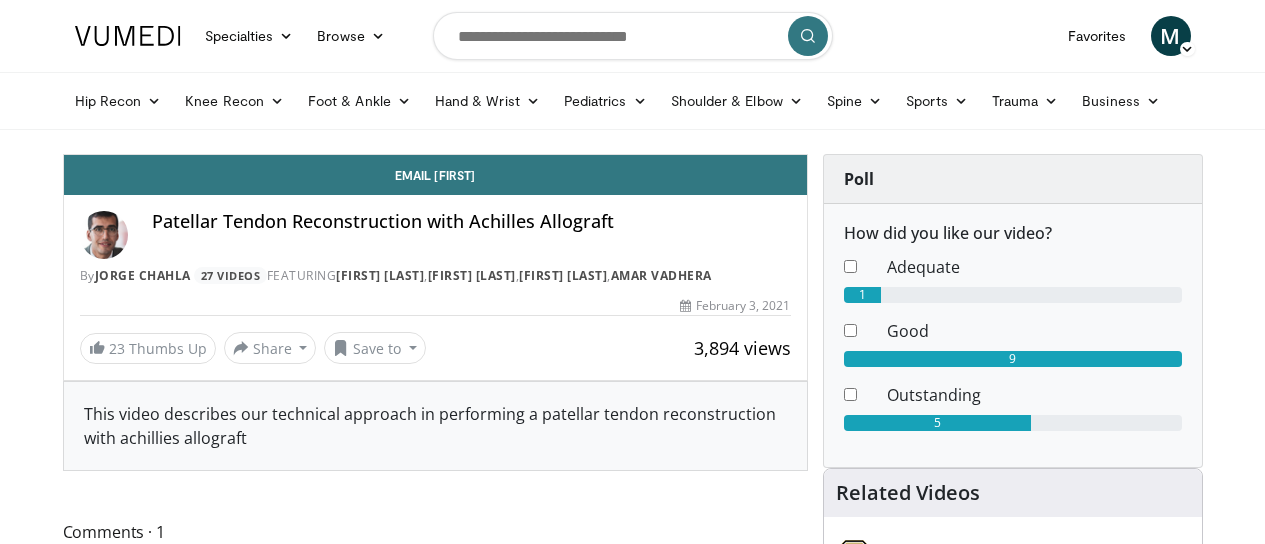 scroll, scrollTop: 0, scrollLeft: 0, axis: both 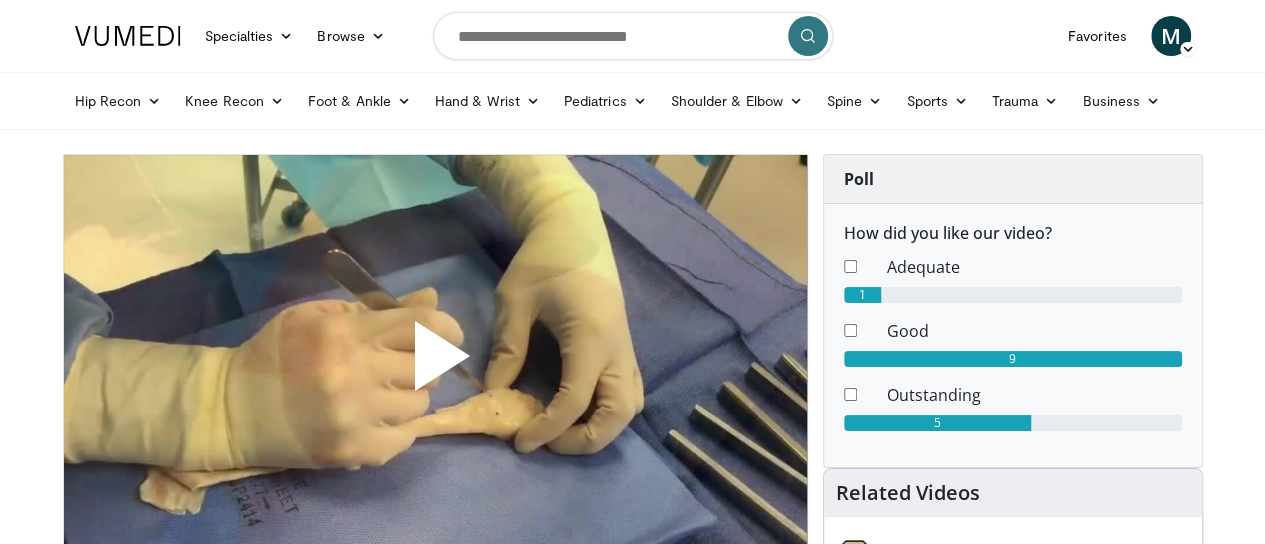 click at bounding box center (435, 364) 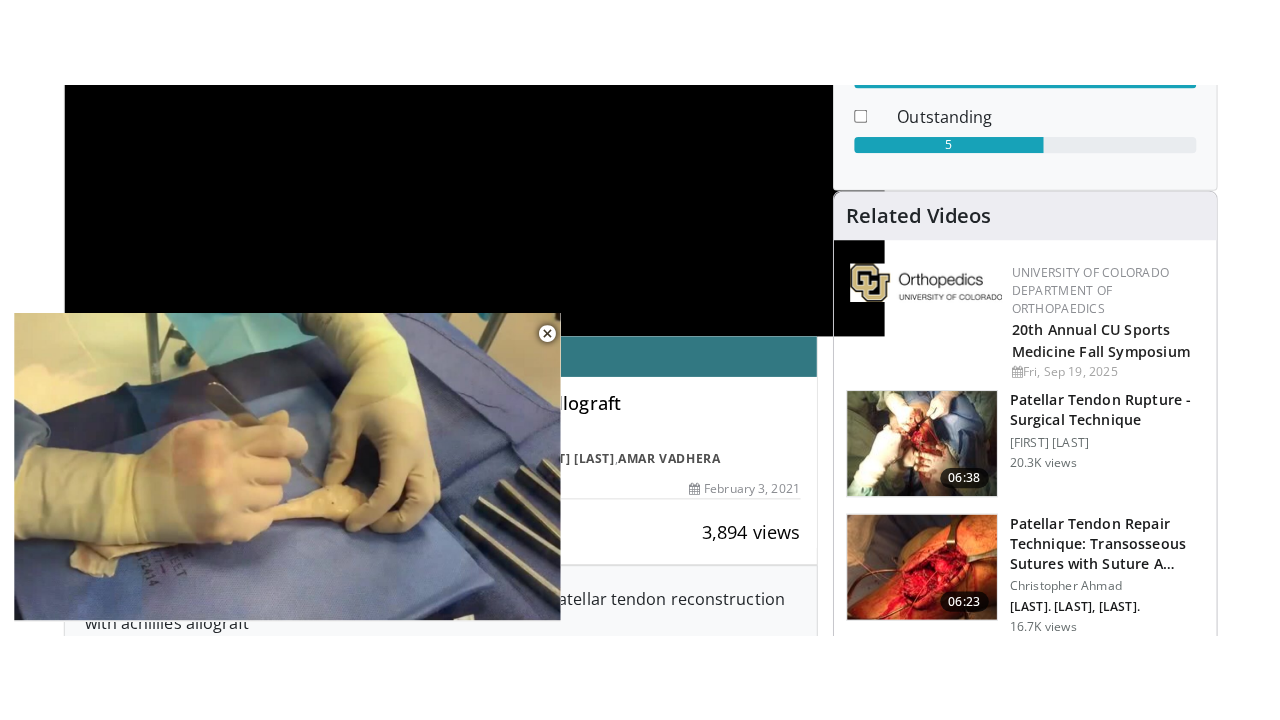 scroll, scrollTop: 266, scrollLeft: 0, axis: vertical 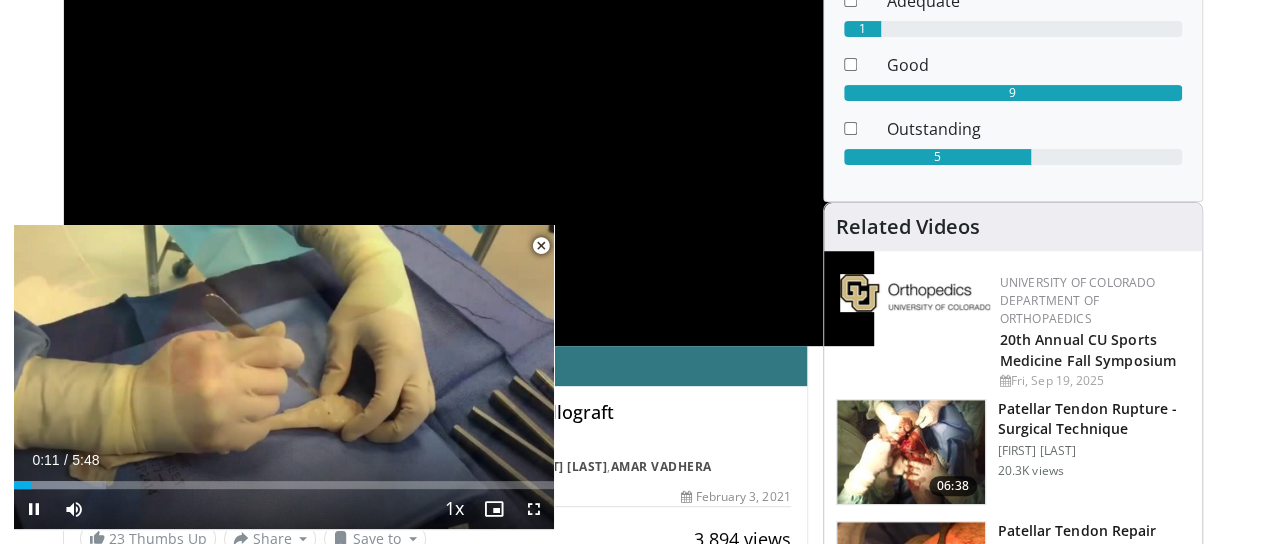 click at bounding box center (541, 246) 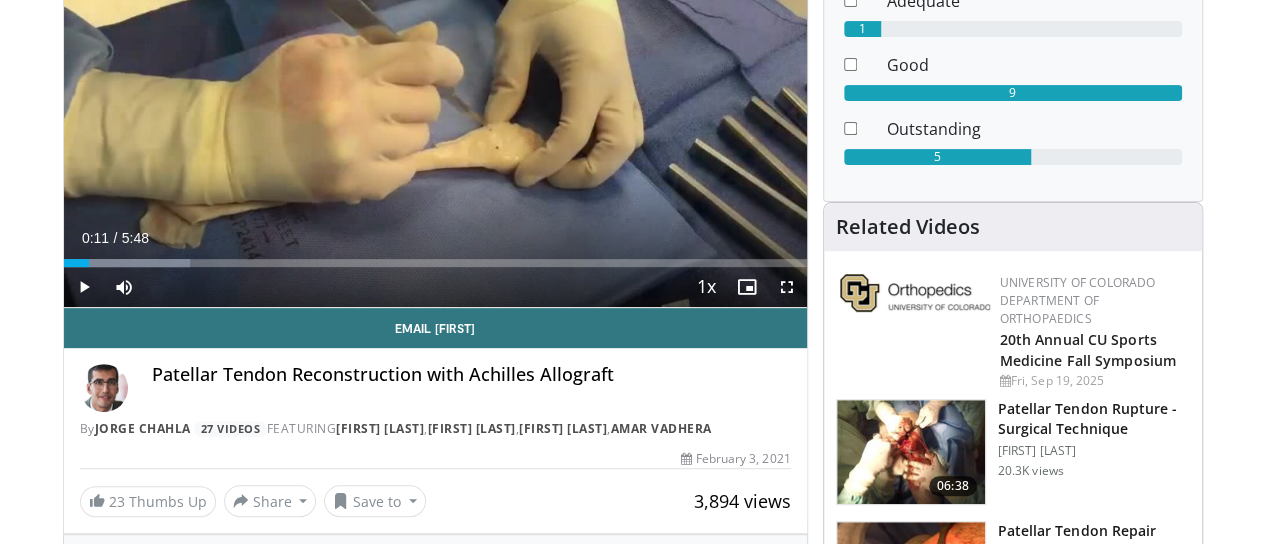 click on "10 seconds
Tap to unmute" at bounding box center (435, 98) 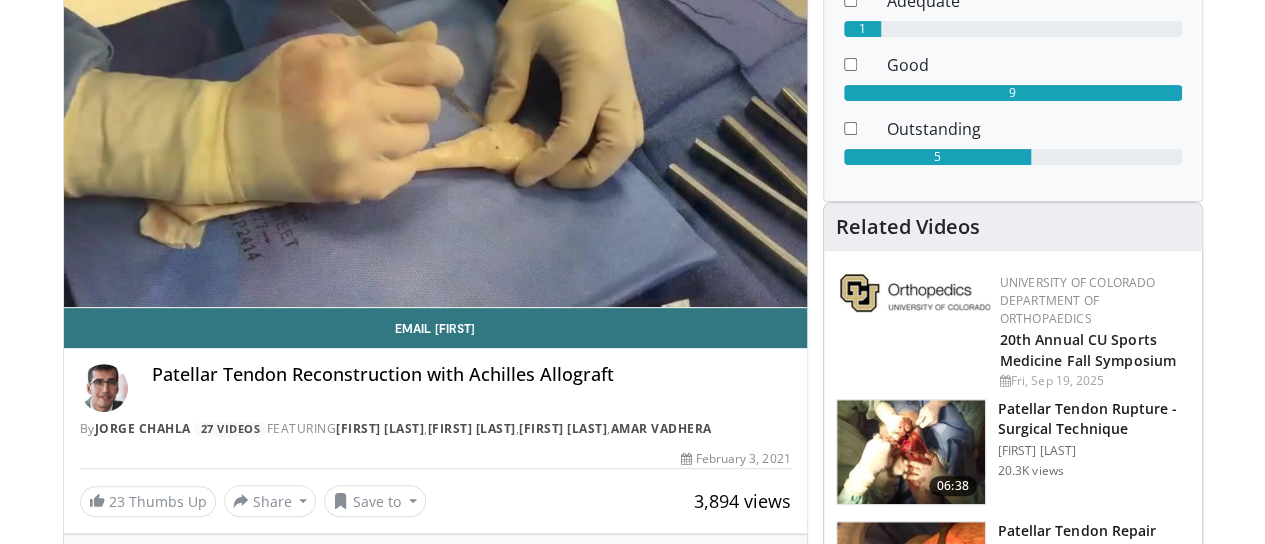 click on "10 seconds
Tap to unmute" at bounding box center (435, 98) 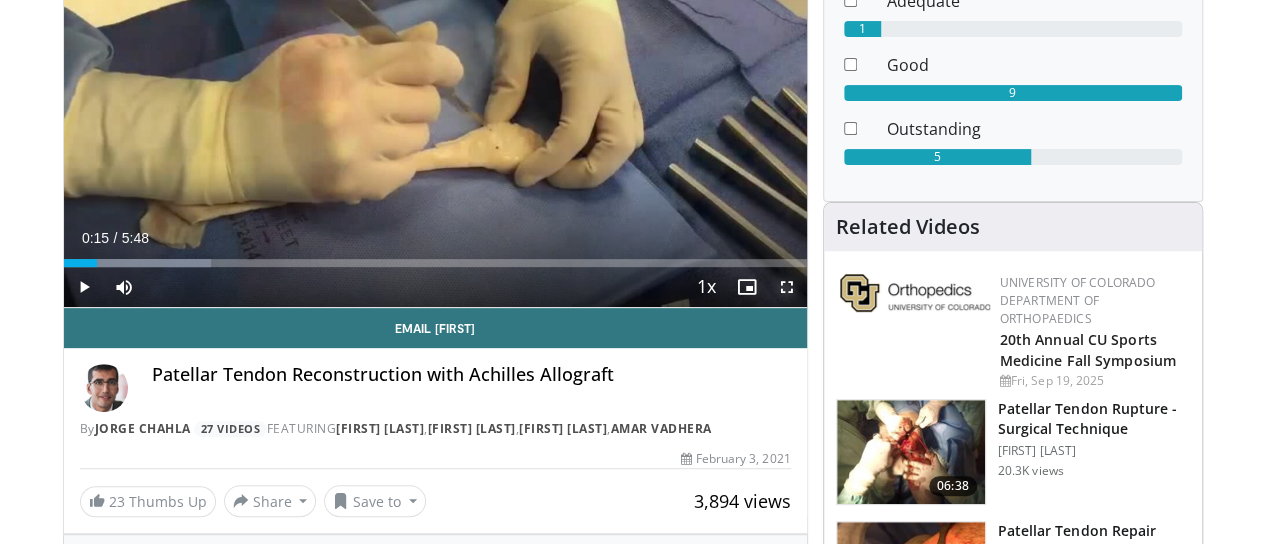 click at bounding box center (787, 287) 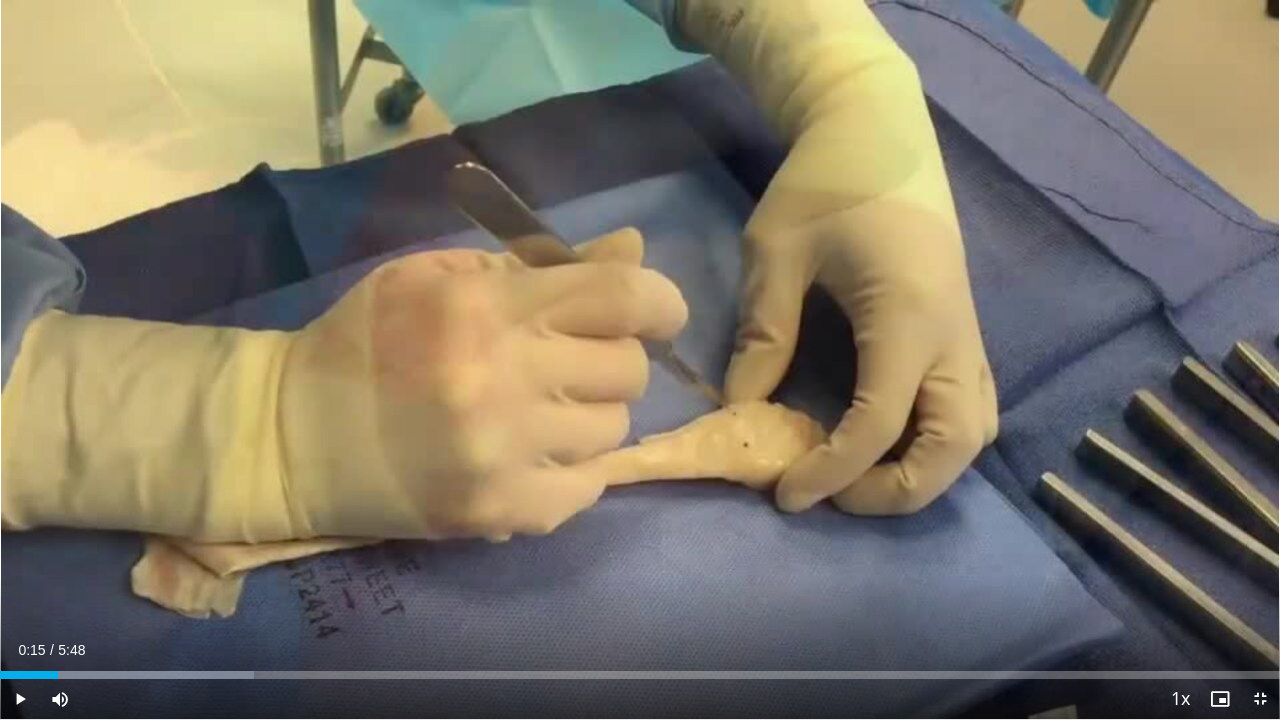 click at bounding box center (640, 360) 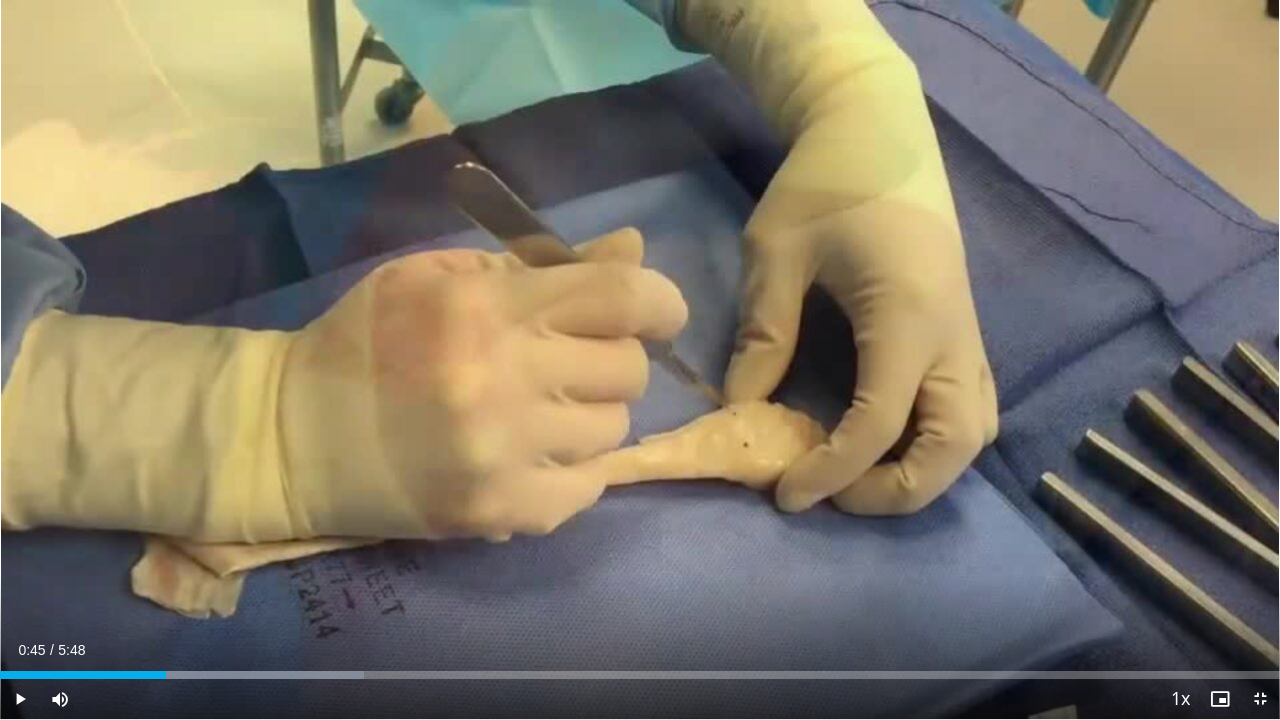 click on "Loaded :  28.41% 0:37 0:45" at bounding box center (640, 675) 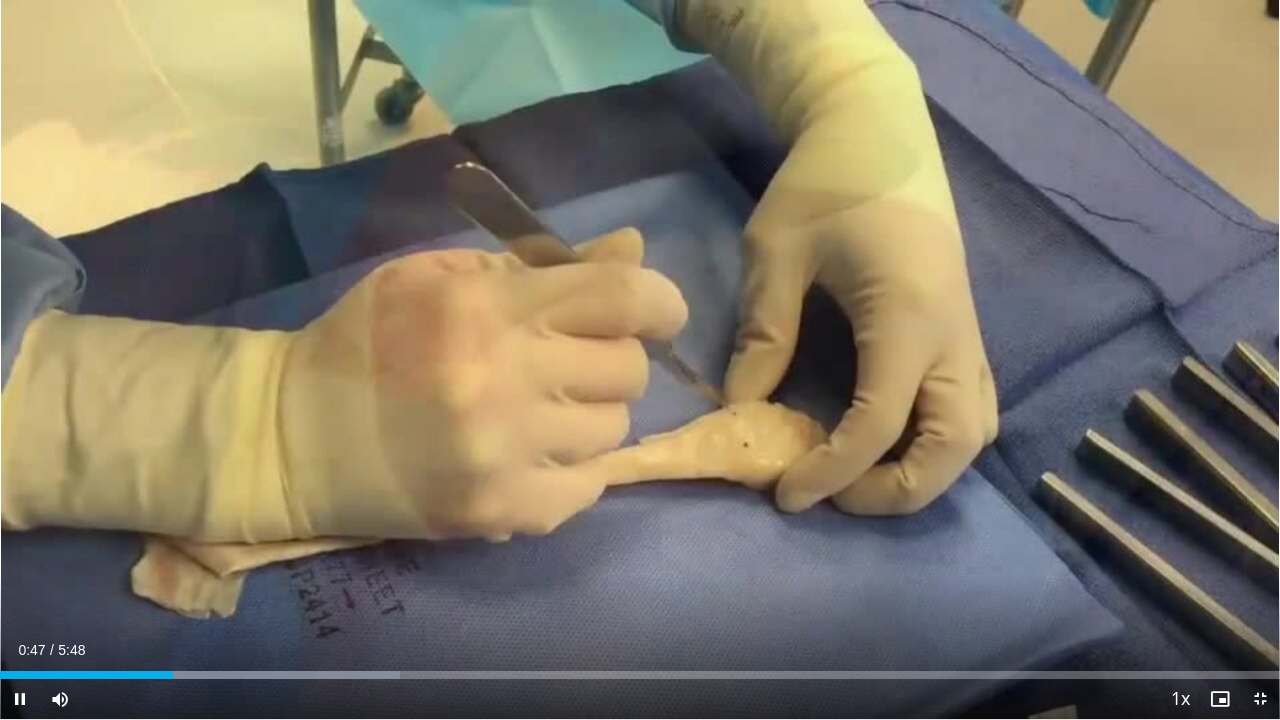 click on "**********" at bounding box center (640, 360) 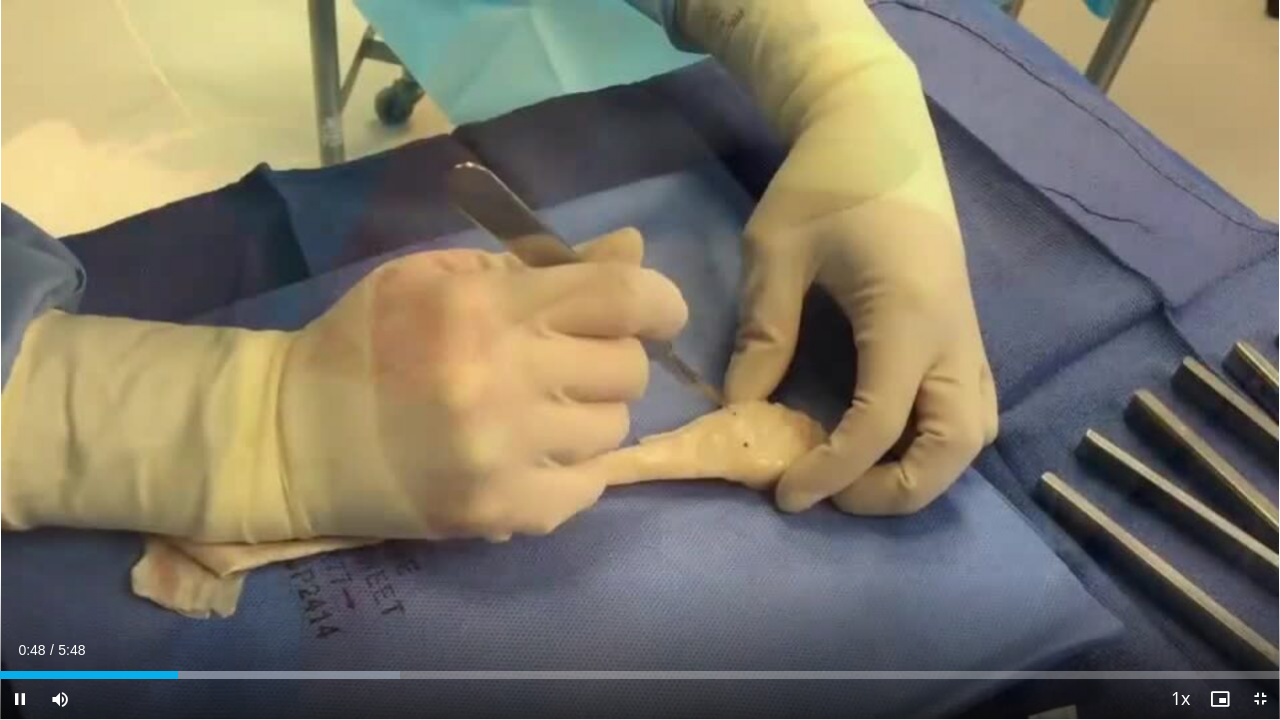 click at bounding box center (229, 675) 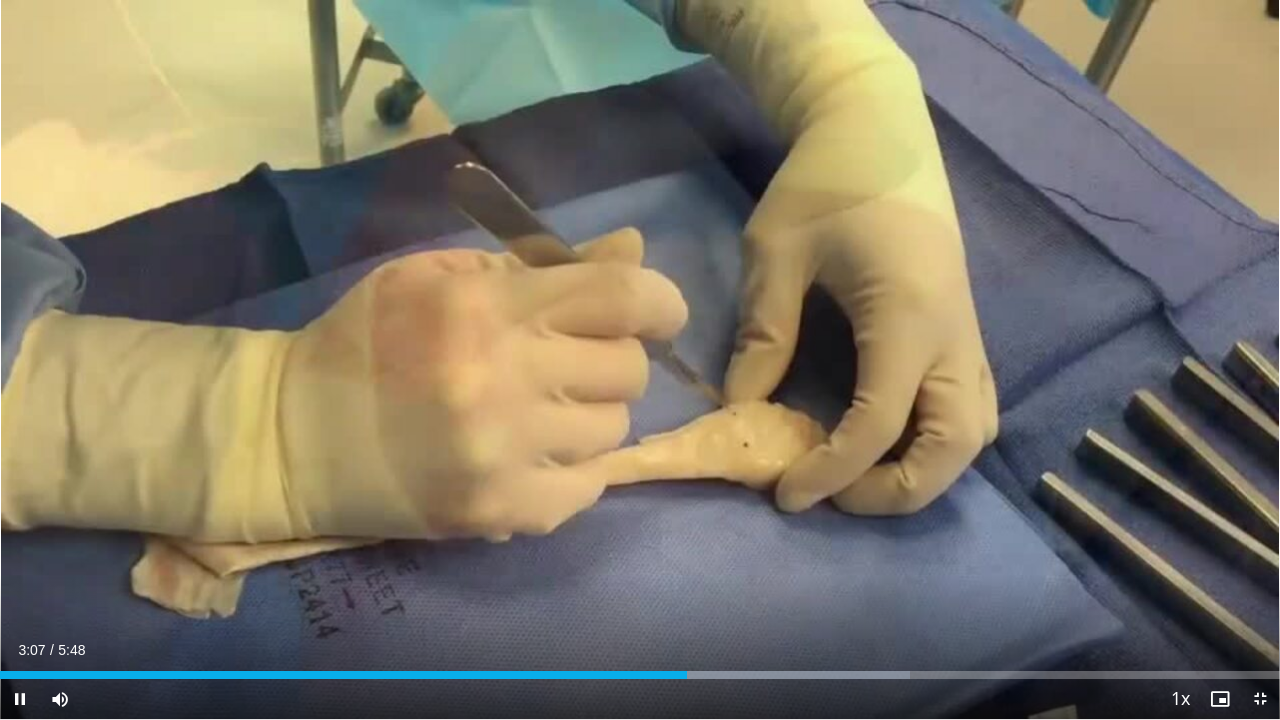 click on "Loaded :  71.07% 3:07 2:47" at bounding box center [640, 669] 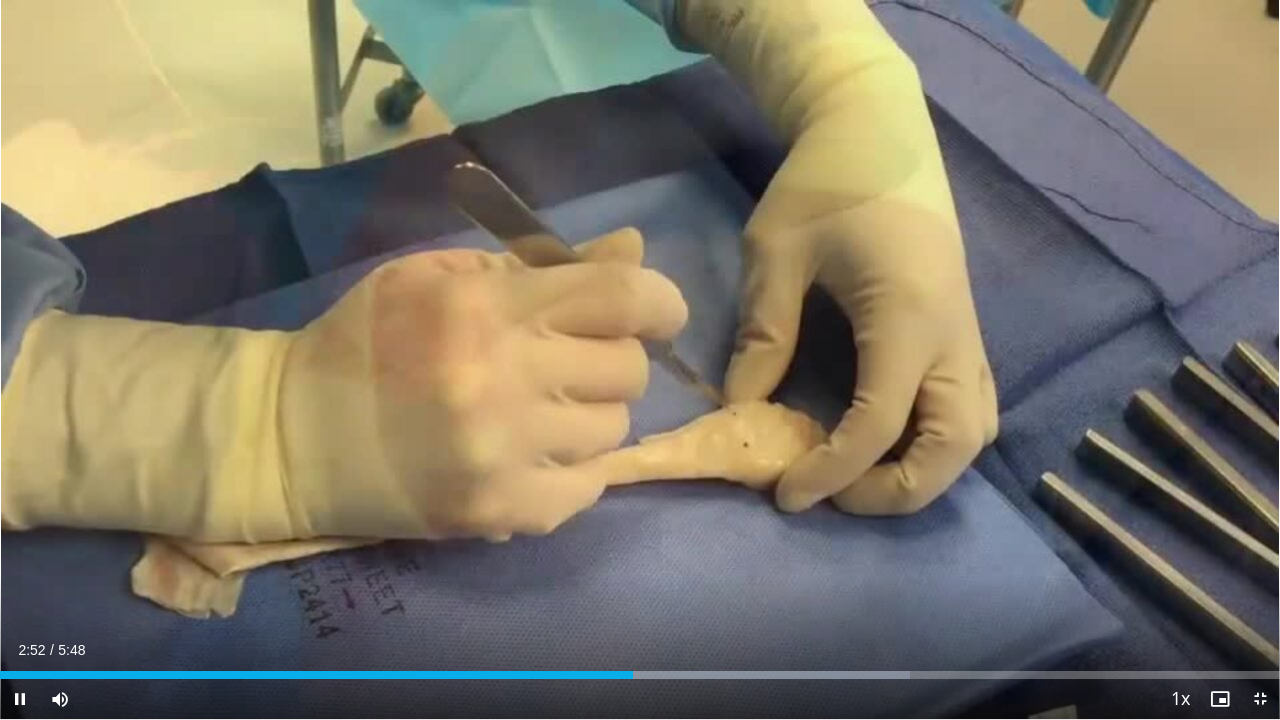 click on "Loaded :  71.07% 2:52 2:27" at bounding box center (640, 669) 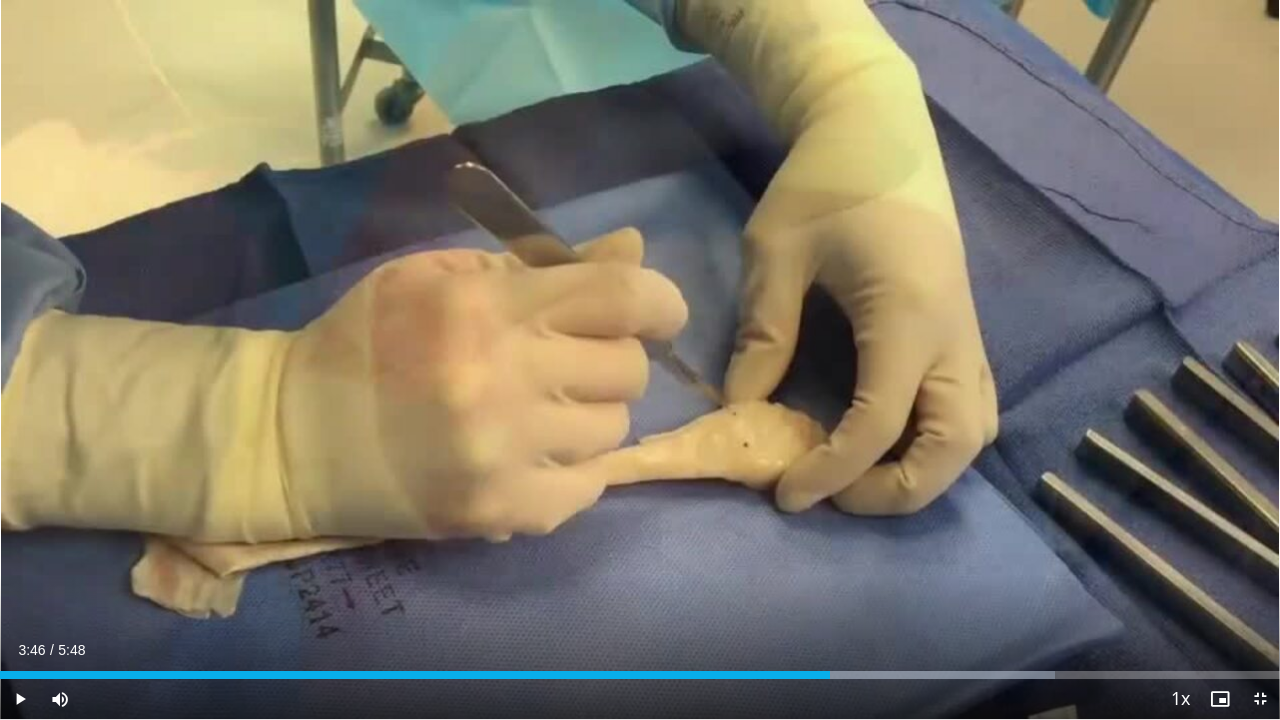 click on "Loaded :  82.44% 3:46 3:32" at bounding box center [640, 675] 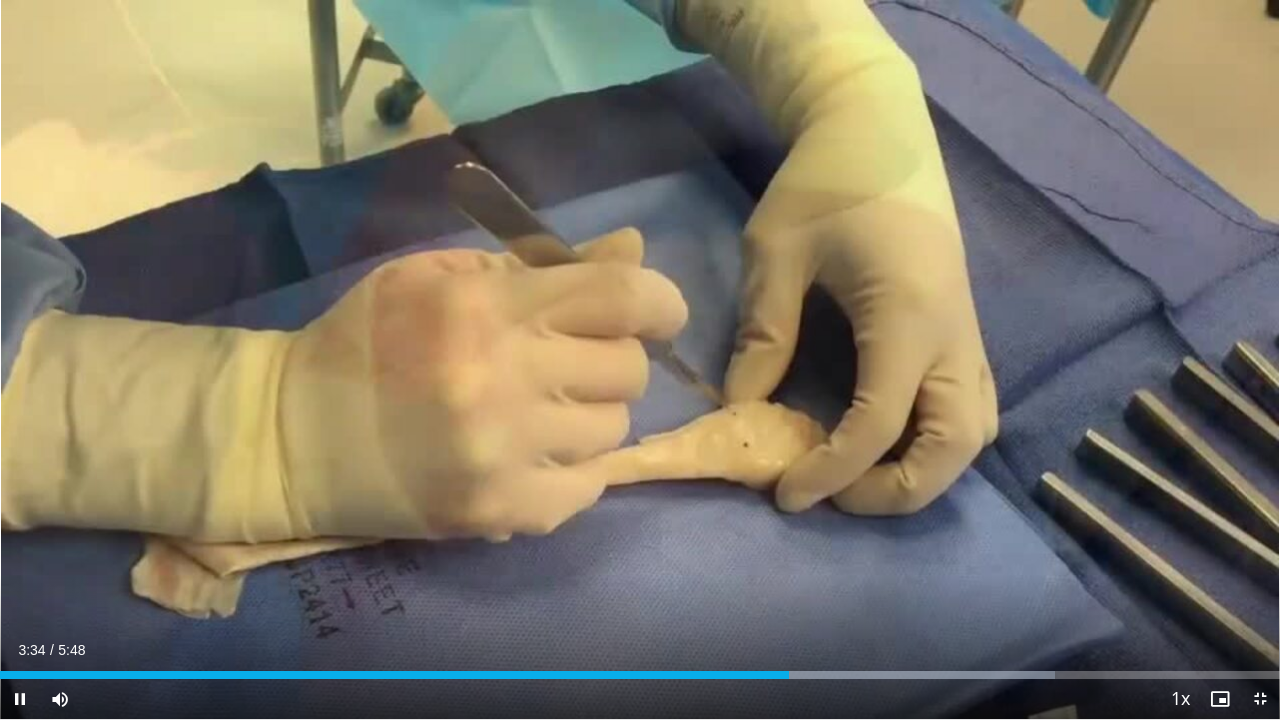 click on "3:35" at bounding box center [394, 675] 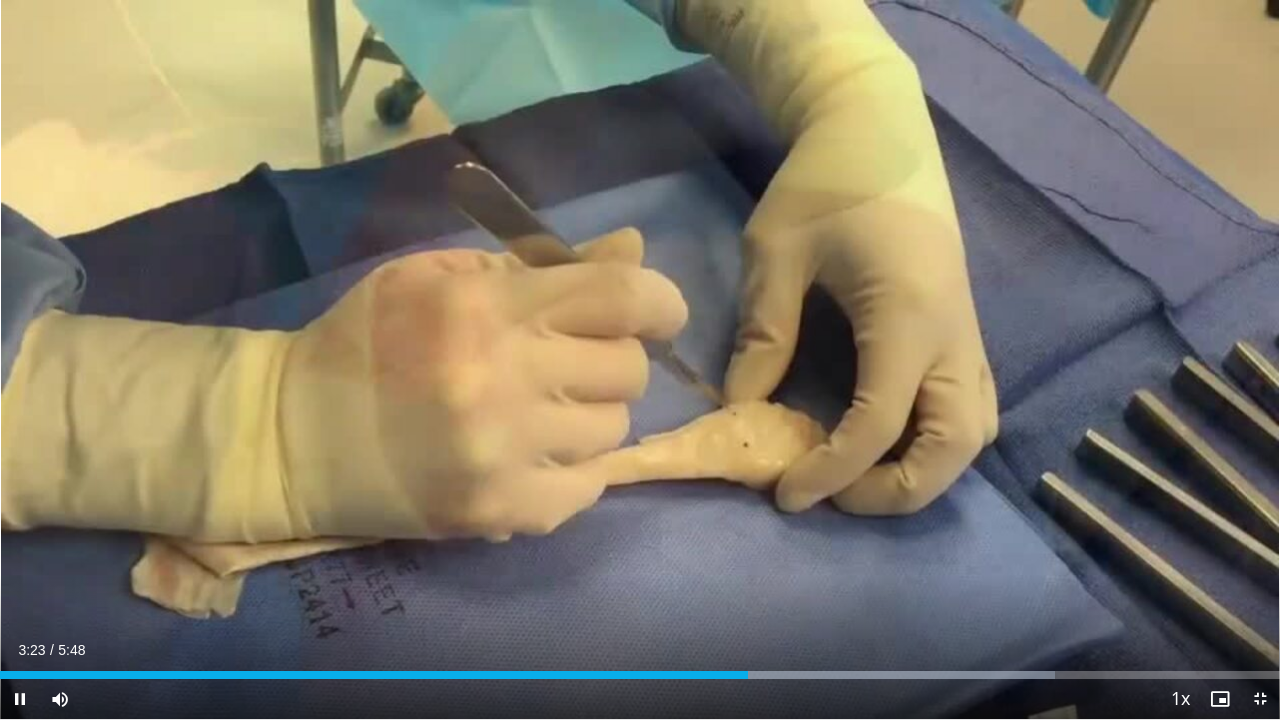 click on "Loaded :  82.44% 3:23 3:09" at bounding box center [640, 675] 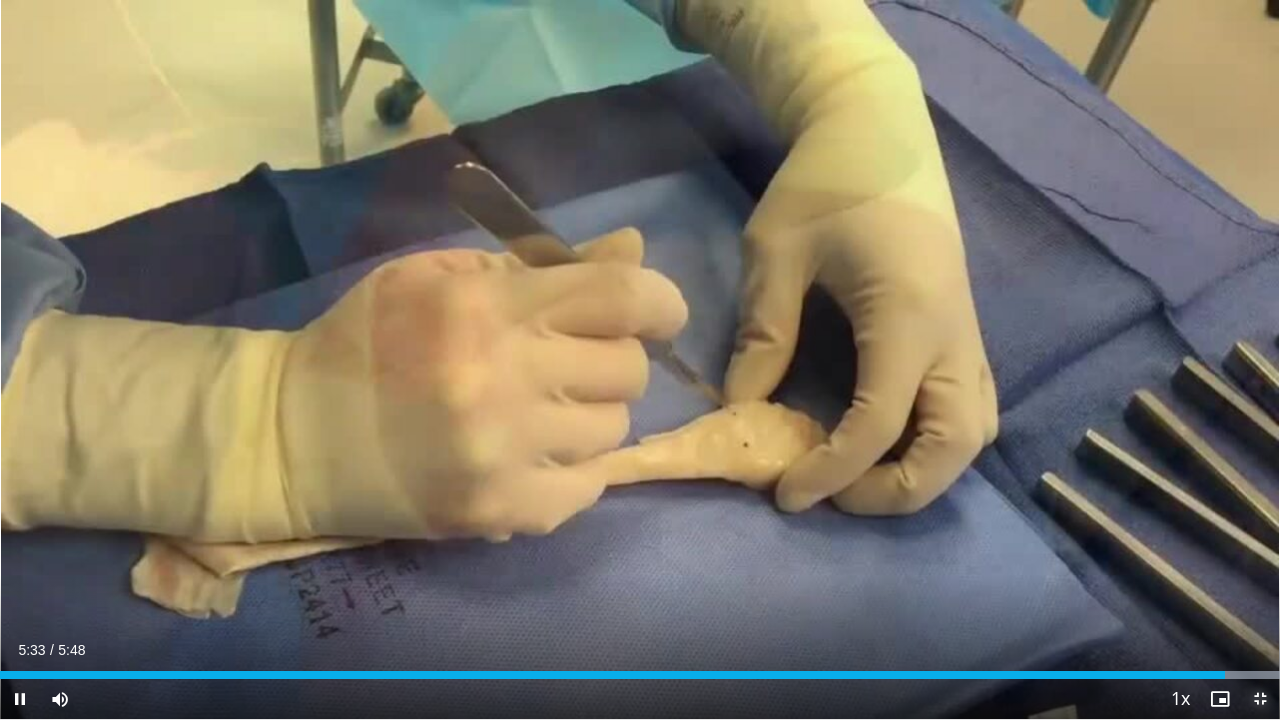 click at bounding box center (1260, 699) 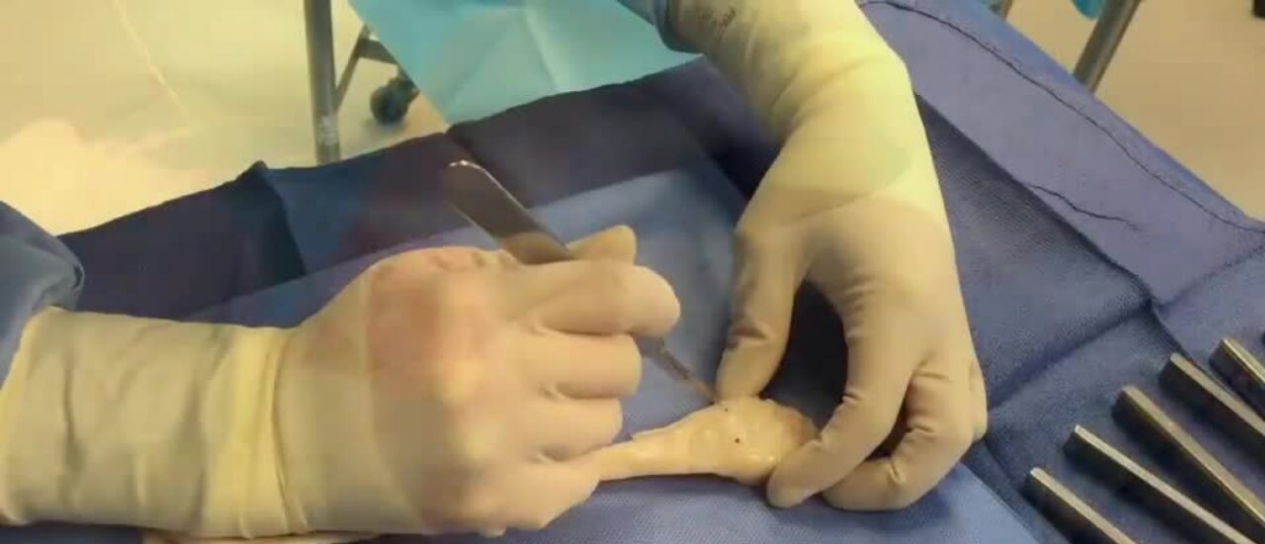 scroll, scrollTop: 0, scrollLeft: 0, axis: both 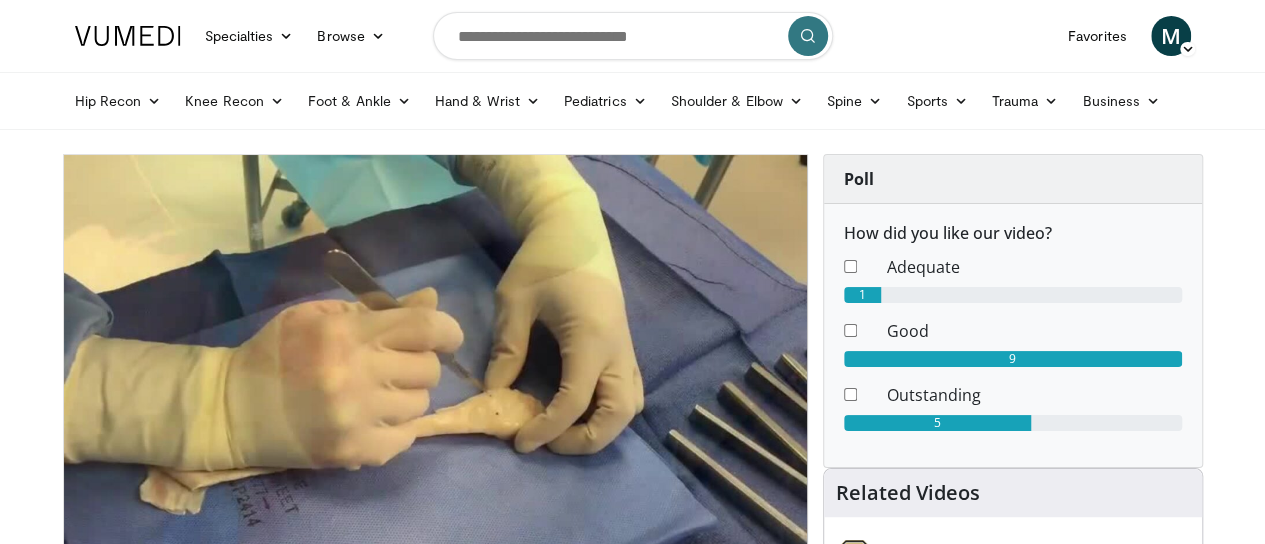 click on "Sports" at bounding box center (937, 101) 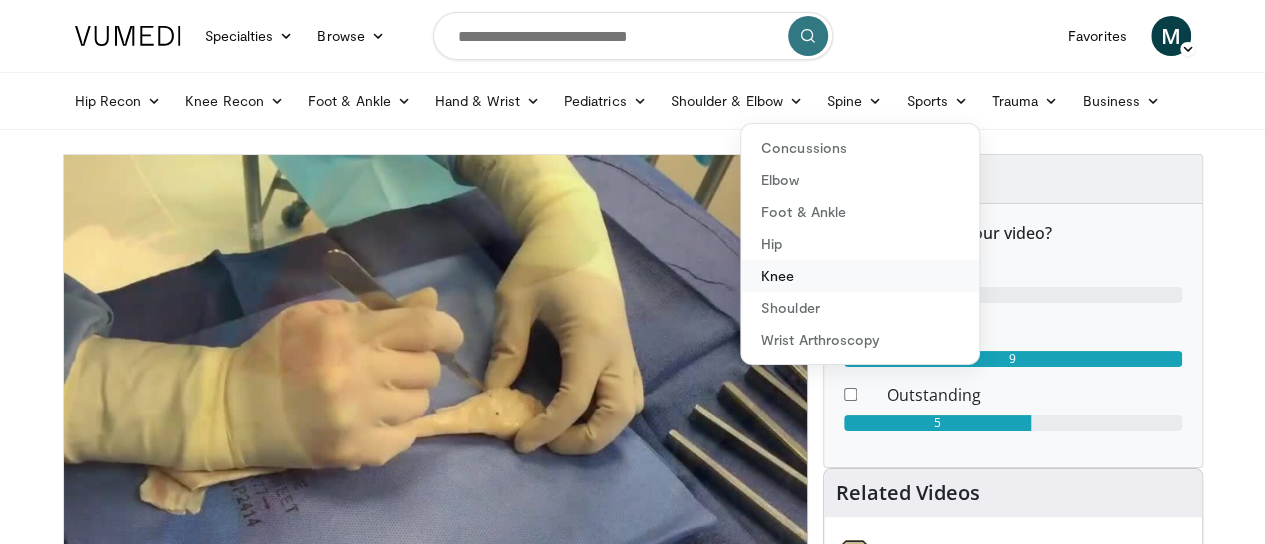 click on "Knee" at bounding box center [860, 276] 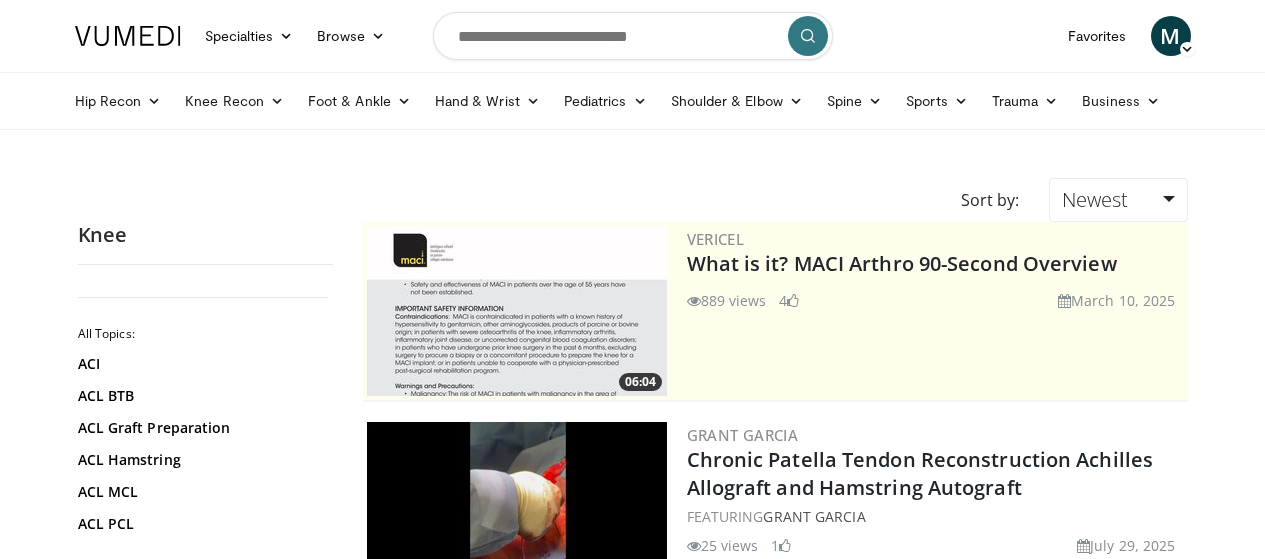 scroll, scrollTop: 0, scrollLeft: 0, axis: both 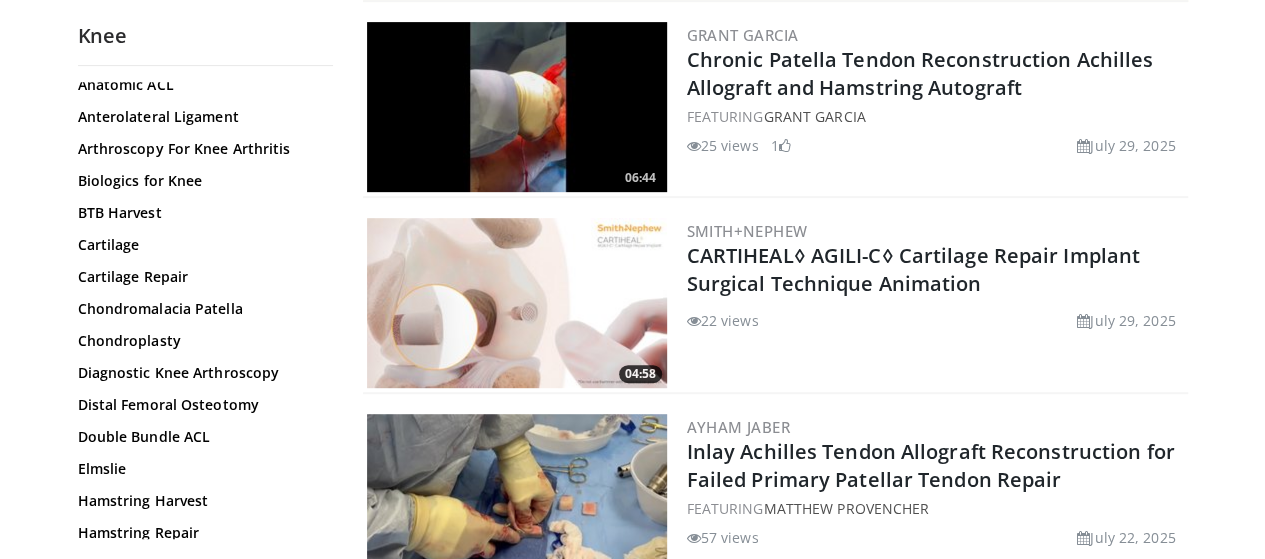 click on "Chronic Patella Tendon Reconstruction Achilles Allograft and Hamstring Autograft" at bounding box center [920, 73] 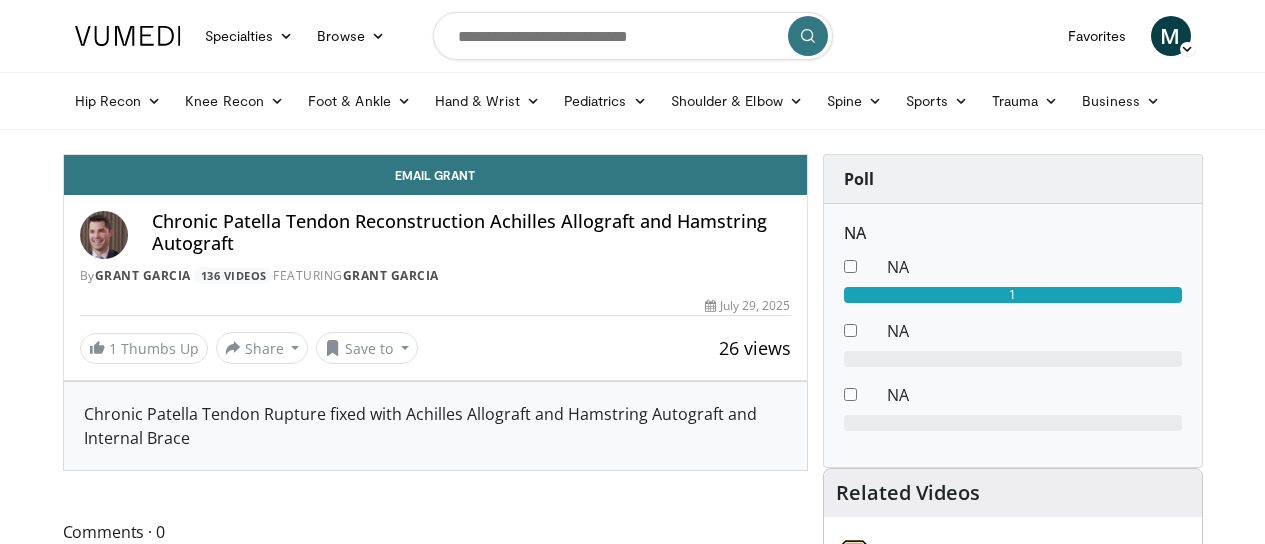 scroll, scrollTop: 0, scrollLeft: 0, axis: both 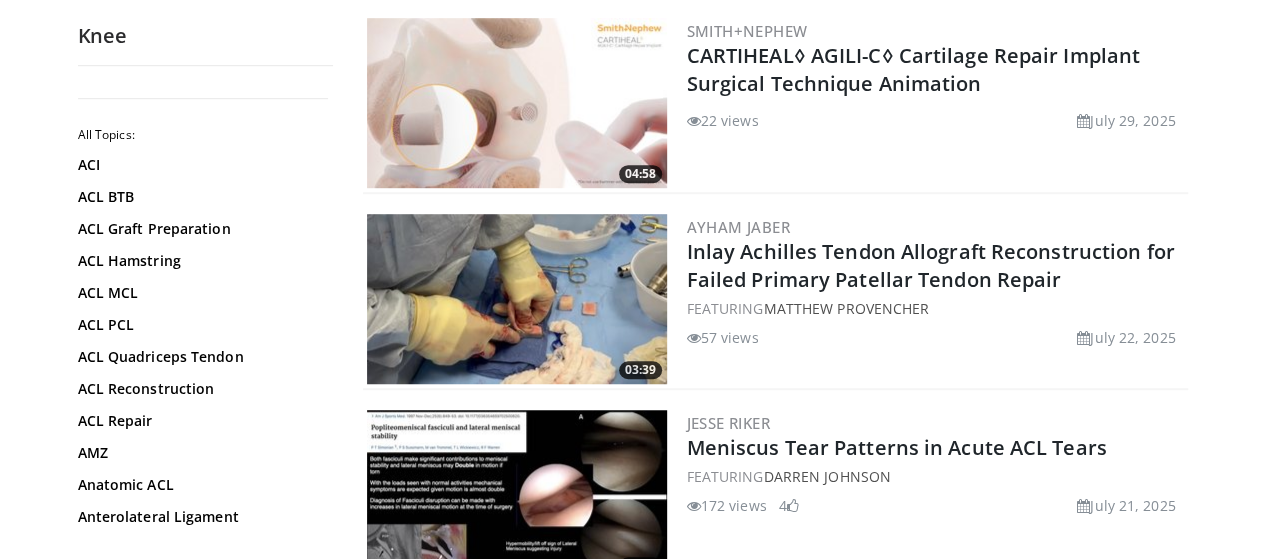 click on "Inlay Achilles Tendon Allograft Reconstruction for Failed Primary Patellar Tendon Repair" at bounding box center (931, 265) 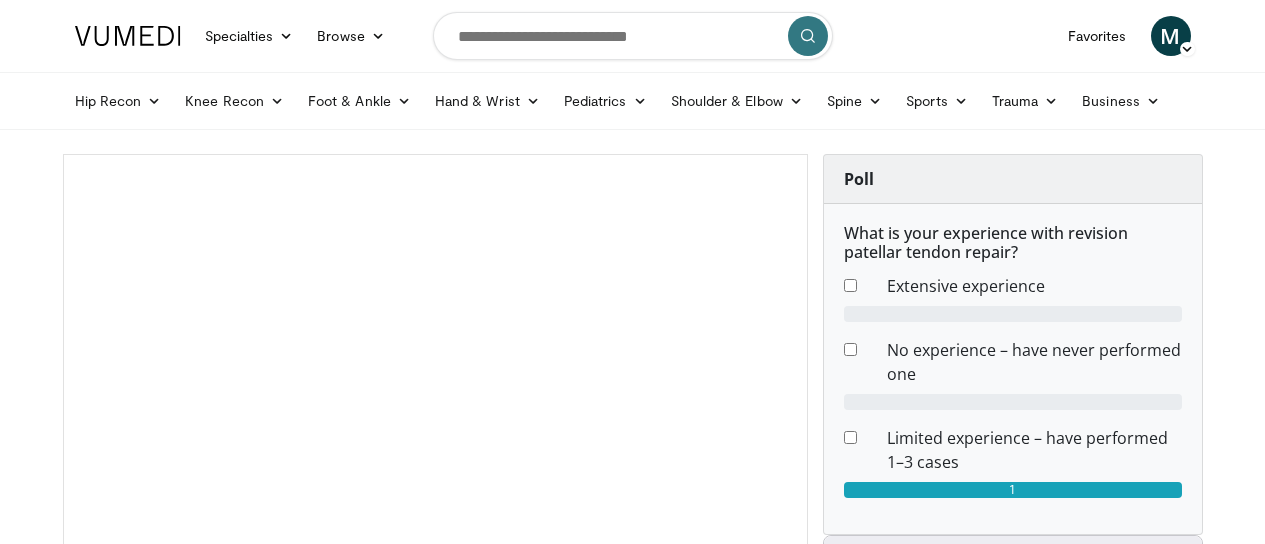 scroll, scrollTop: 0, scrollLeft: 0, axis: both 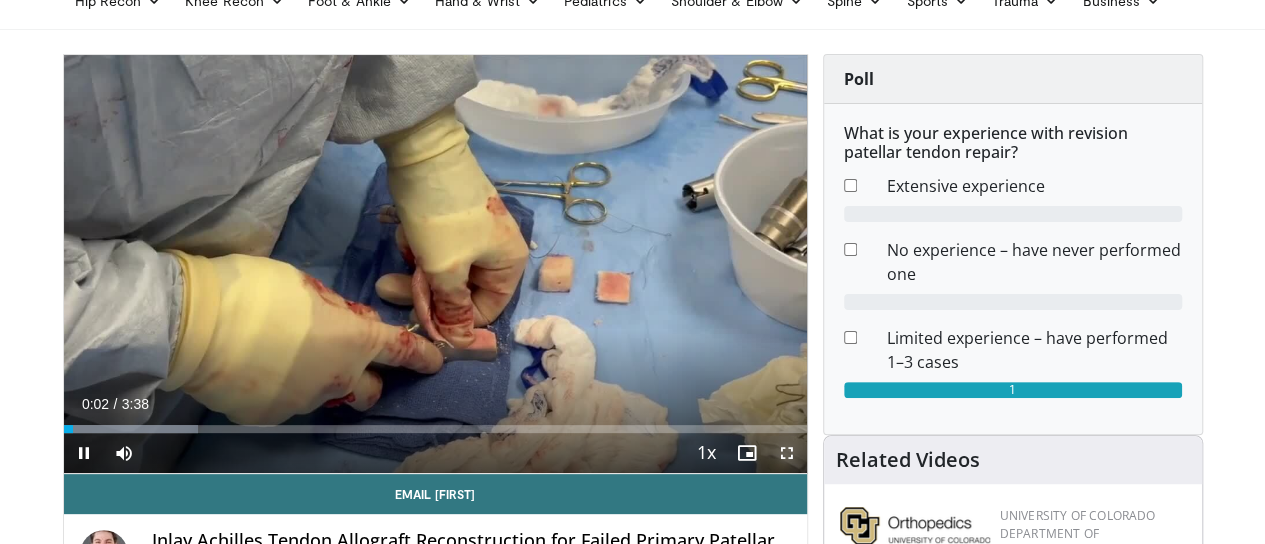 click at bounding box center (787, 453) 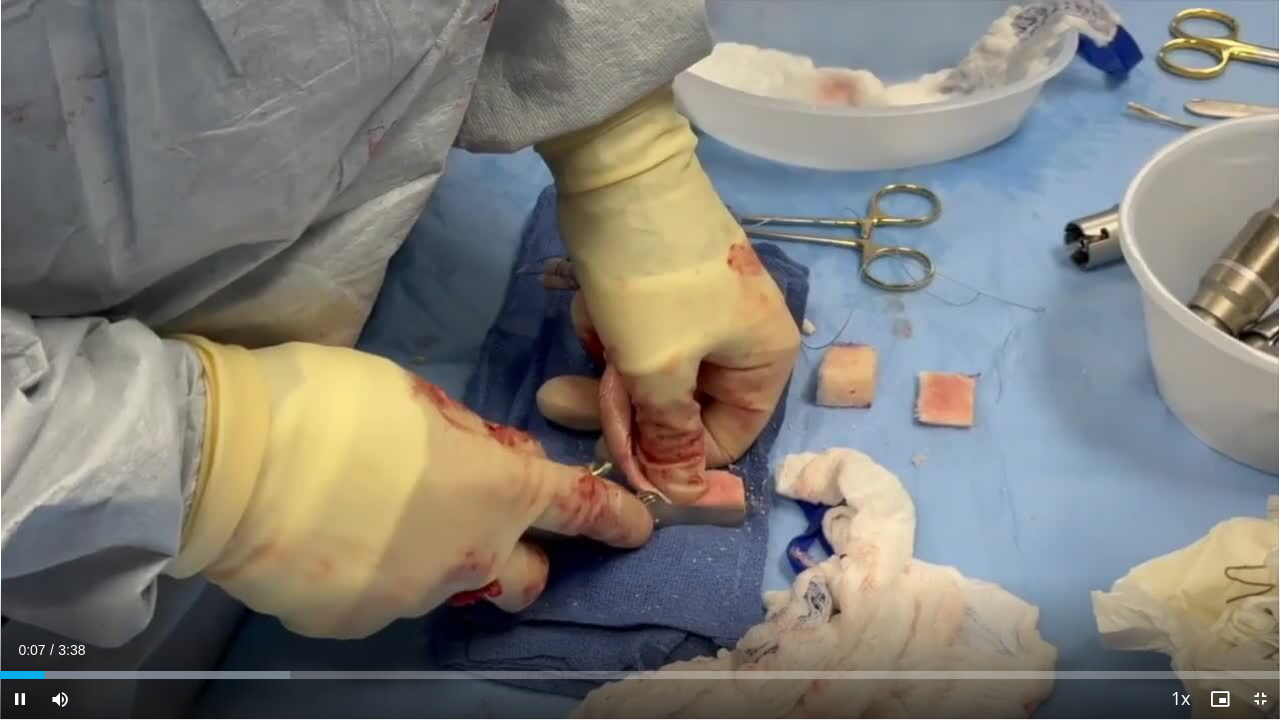 click on "Loaded :  22.66% 0:07 0:03" at bounding box center (640, 675) 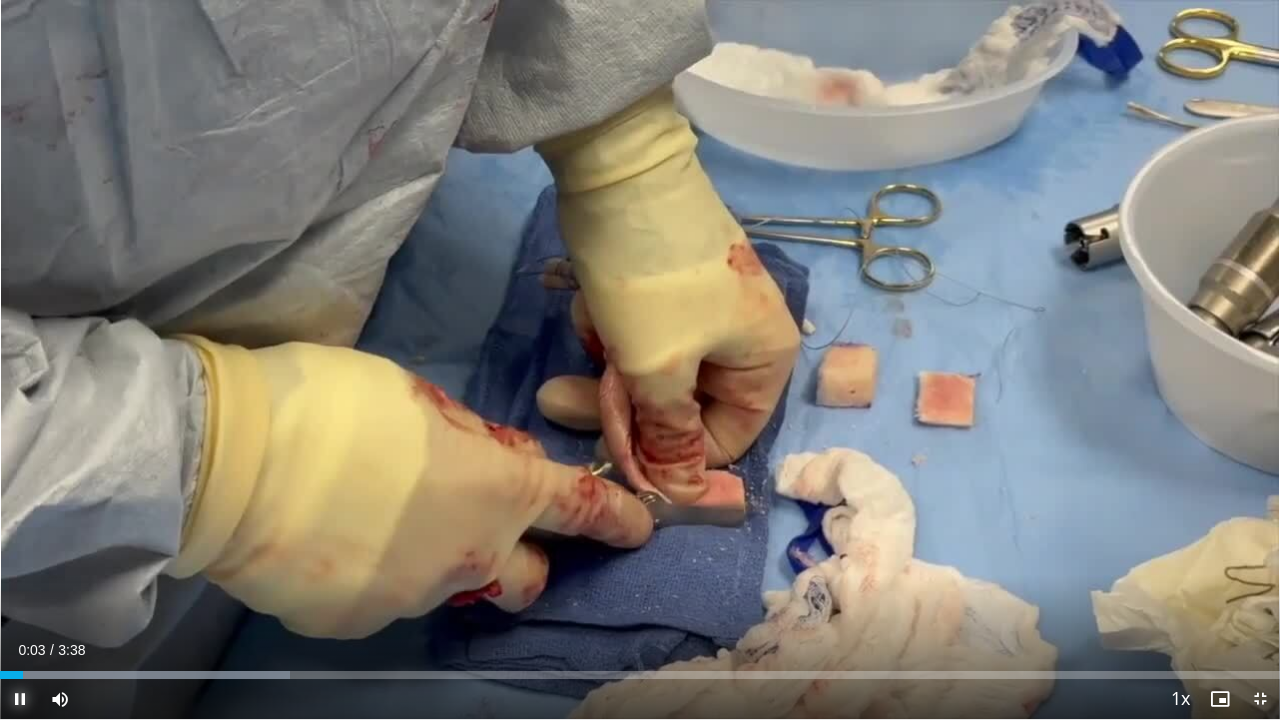 click at bounding box center (20, 699) 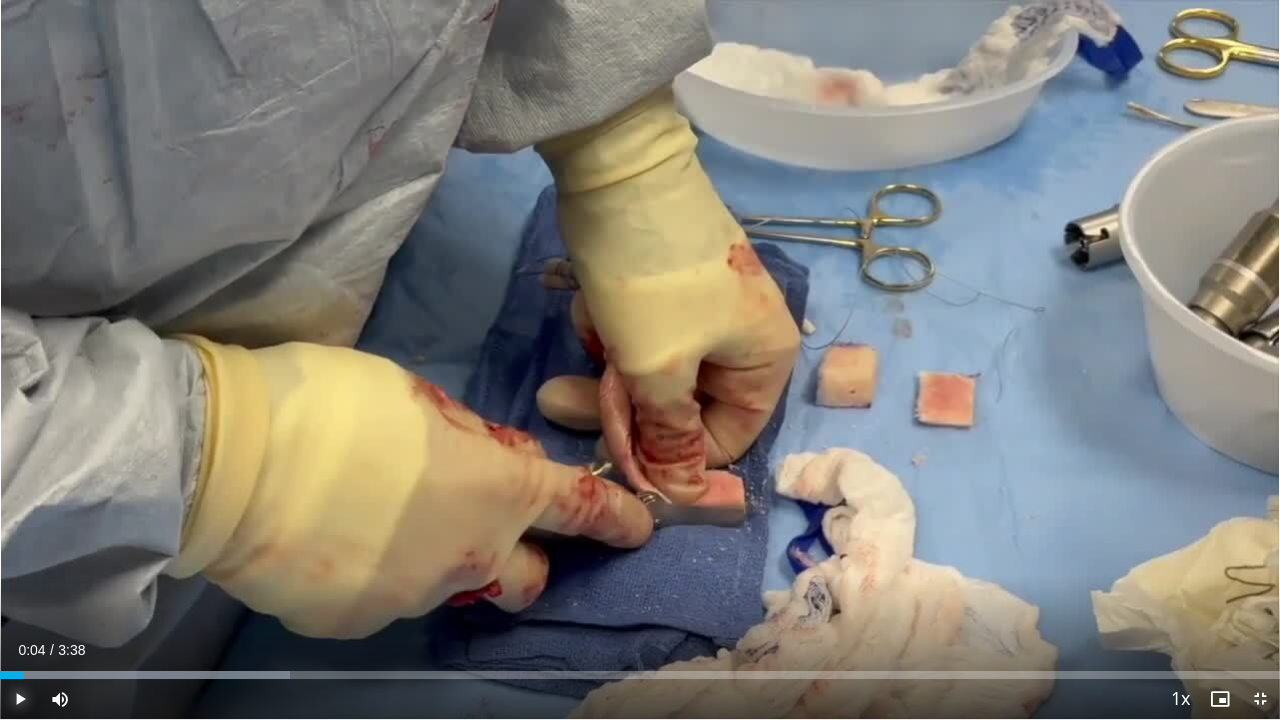 drag, startPoint x: 18, startPoint y: 694, endPoint x: 33, endPoint y: 678, distance: 21.931713 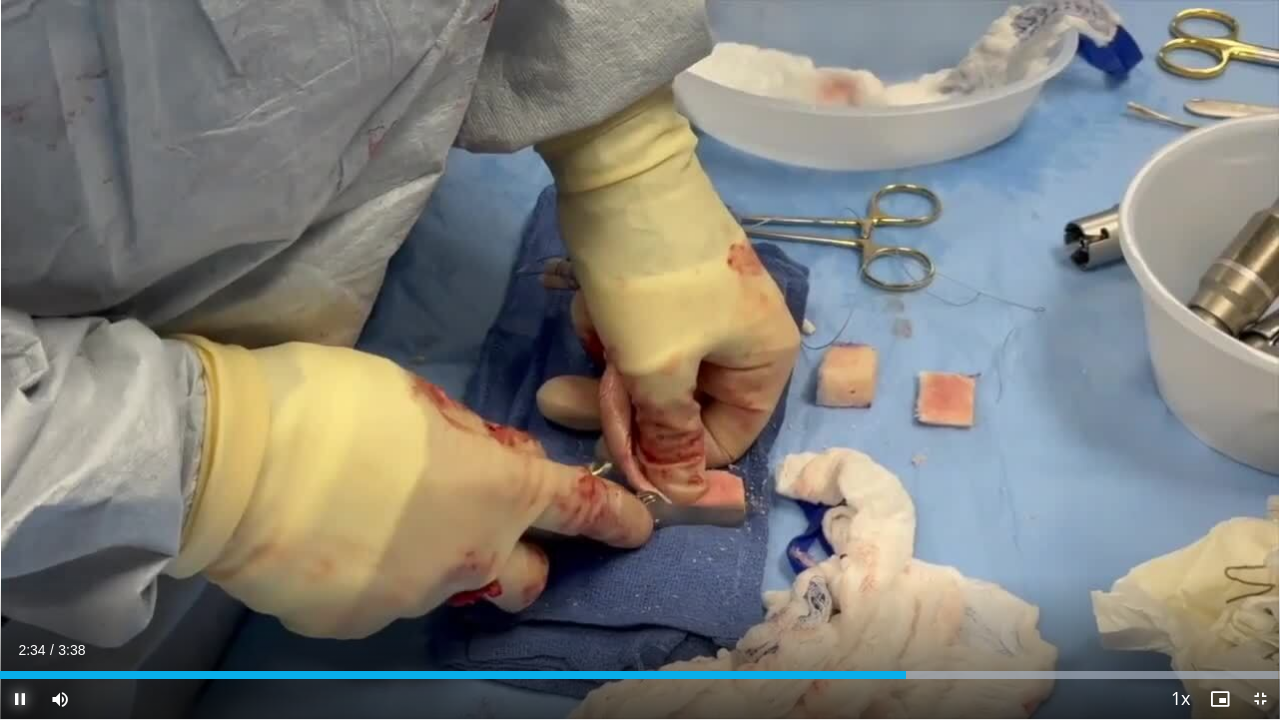 click on "Loaded :  99.83% 2:34 2:27" at bounding box center (640, 675) 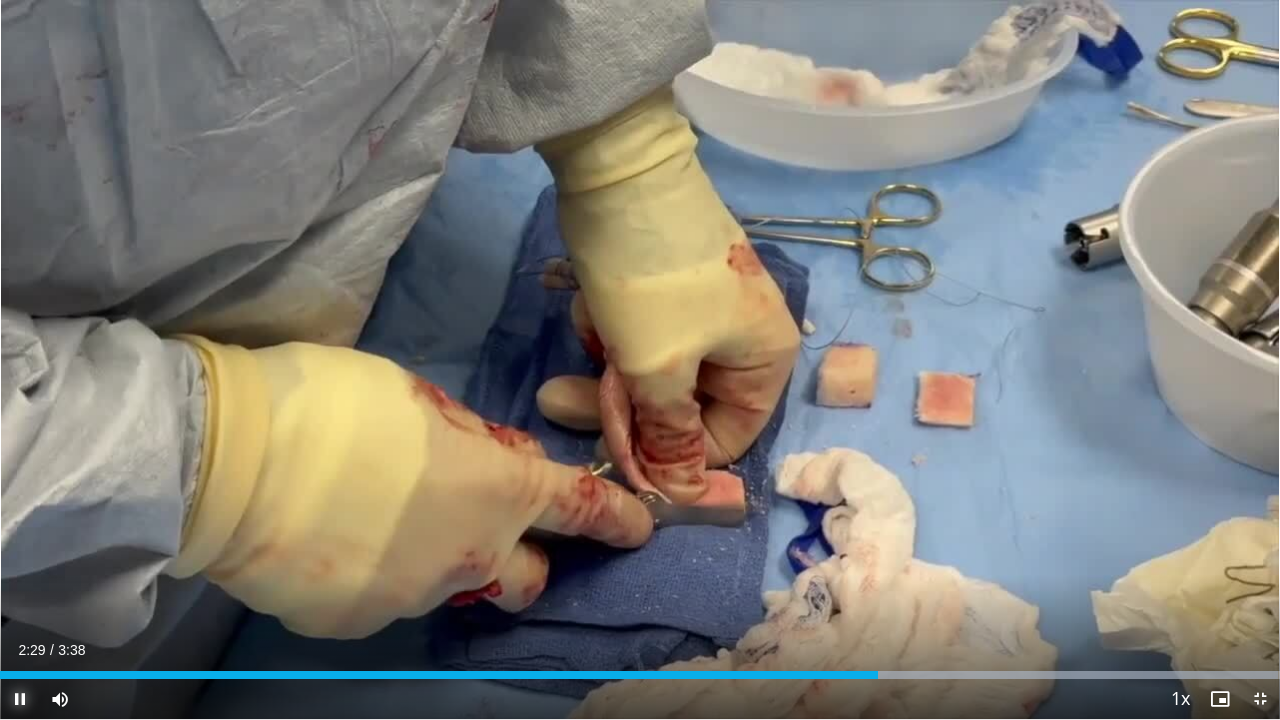click on "Loaded :  99.83% 2:29 2:15" at bounding box center (640, 675) 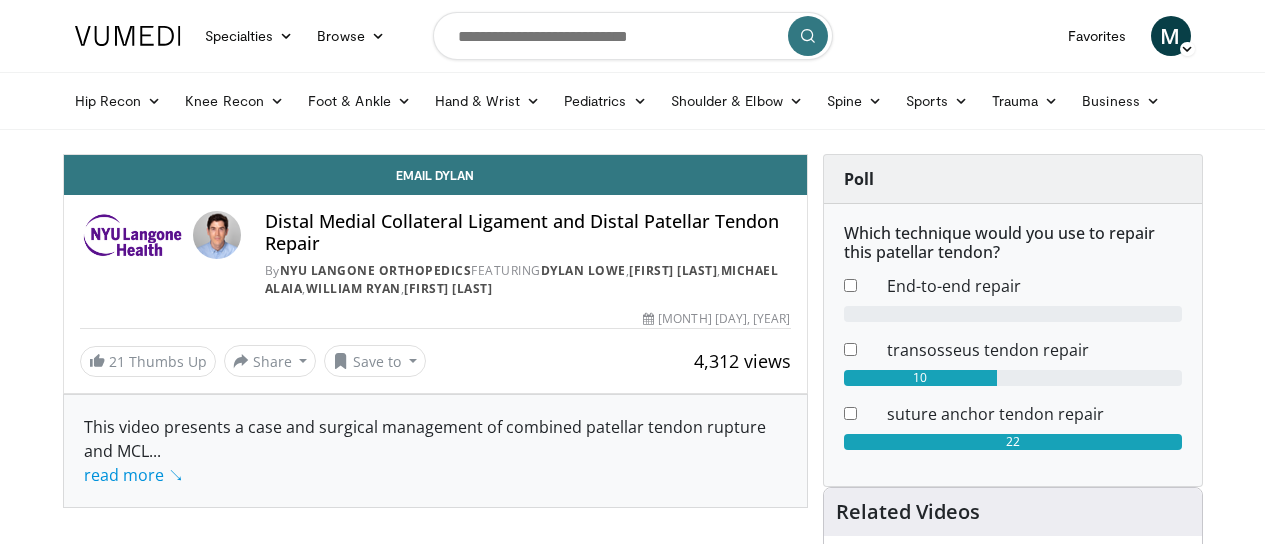 scroll, scrollTop: 0, scrollLeft: 0, axis: both 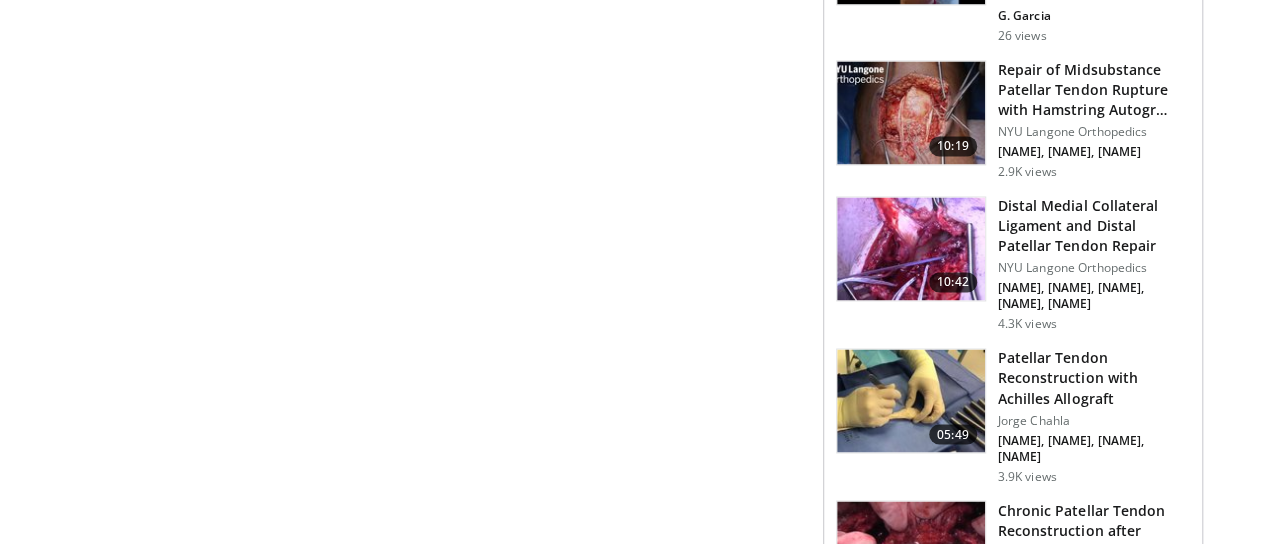 click on "Patellar Tendon Reconstruction with Achilles Allograft" at bounding box center [1094, 378] 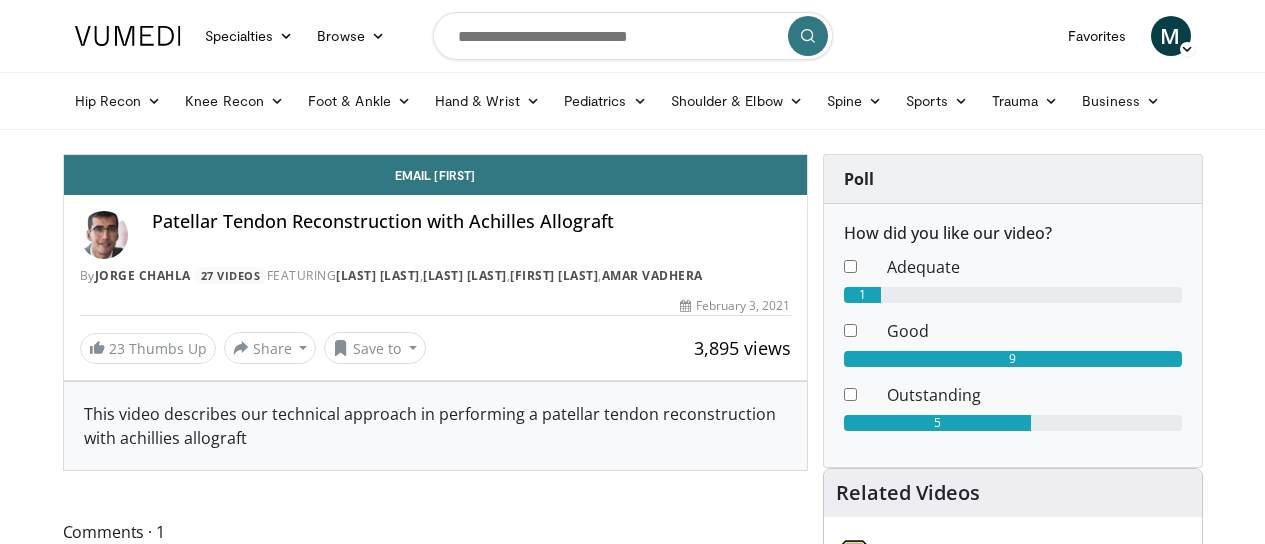 scroll, scrollTop: 0, scrollLeft: 0, axis: both 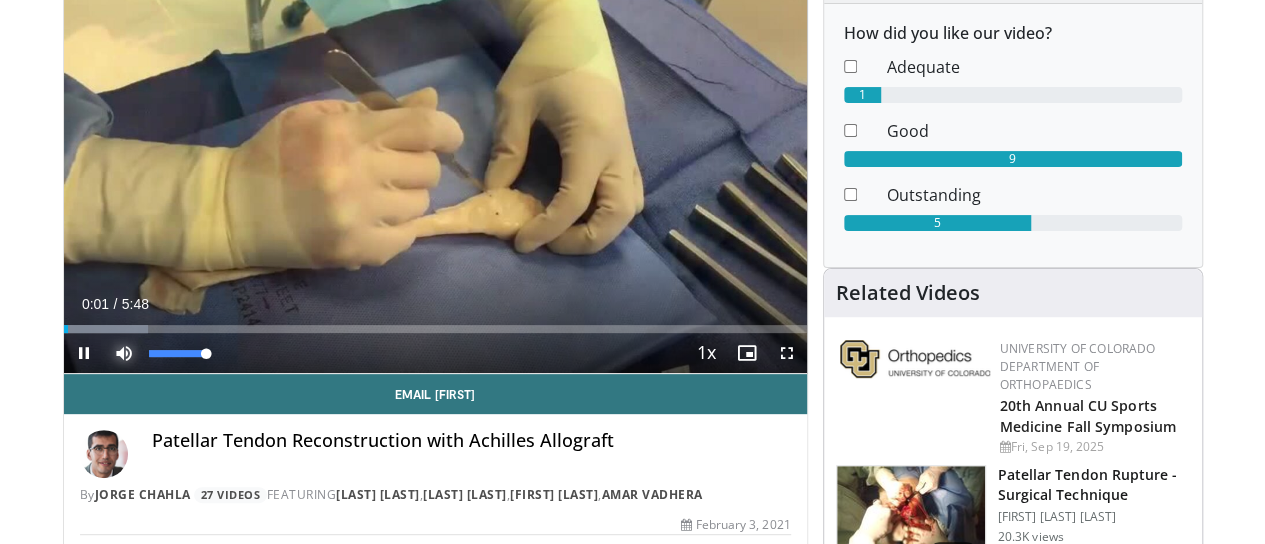 click on "Current Time  0:01 / Duration  5:48 Pause Skip Backward Skip Forward Mute Loaded :  11.35% 0:01 Stream Type  LIVE Seek to live, currently behind live LIVE   1x Playback Rate 0.5x 0.75x 1x , selected 1.25x 1.5x 1.75x 2x Chapters Chapters Descriptions descriptions off , selected Captions captions settings , opens captions settings dialog captions off , selected Audio Track en (Main) , selected Fullscreen Enable picture-in-picture mode" at bounding box center (435, 353) 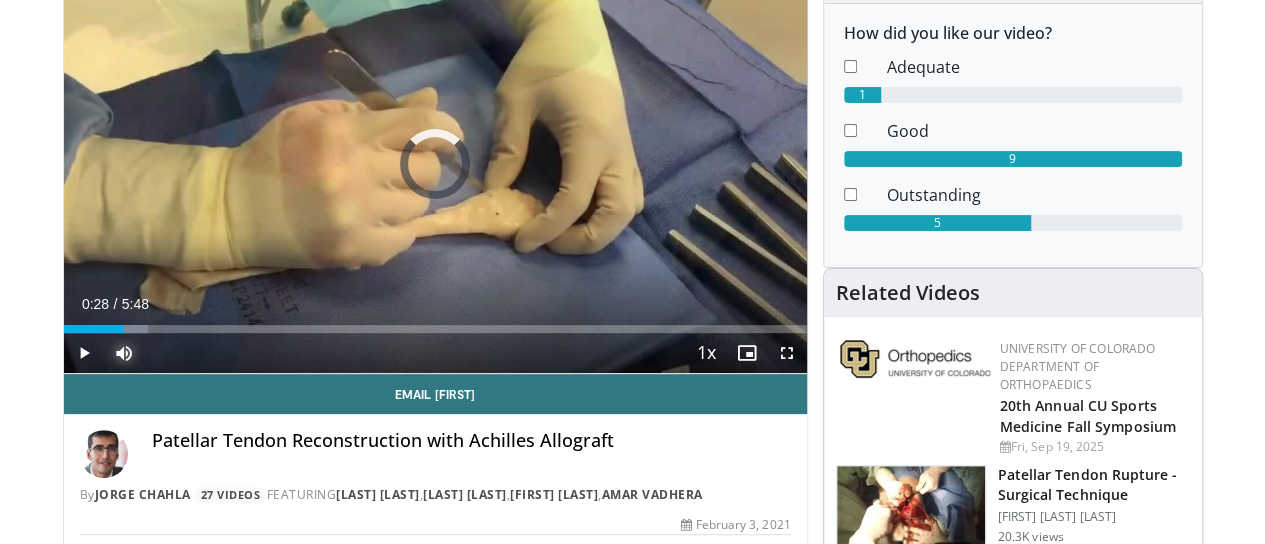 click on "Loaded :  11.35% 0:02 0:27" at bounding box center (435, 329) 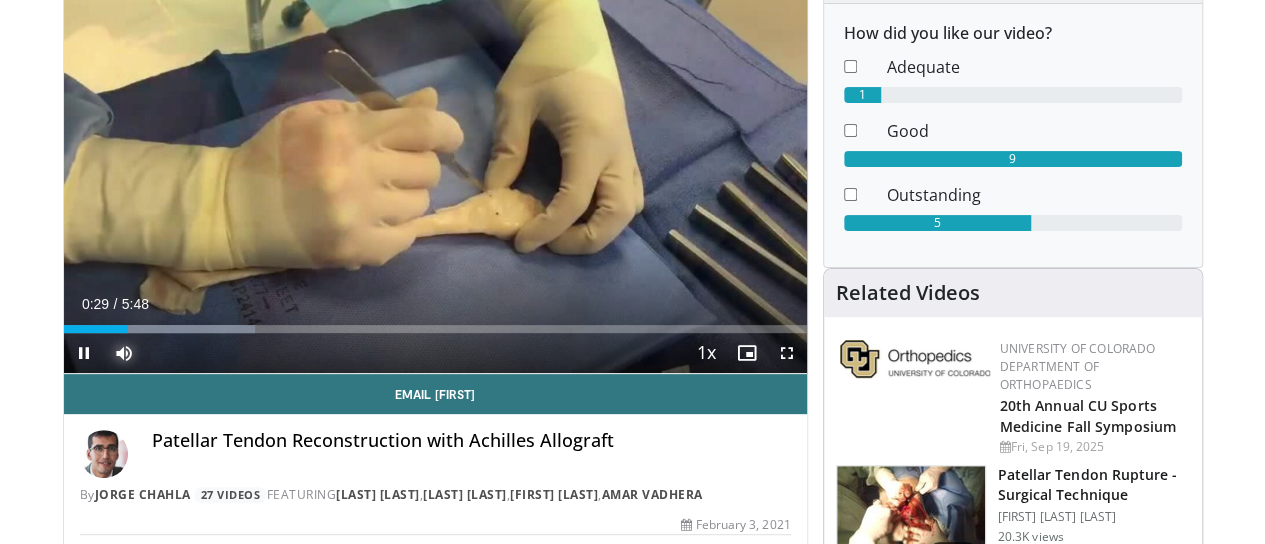 click on "Loaded :  25.82% 0:30 0:48" at bounding box center (435, 329) 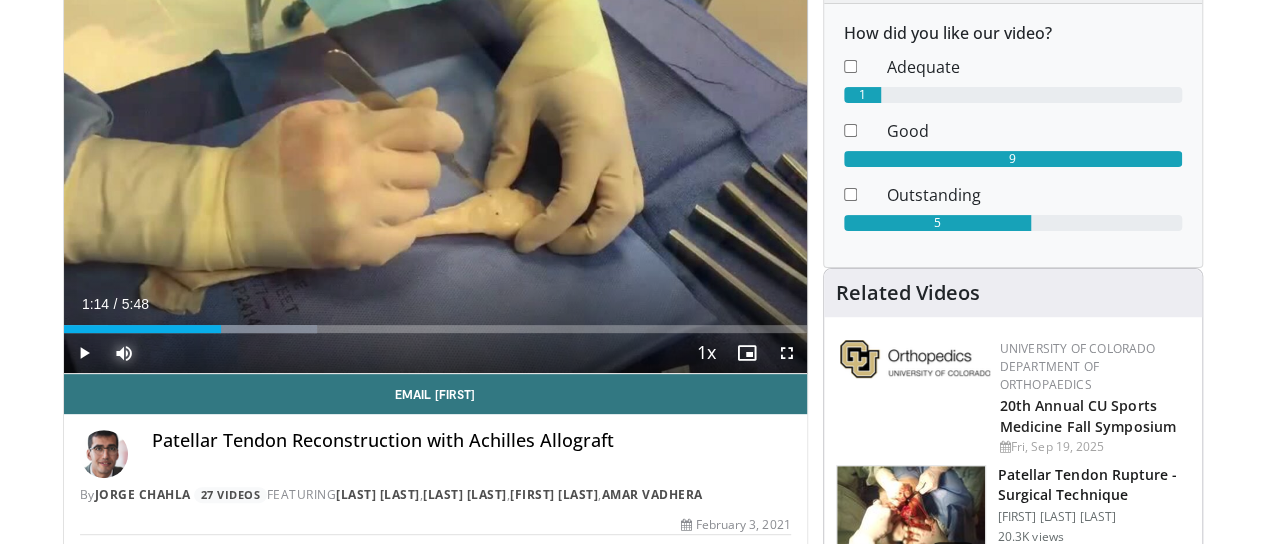 click on "Loaded :  34.10% 0:50 1:13" at bounding box center (435, 329) 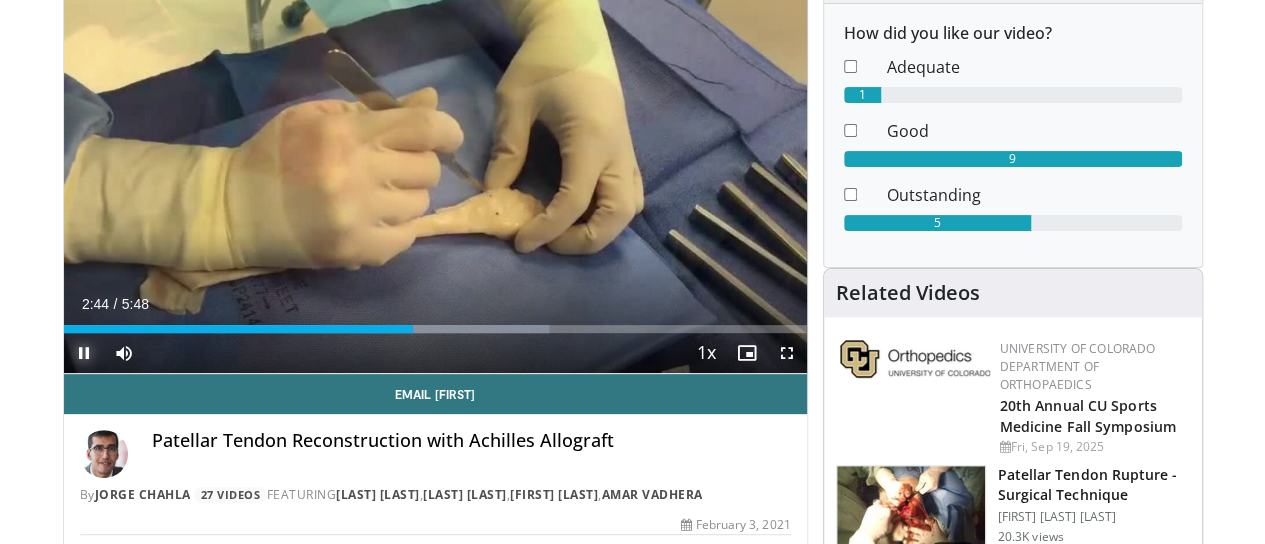 click at bounding box center (84, 353) 